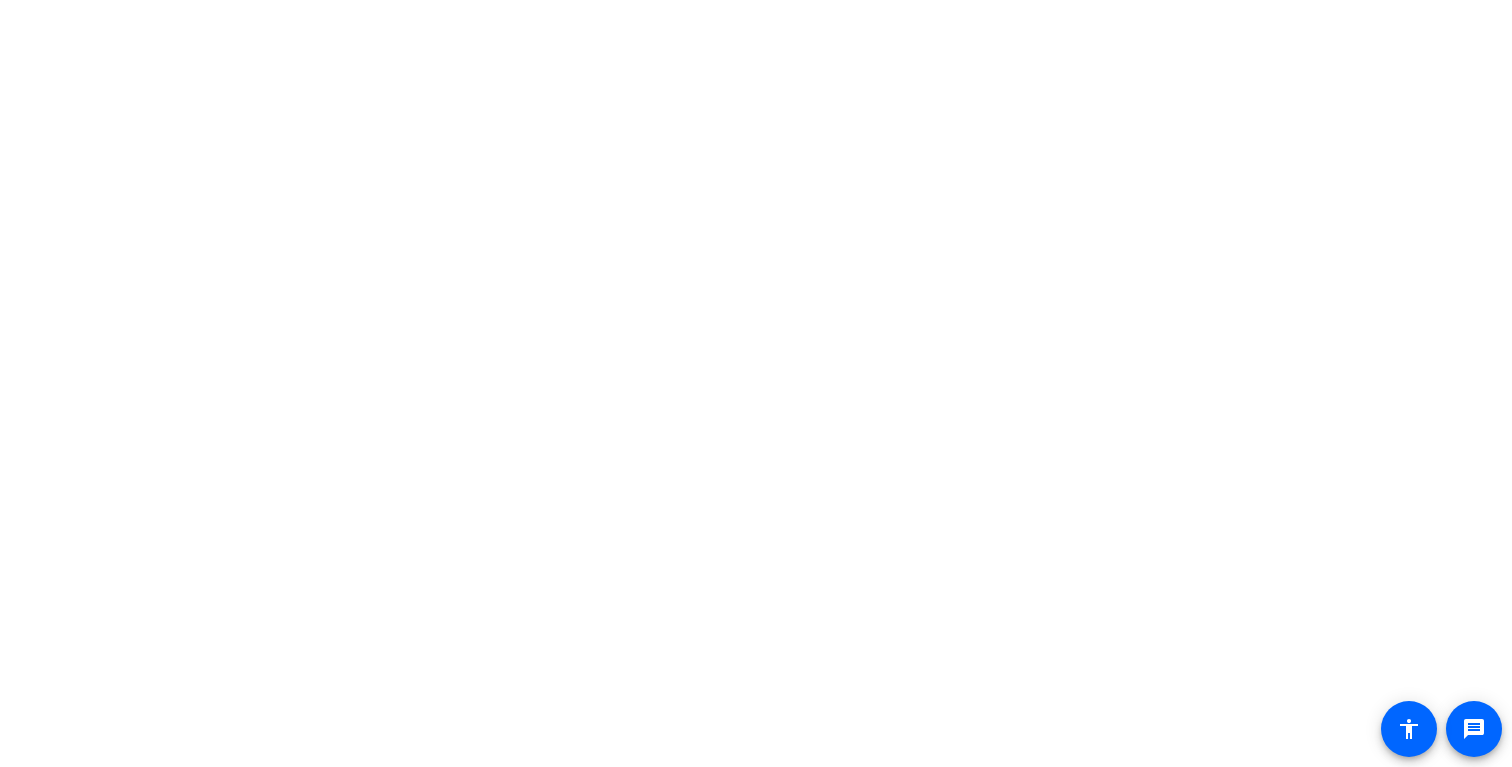 scroll, scrollTop: 0, scrollLeft: 0, axis: both 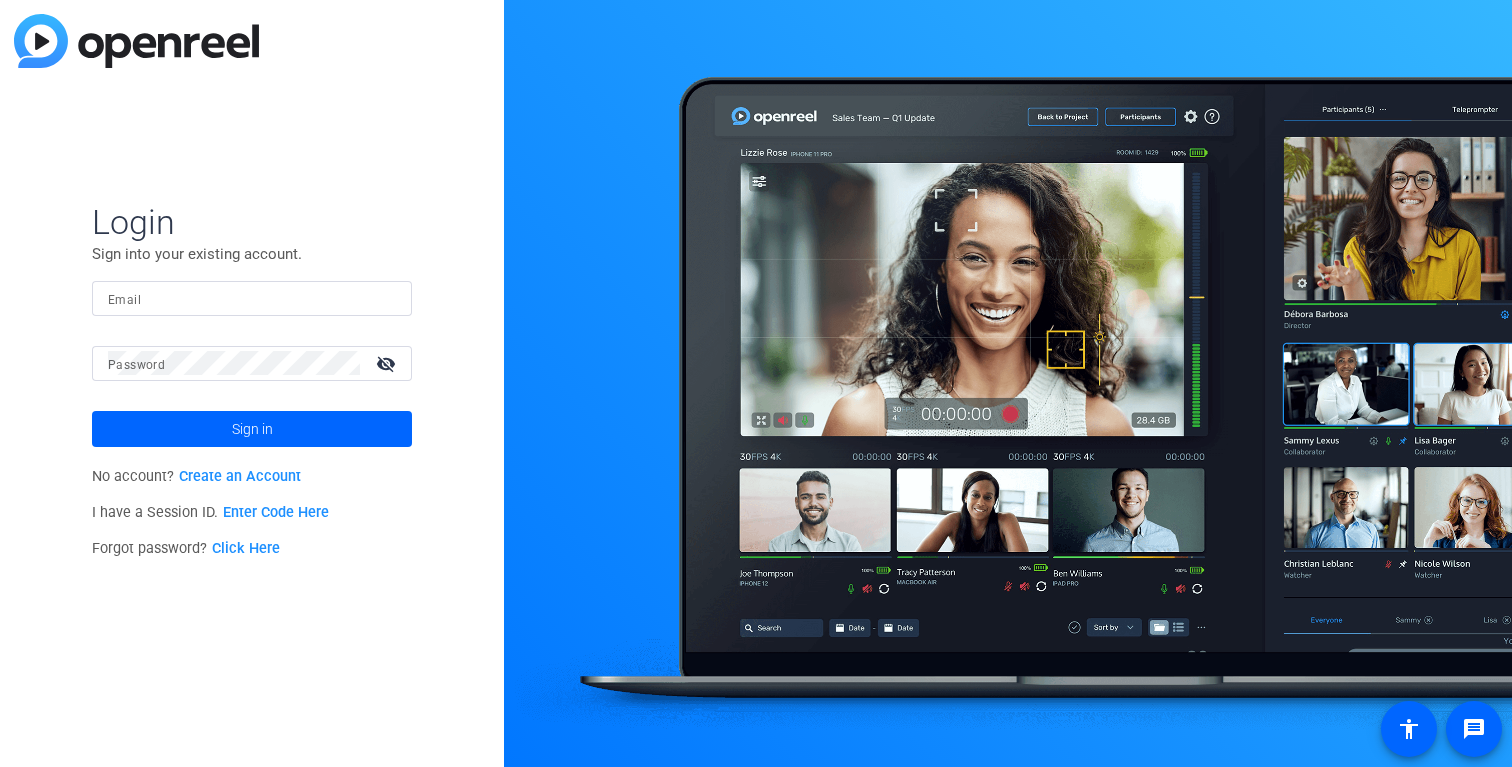 type on "[EMAIL]" 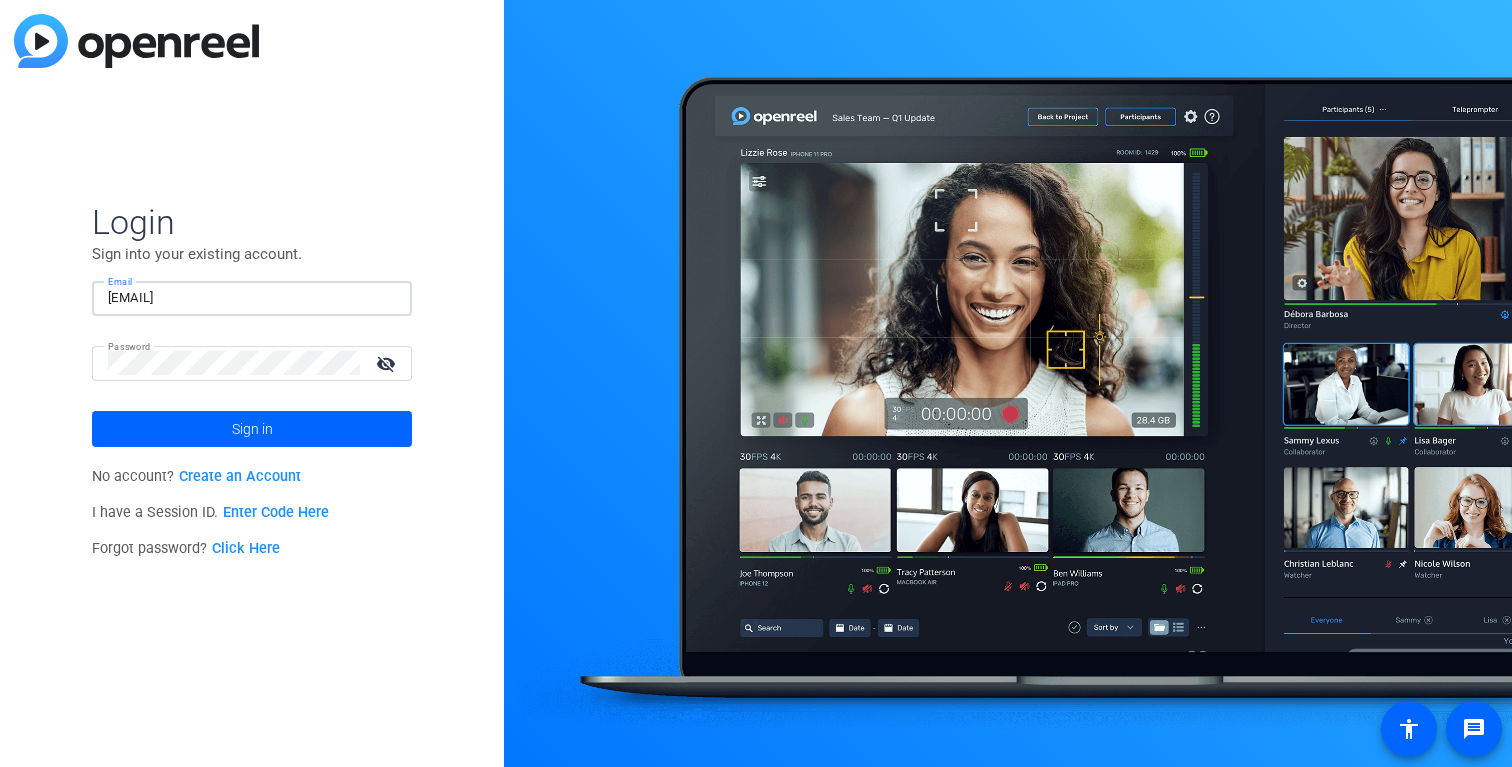 scroll, scrollTop: 0, scrollLeft: 0, axis: both 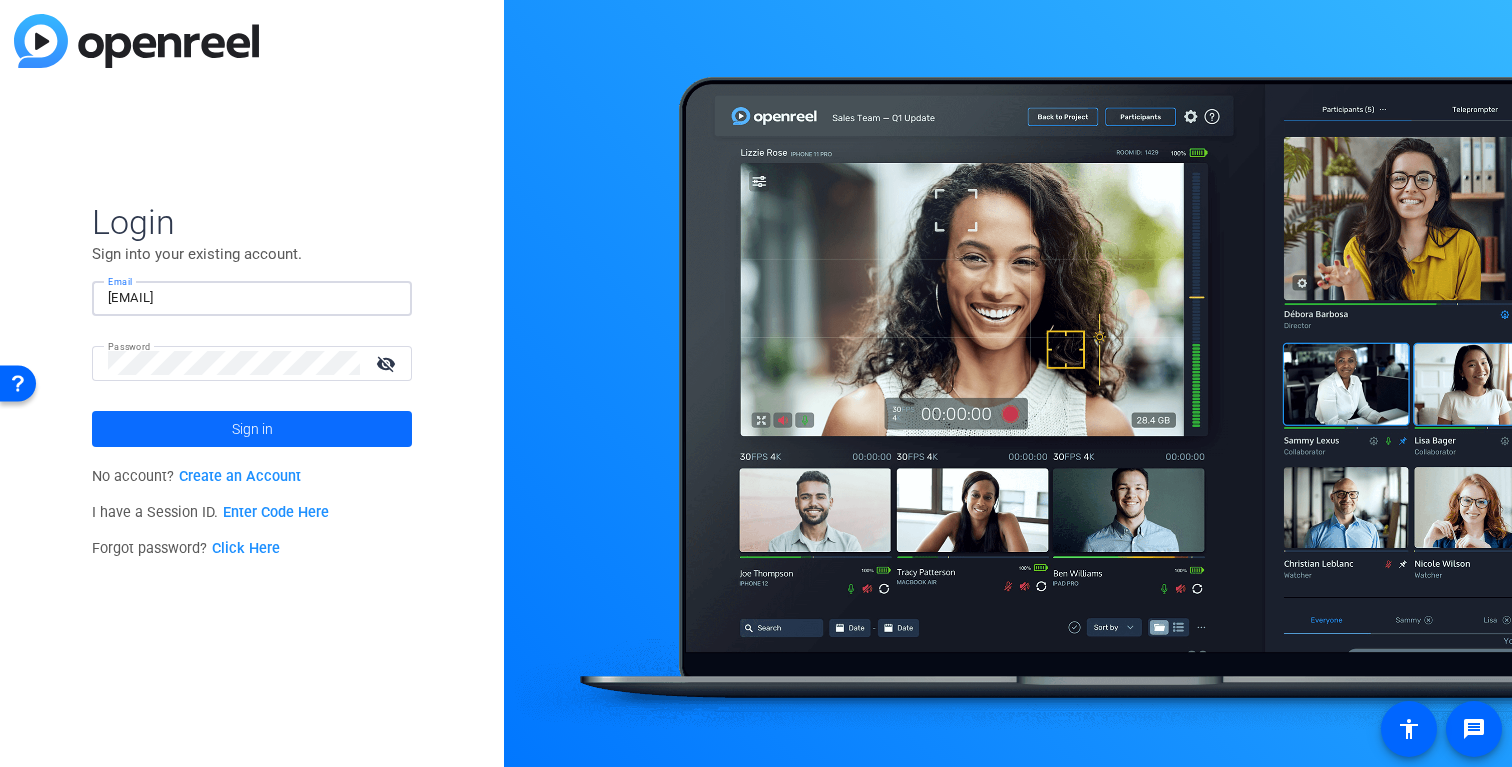 click on "Sign in" 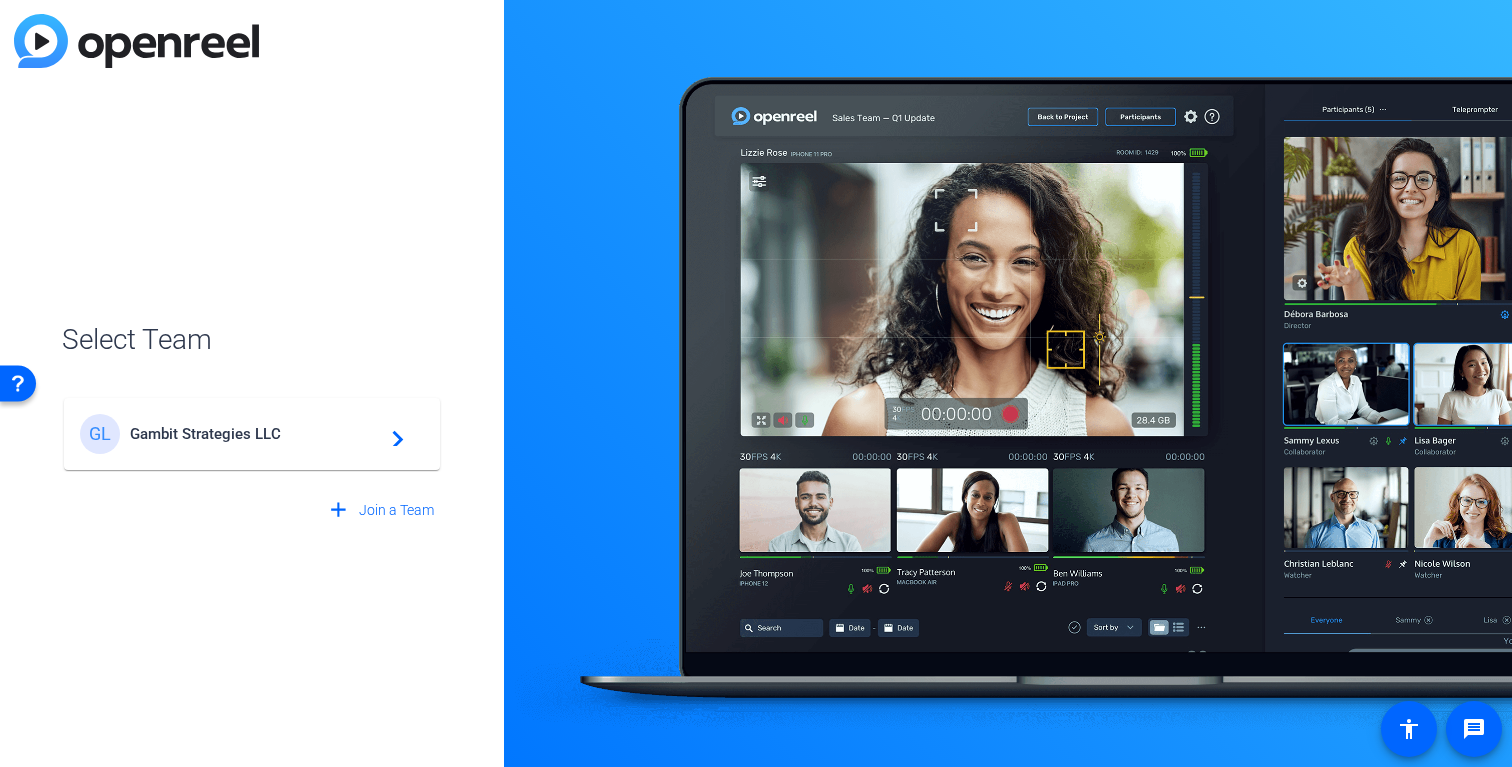 click on "Gambit Strategies LLC" 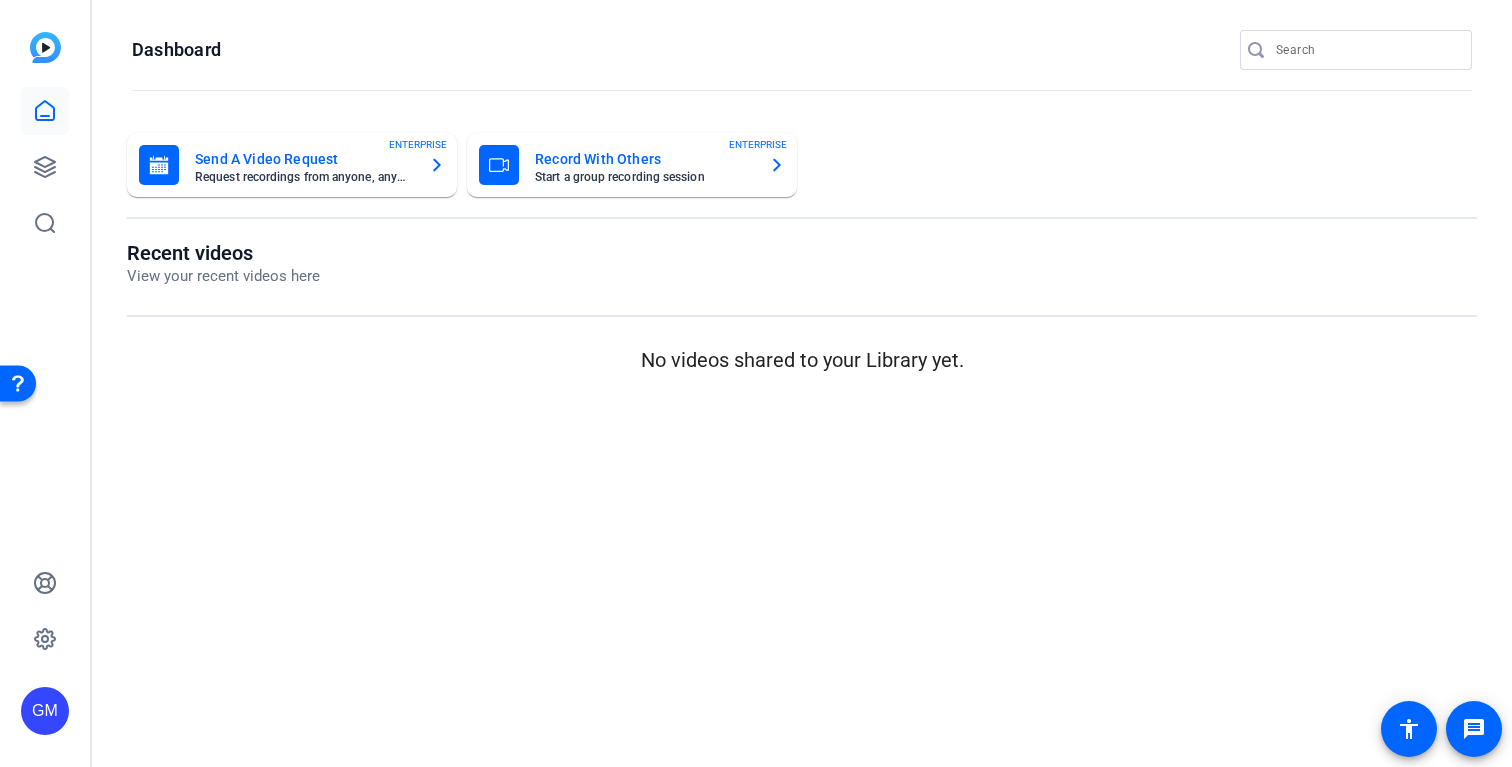 click on "Dashboard
Send A Video Request Request recordings from anyone, anywhere
ENTERPRISE
Record With Others Start a group recording session
ENTERPRISE Recent videos View your recent videos here No videos shared to your Library yet." 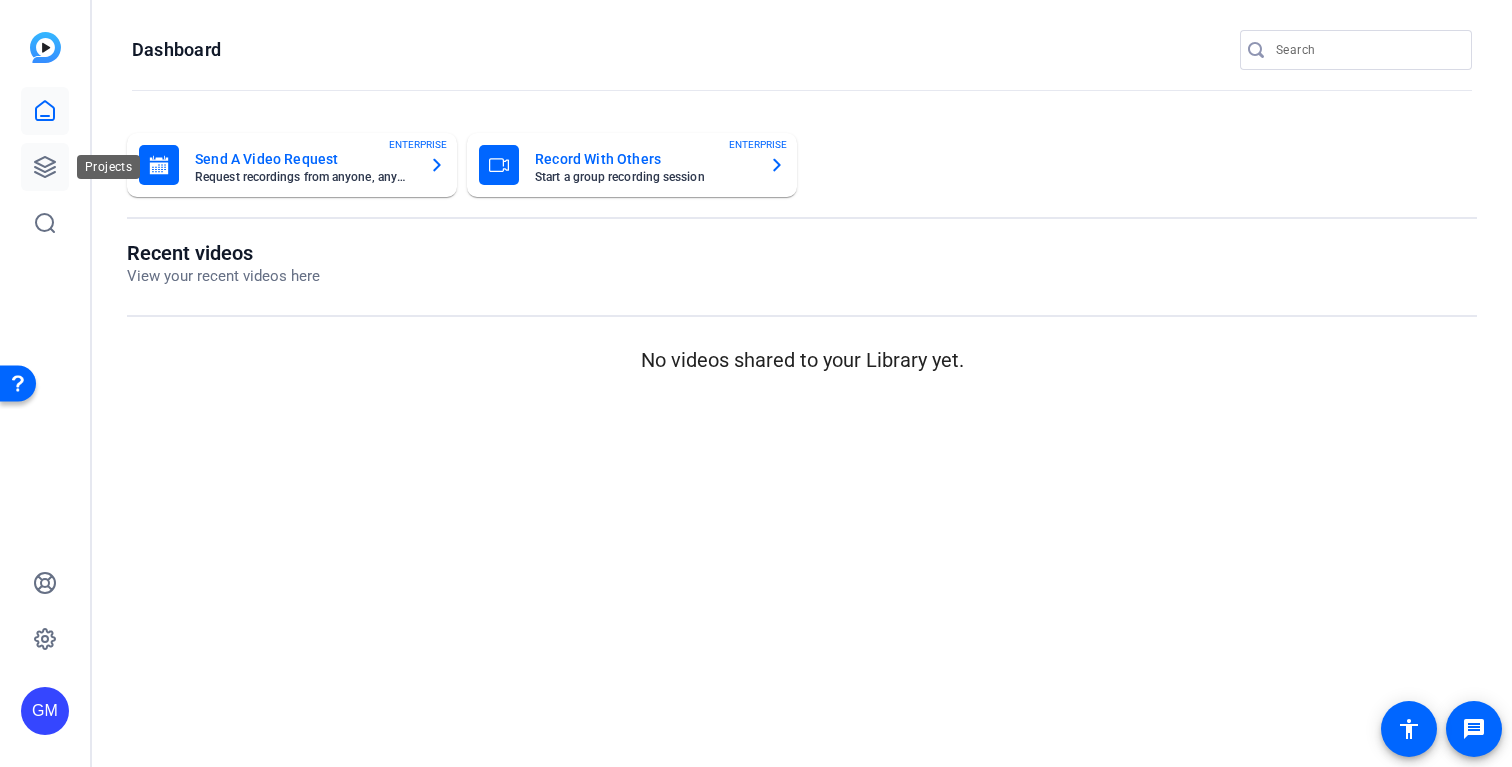 click 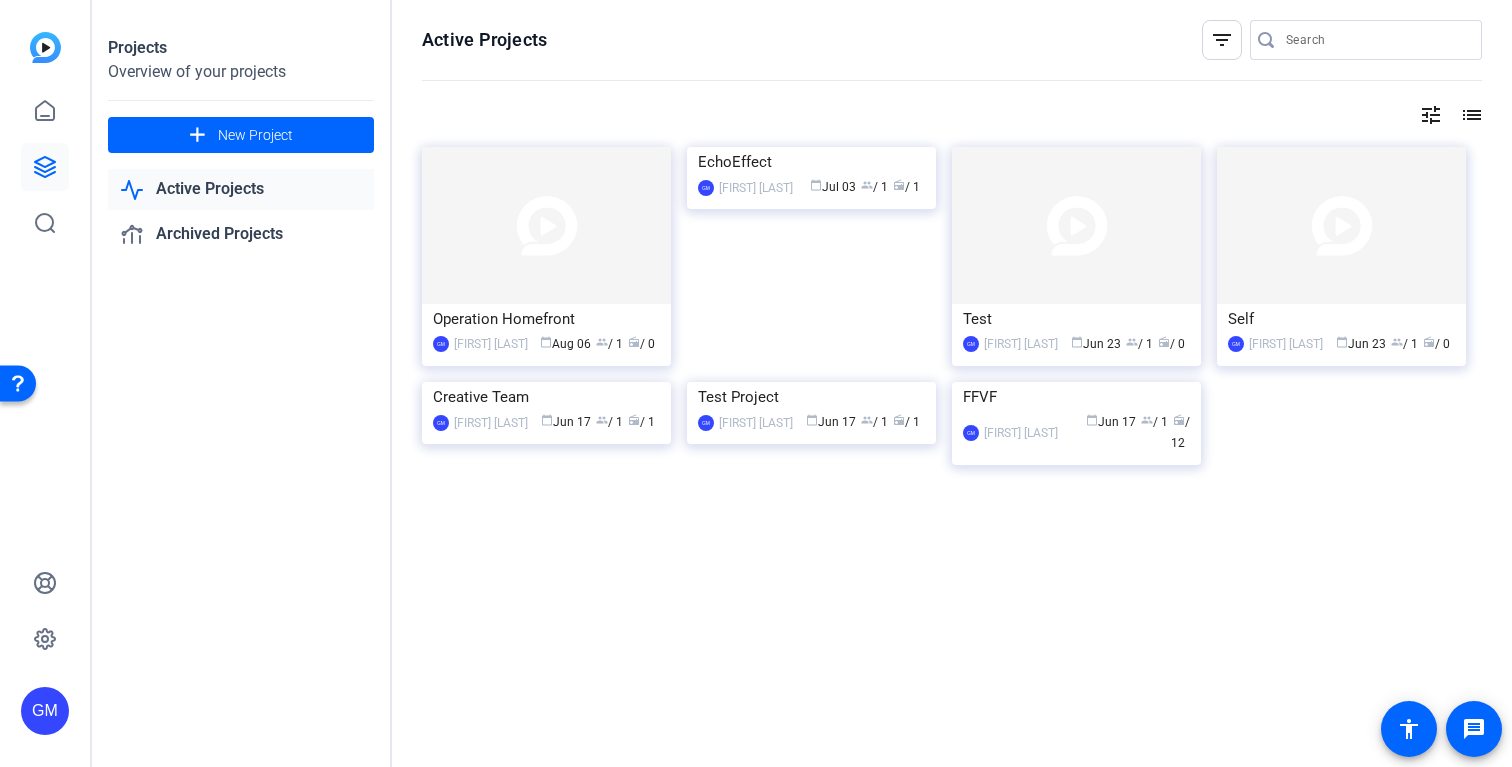 click on "Creative Team  GM  Germain McCarthy calendar_today  Jun 17  group  / 1  radio  / 1" 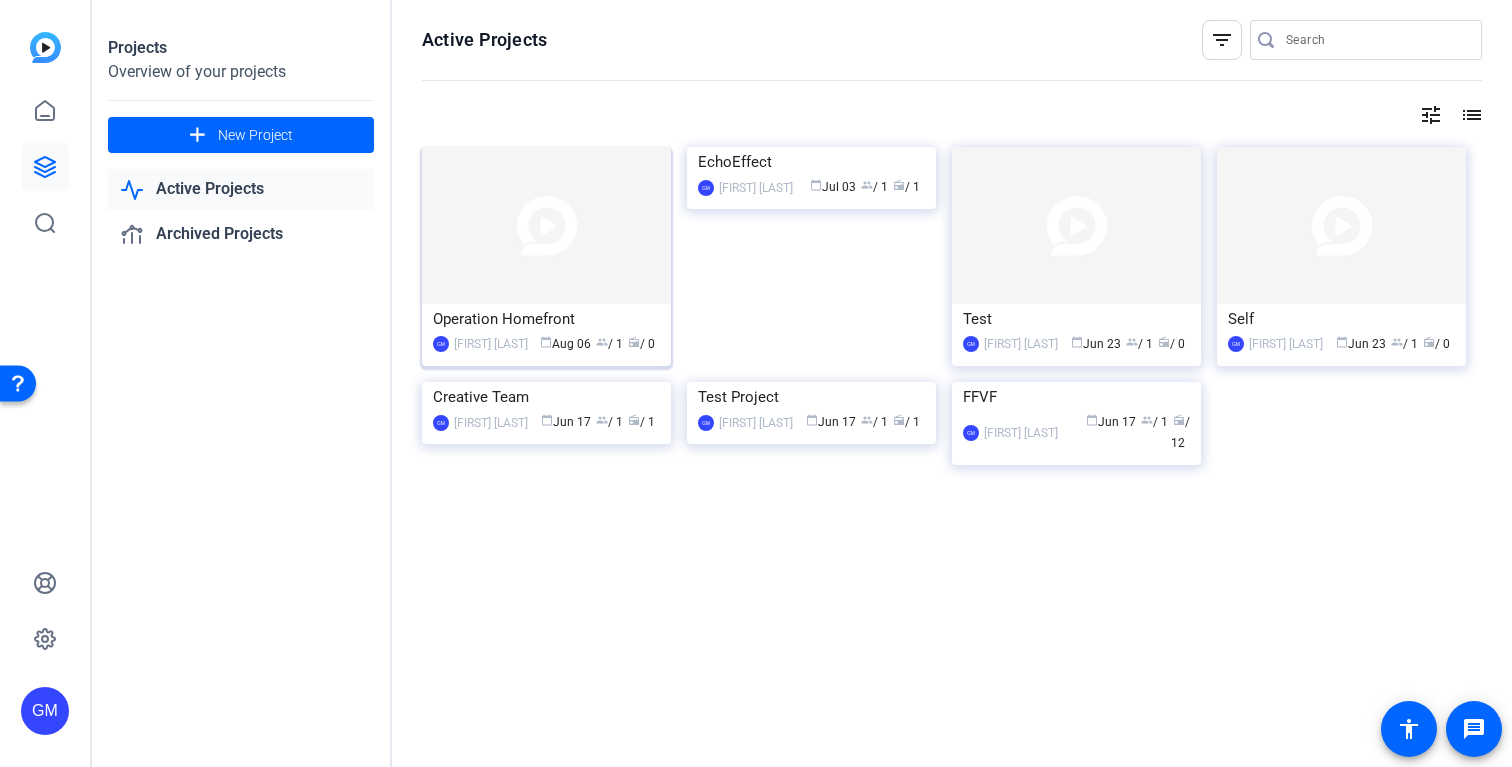 click on "Operation Homefront" 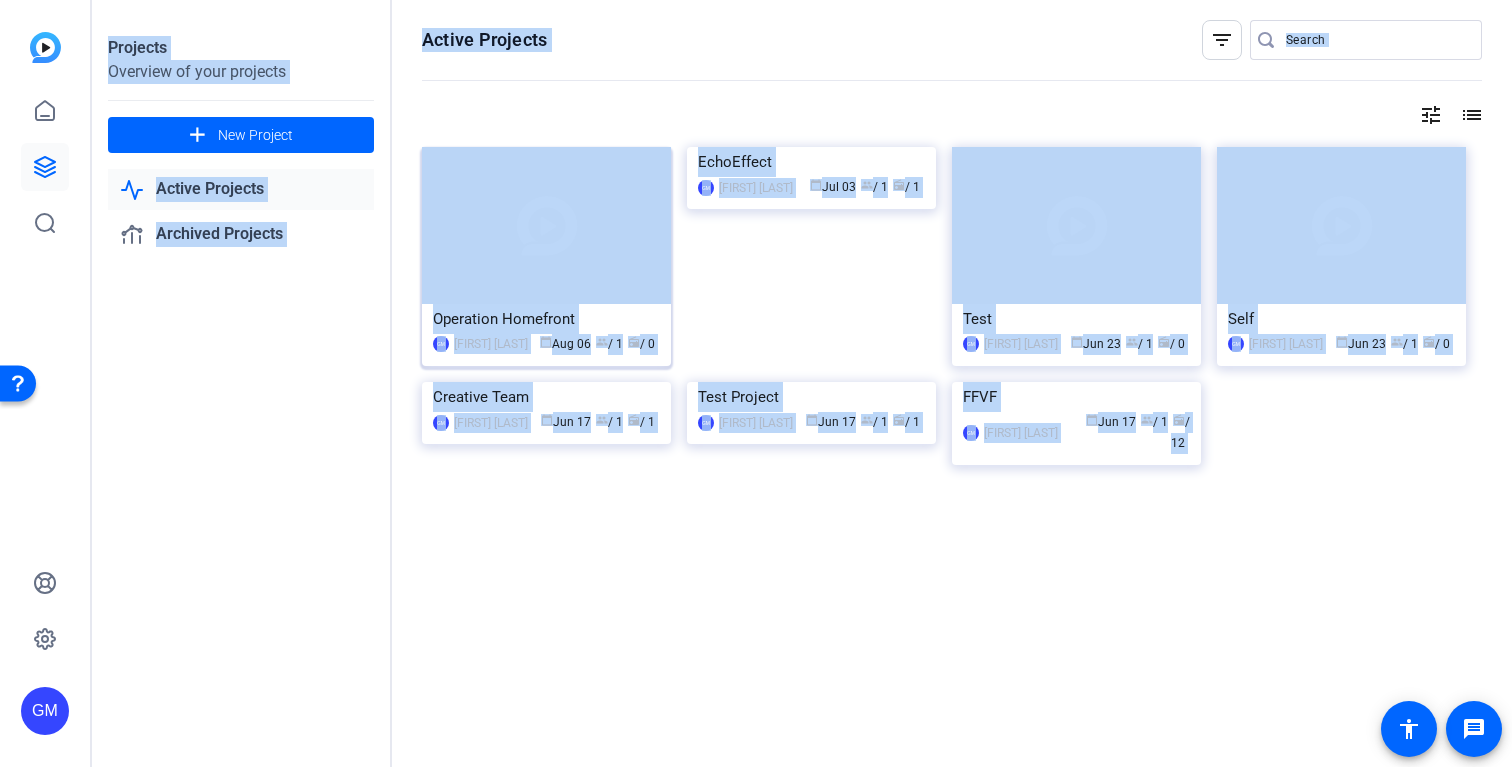 click on "Projects Overview of your projects add  New Project
Active Projects
Archived Projects  Active Projects  filter_list
tune list Operation Homefront  GM  Germain McCarthy calendar_today  Aug 06  group  / 1  radio  / 0  EchoEffect  GM  Germain McCarthy calendar_today  Jul 03  group  / 1  radio  / 1  Test  GM  Germain McCarthy calendar_today  Jun 23  group  / 1  radio  / 0  Self  GM  Germain McCarthy calendar_today  Jun 23  group  / 1  radio  / 0  Creative Team  GM  Germain McCarthy calendar_today  Jun 17  group  / 1  radio  / 1  Test Project  GM  Germain McCarthy calendar_today  Jun 17  group  / 1  radio  / 1  FFVF  GM  Germain McCarthy calendar_today  Jun 17  group  / 1  radio  / 12" 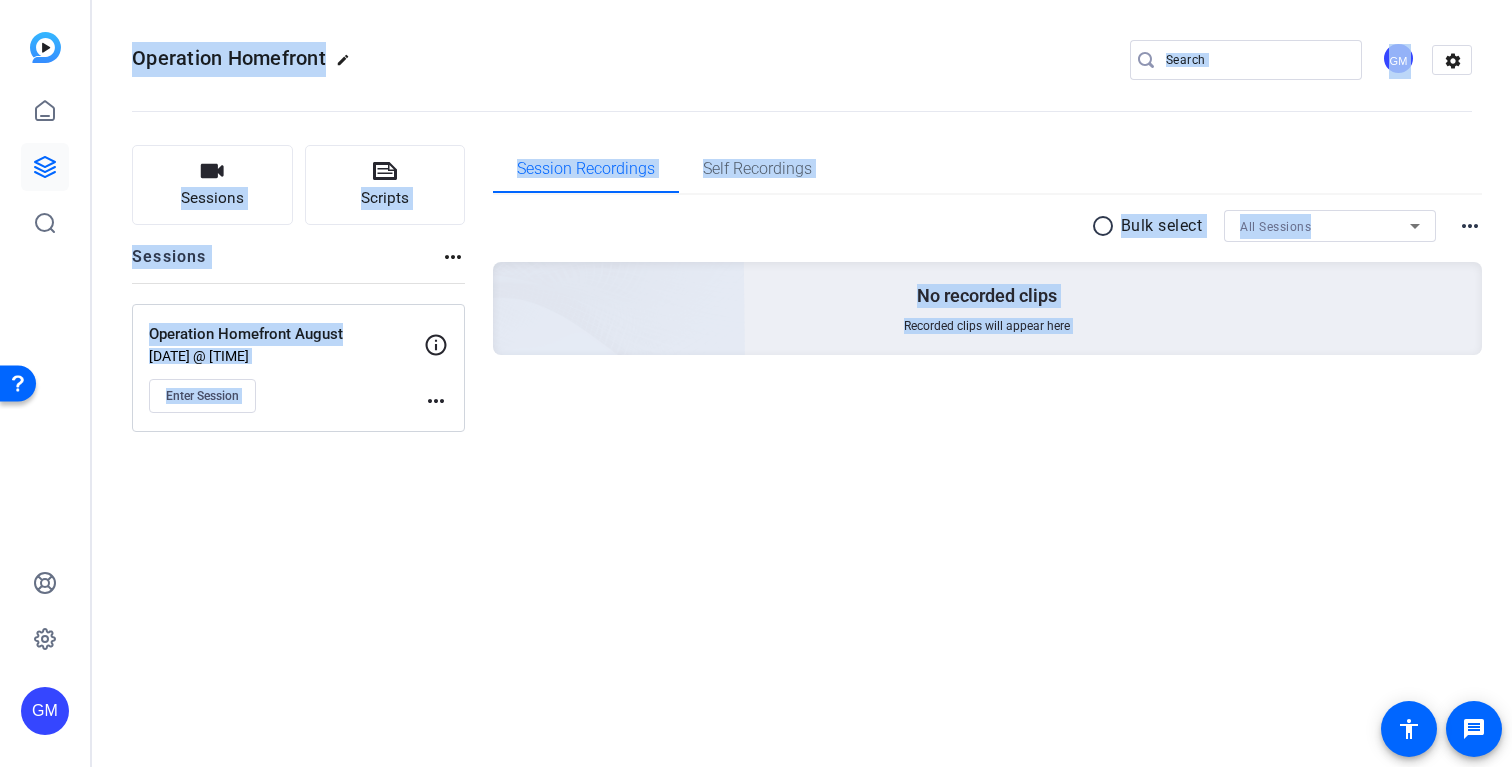 click on "radio_button_unchecked Bulk select All Sessions more_horiz No recorded clips Recorded clips will appear here" at bounding box center (988, 307) 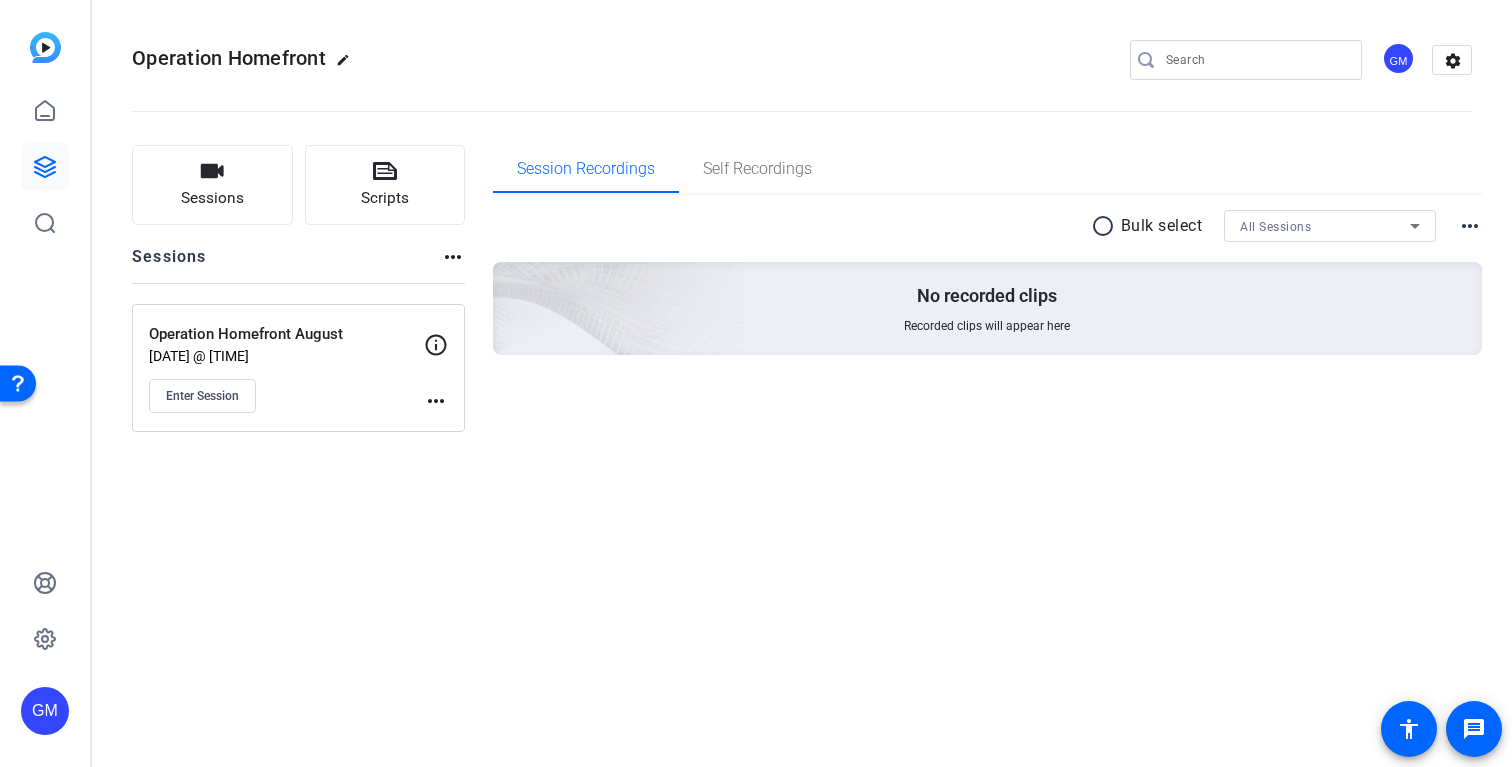 click on "Operation Homefront  edit
GM  settings
Sessions
Scripts  Sessions more_horiz  Operation Homefront August   Aug 06, 2025 @ 5:38 PM  Enter Session
more_horiz Session Recordings Self Recordings radio_button_unchecked Bulk select All Sessions more_horiz No recorded clips Recorded clips will appear here" 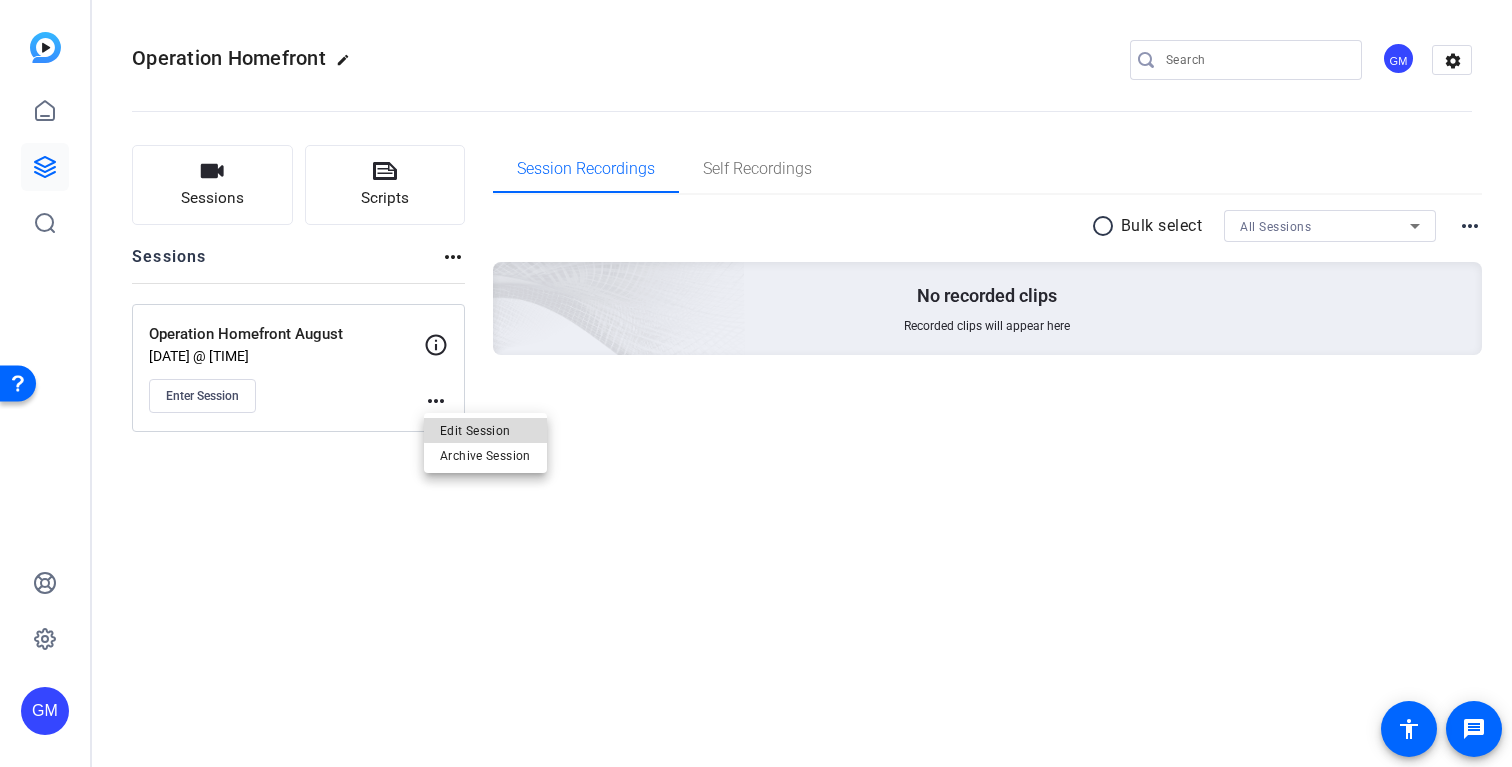 click on "Edit Session" at bounding box center (485, 430) 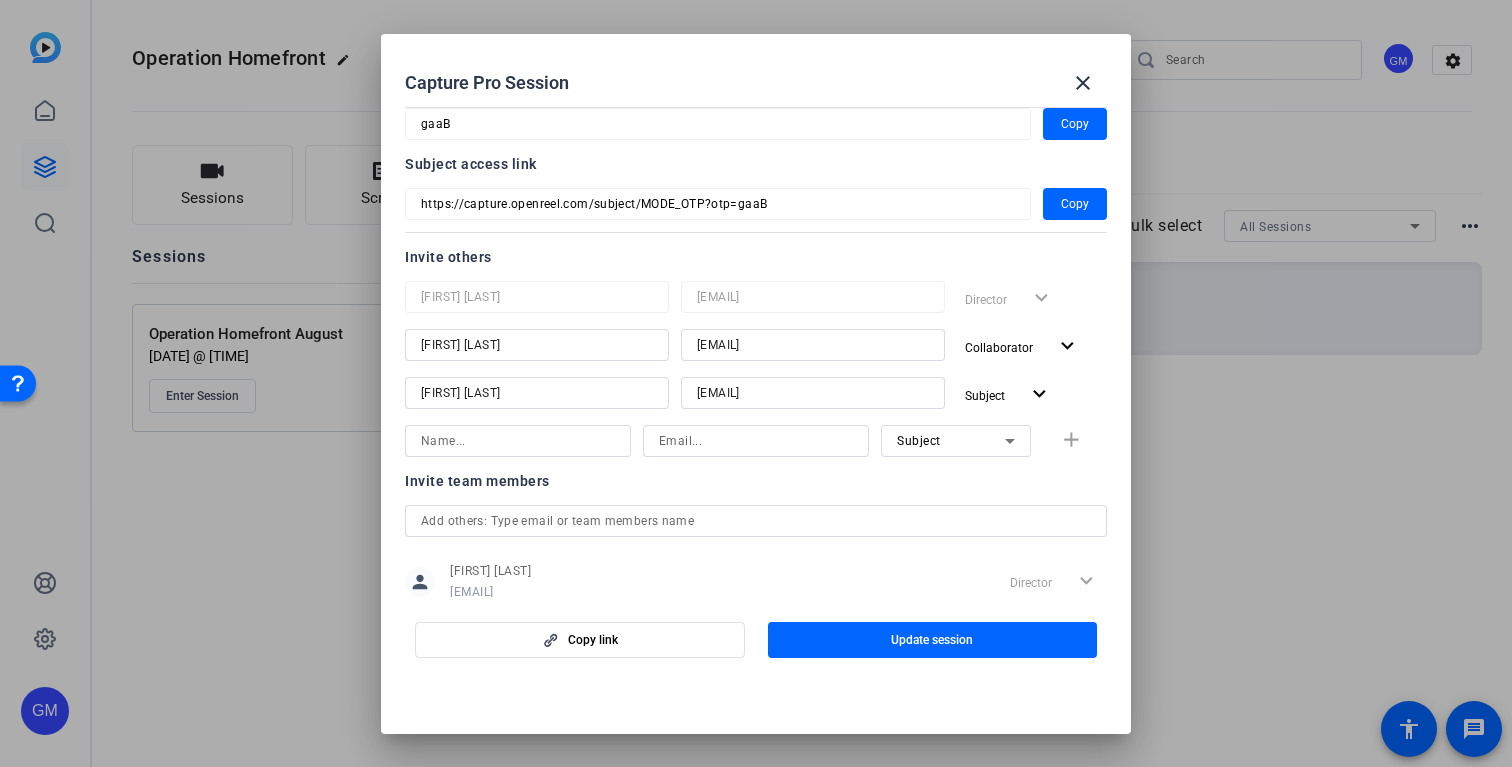 scroll, scrollTop: 129, scrollLeft: 0, axis: vertical 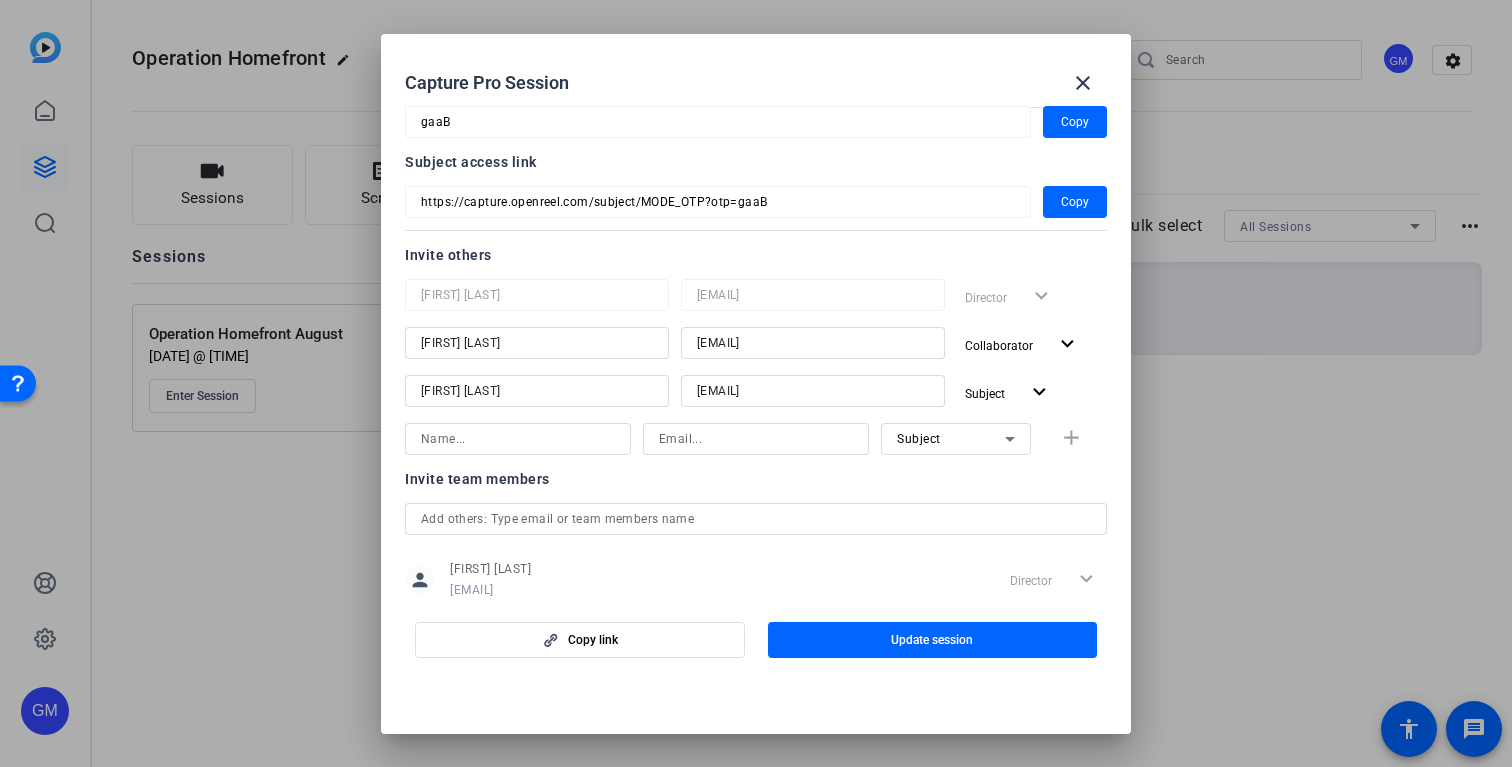 click at bounding box center [518, 439] 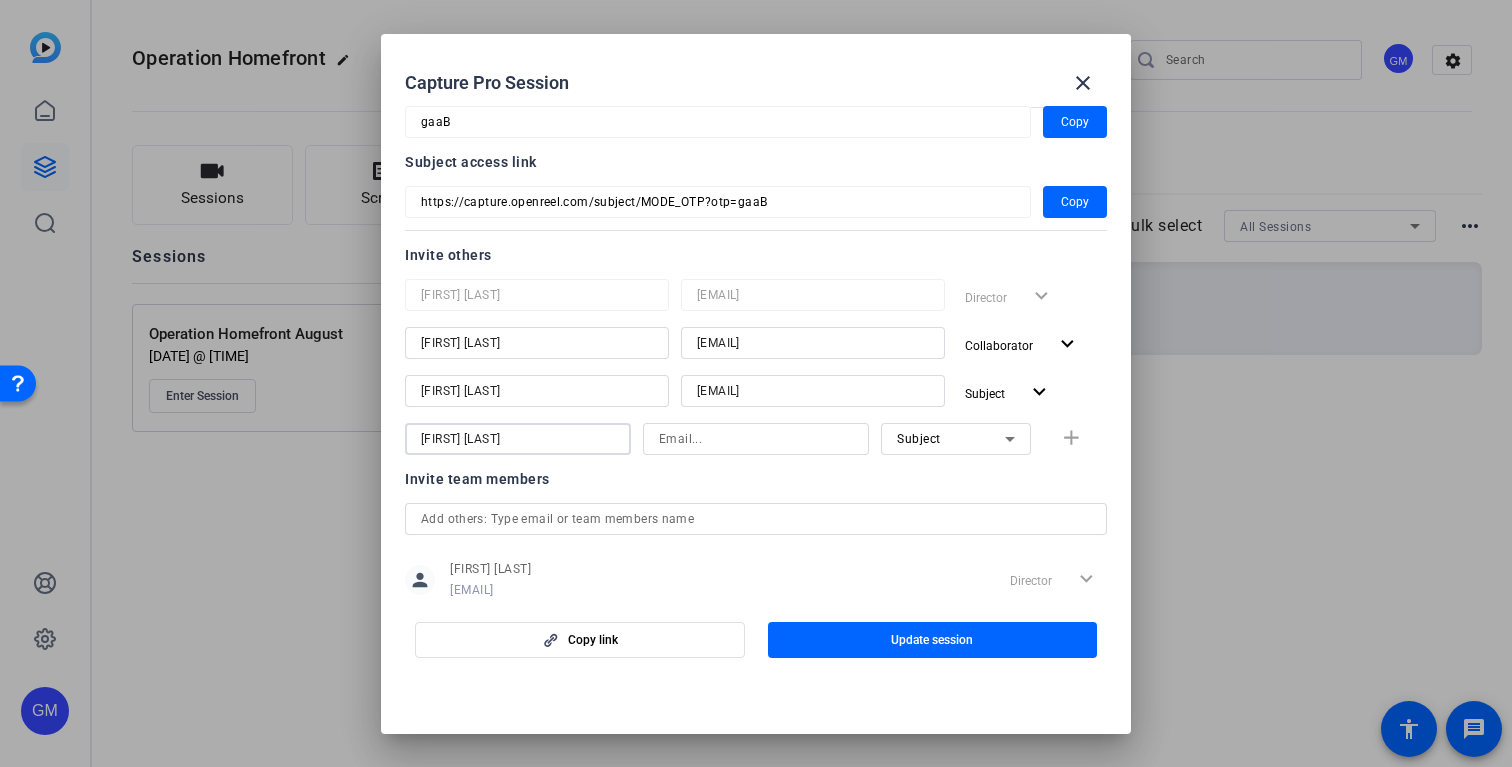 type on "Leah David" 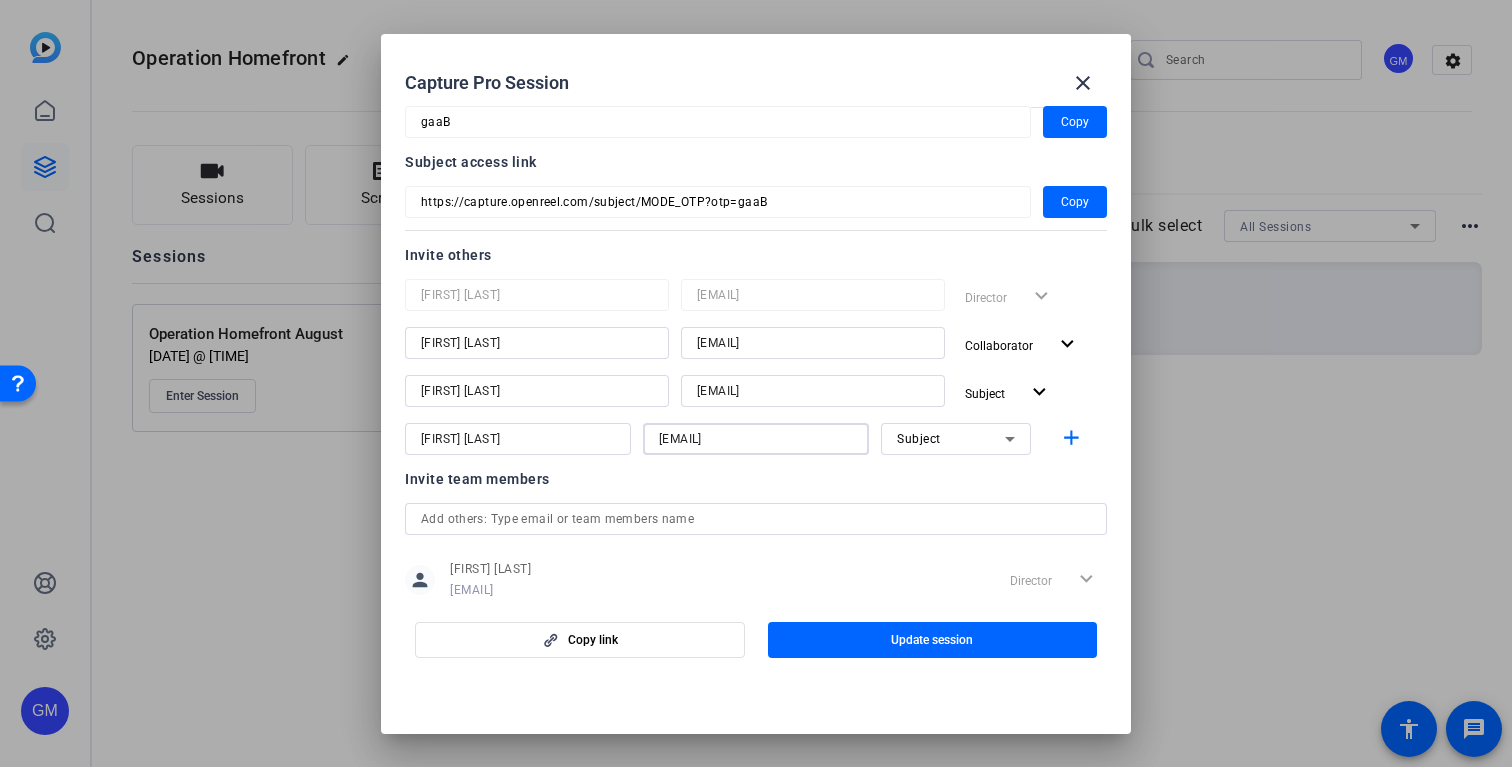 type on "ldavis@wearemoore.com" 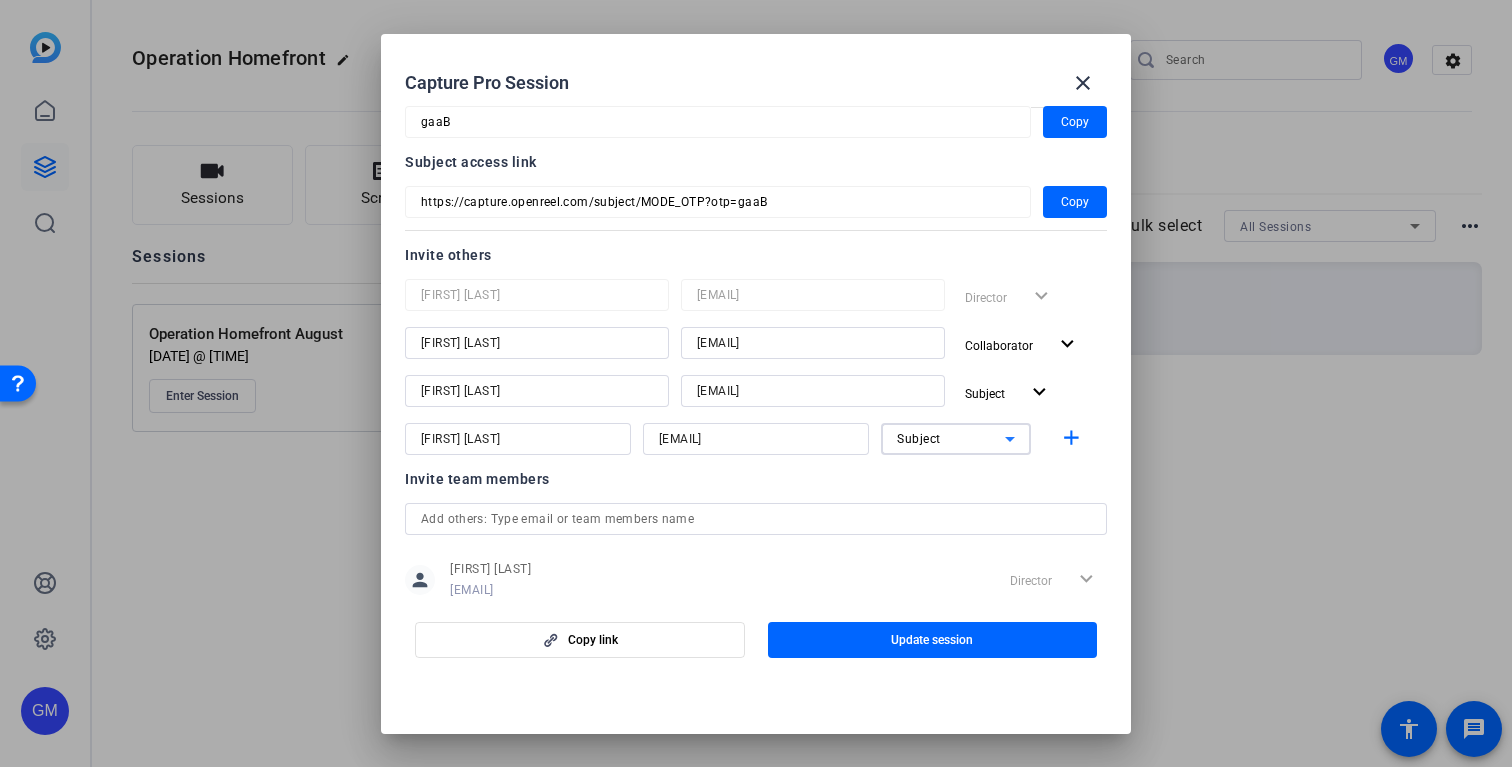 click on "Subject" at bounding box center [951, 438] 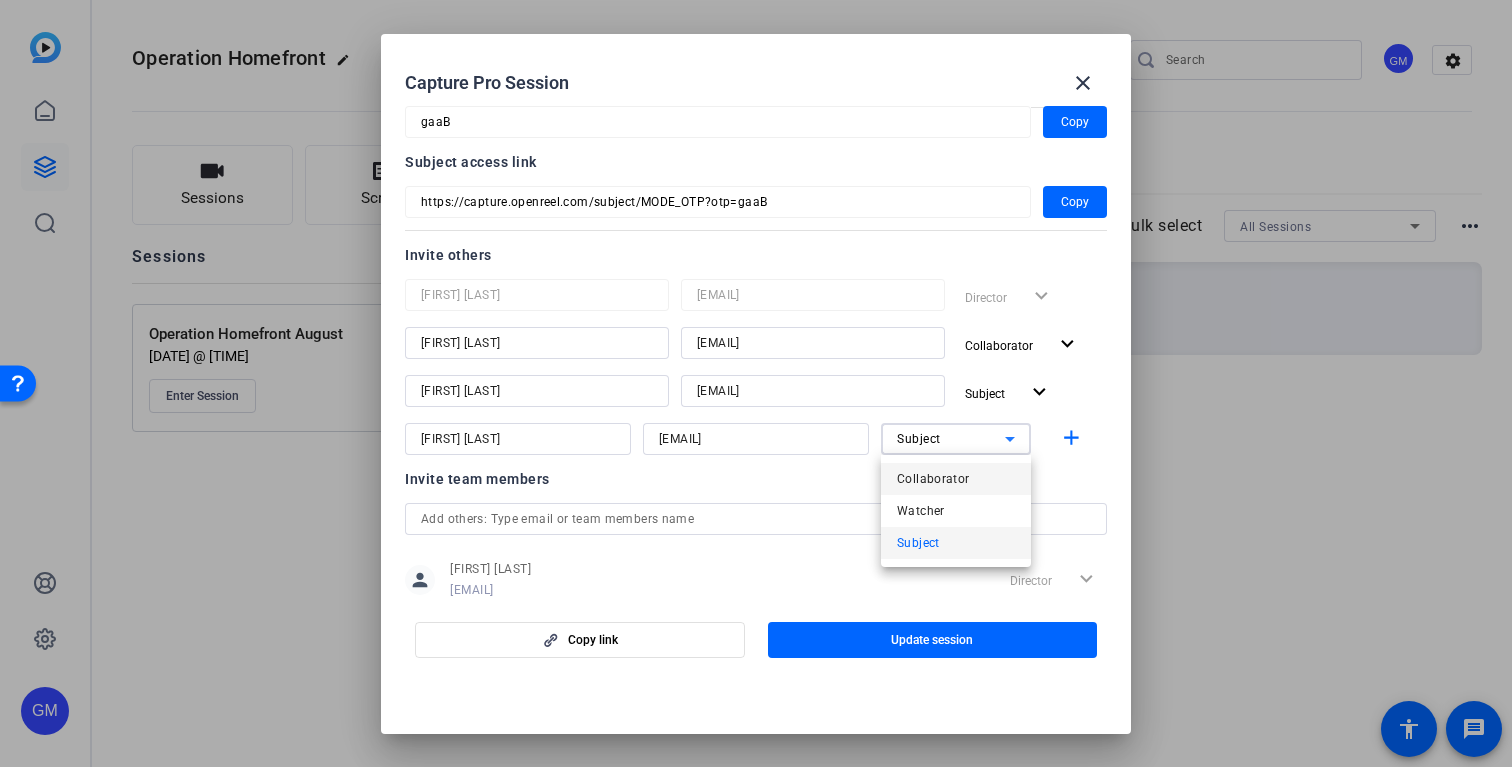 click on "Collaborator" at bounding box center [933, 479] 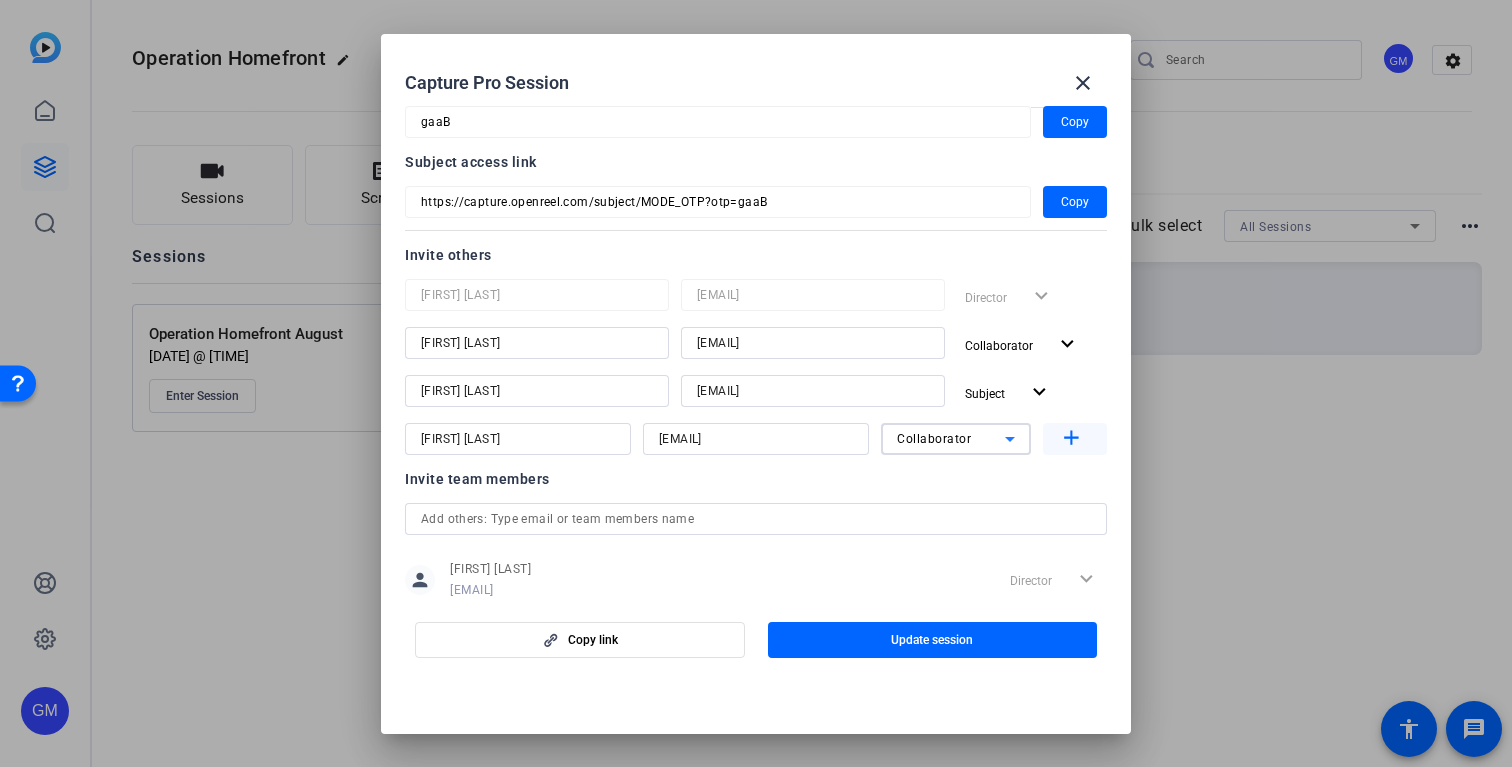 click on "add" 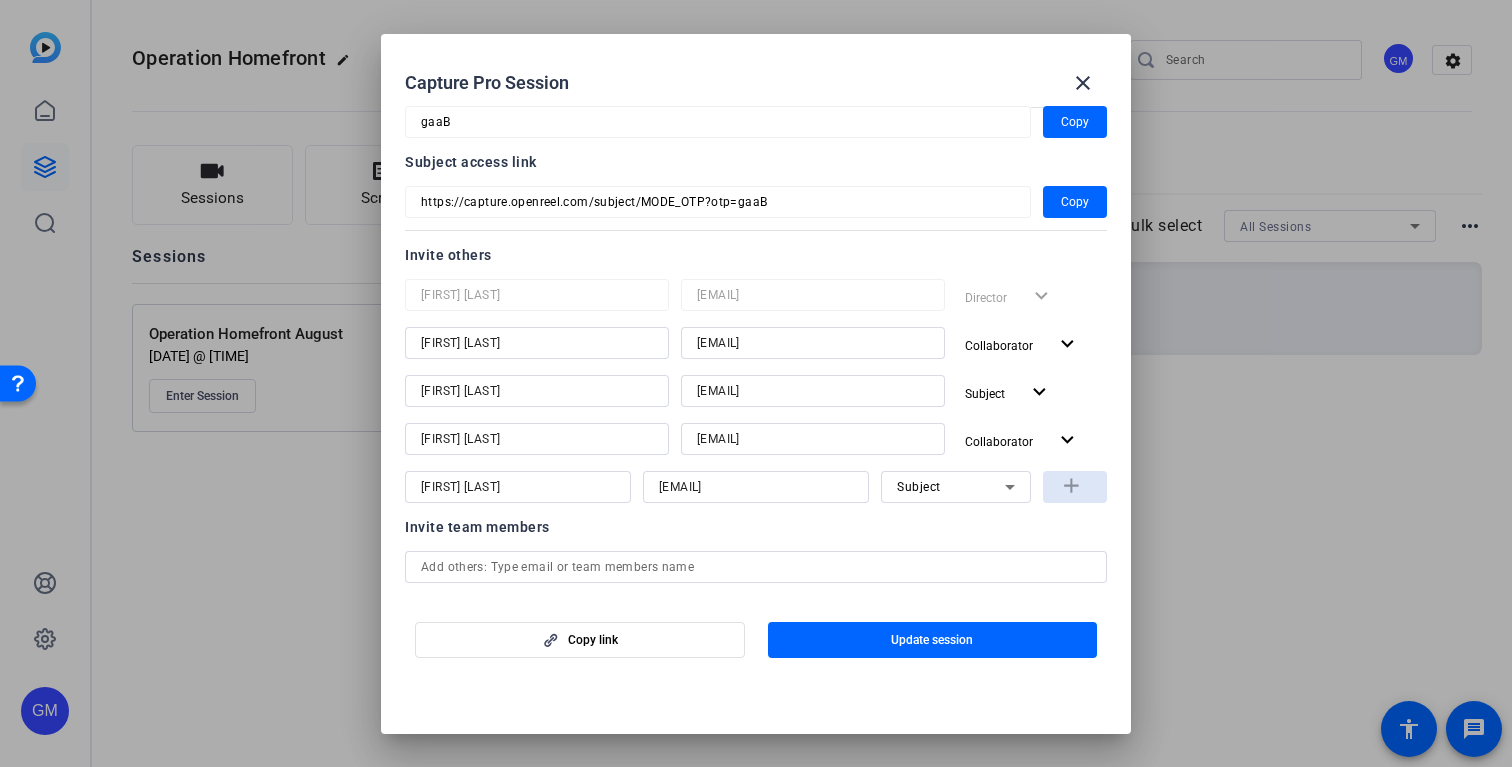 type 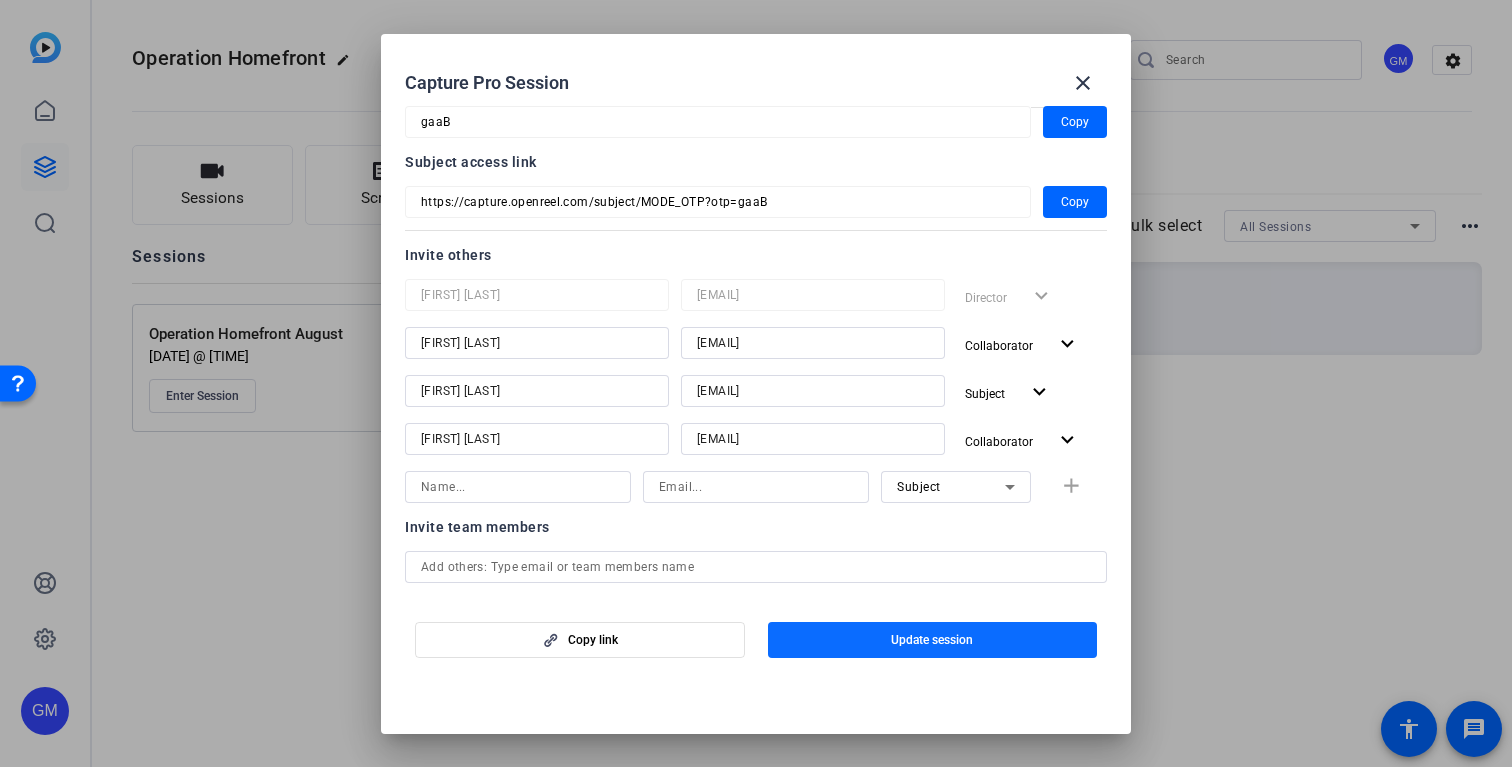 click on "Update session" 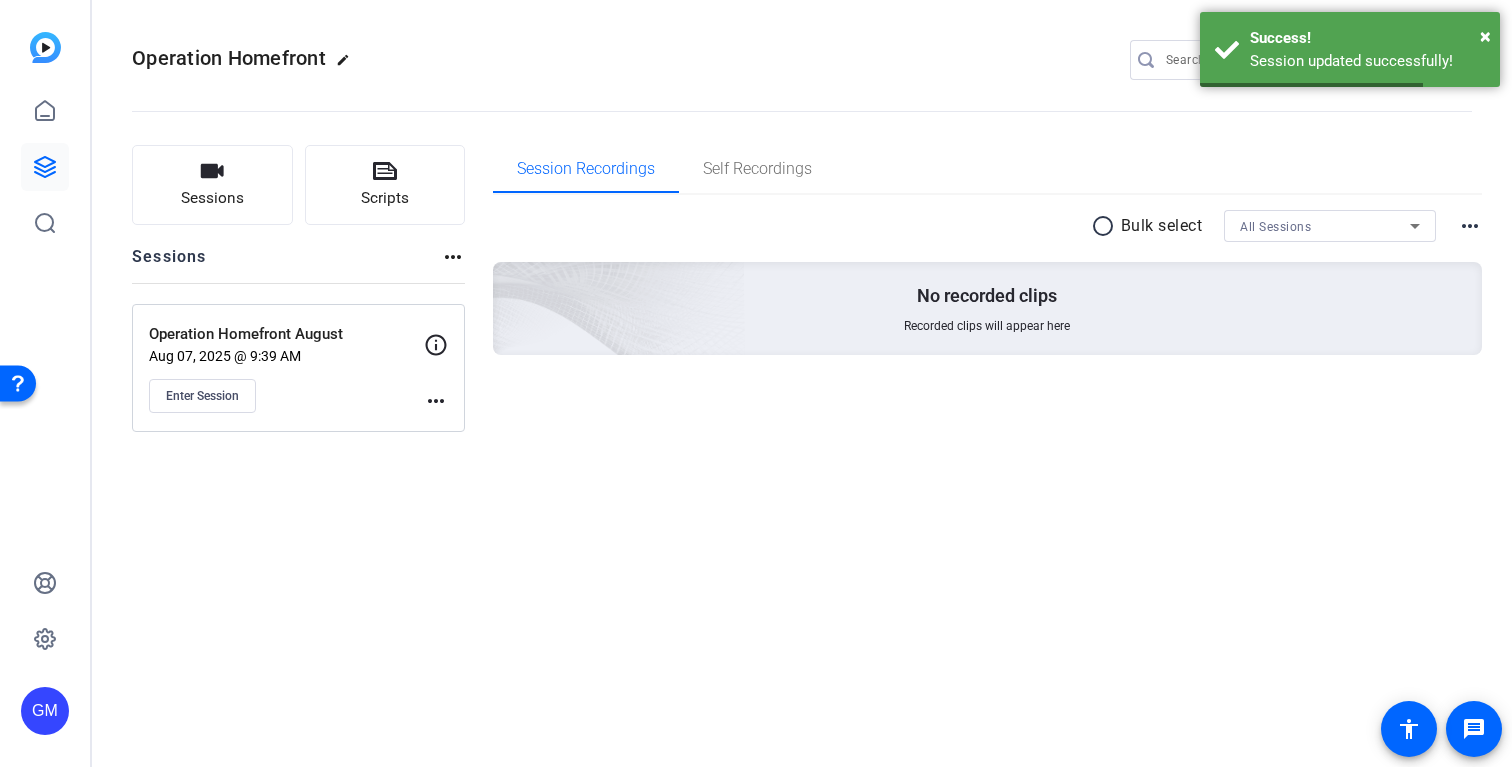 click on "more_horiz" 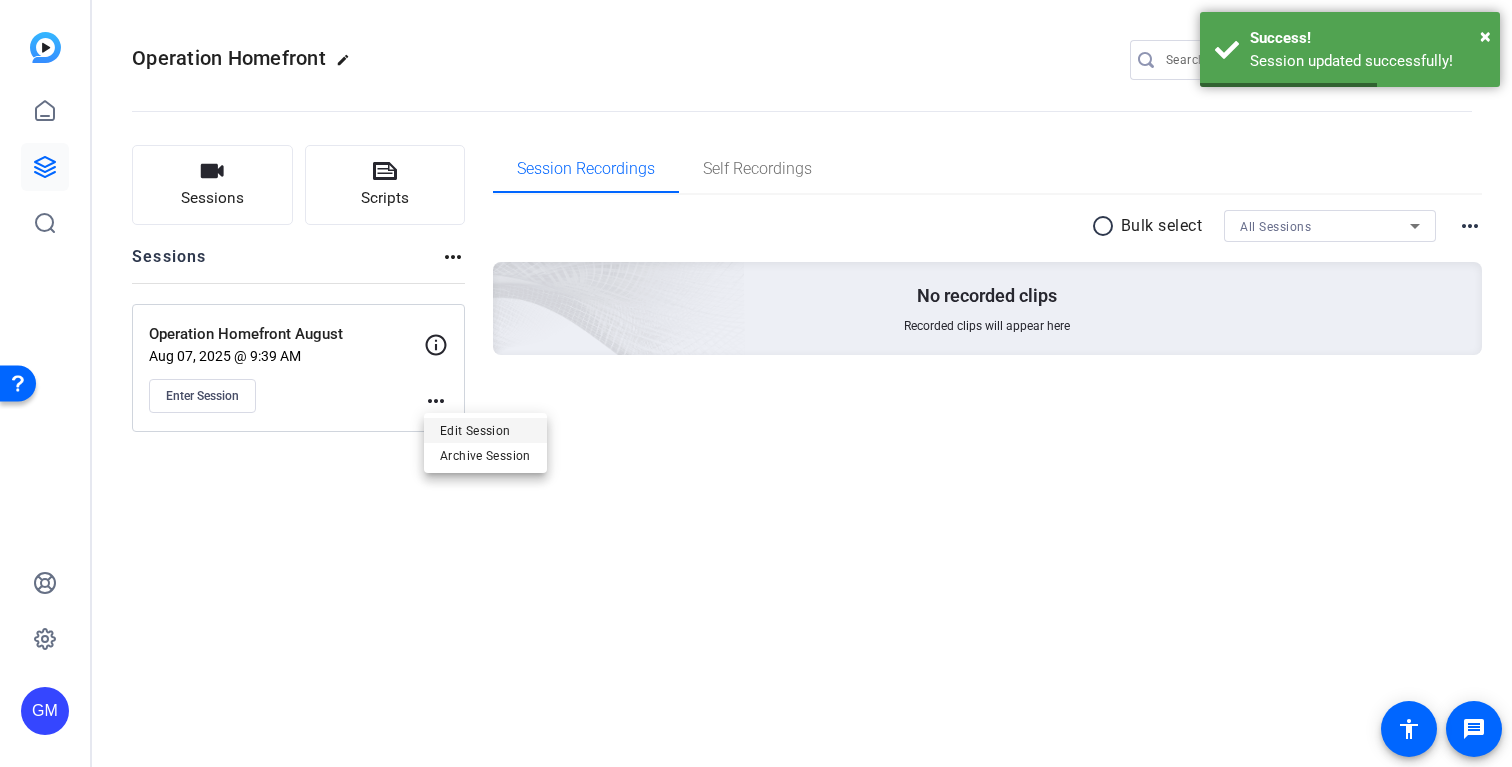 click on "Edit Session" at bounding box center (485, 430) 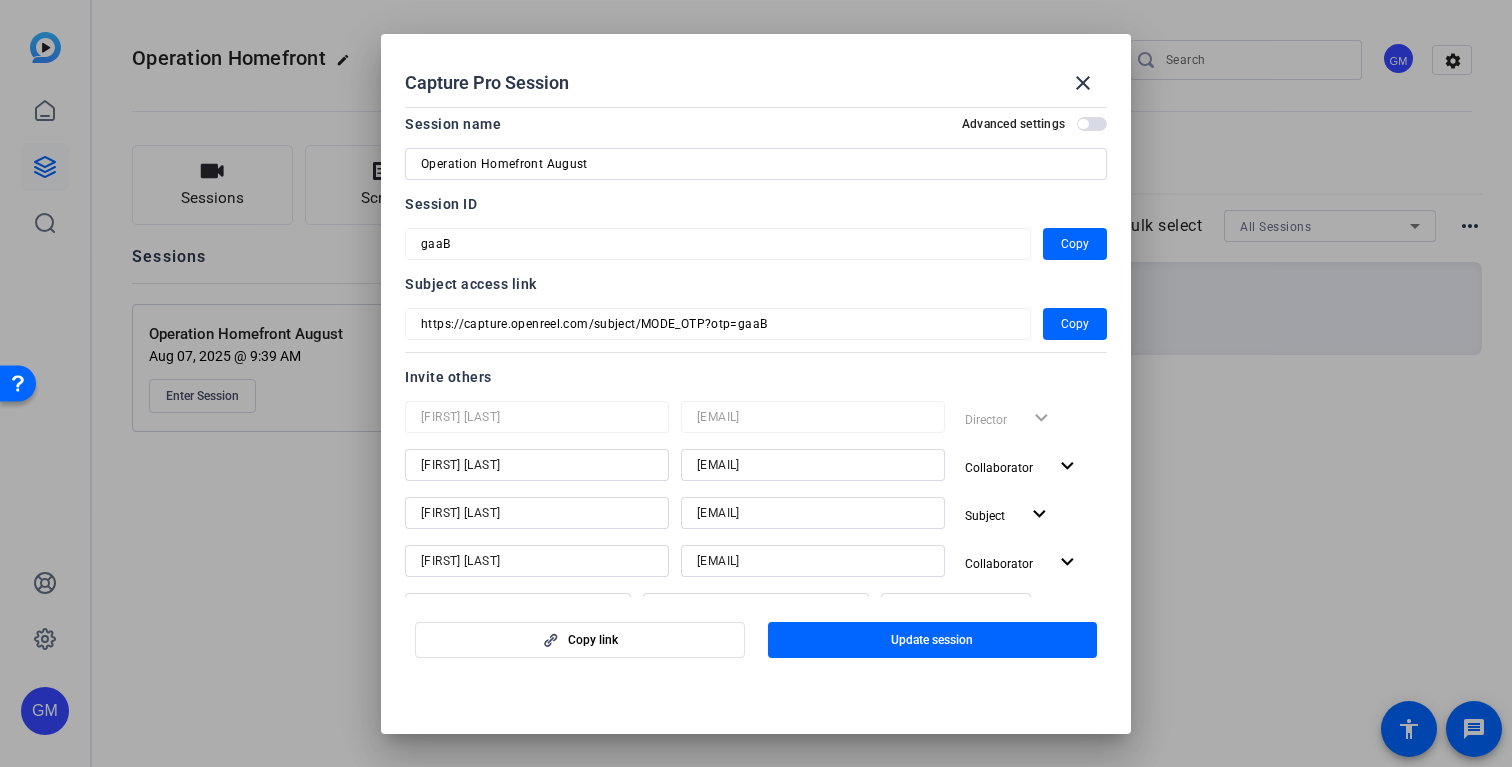 scroll, scrollTop: 0, scrollLeft: 0, axis: both 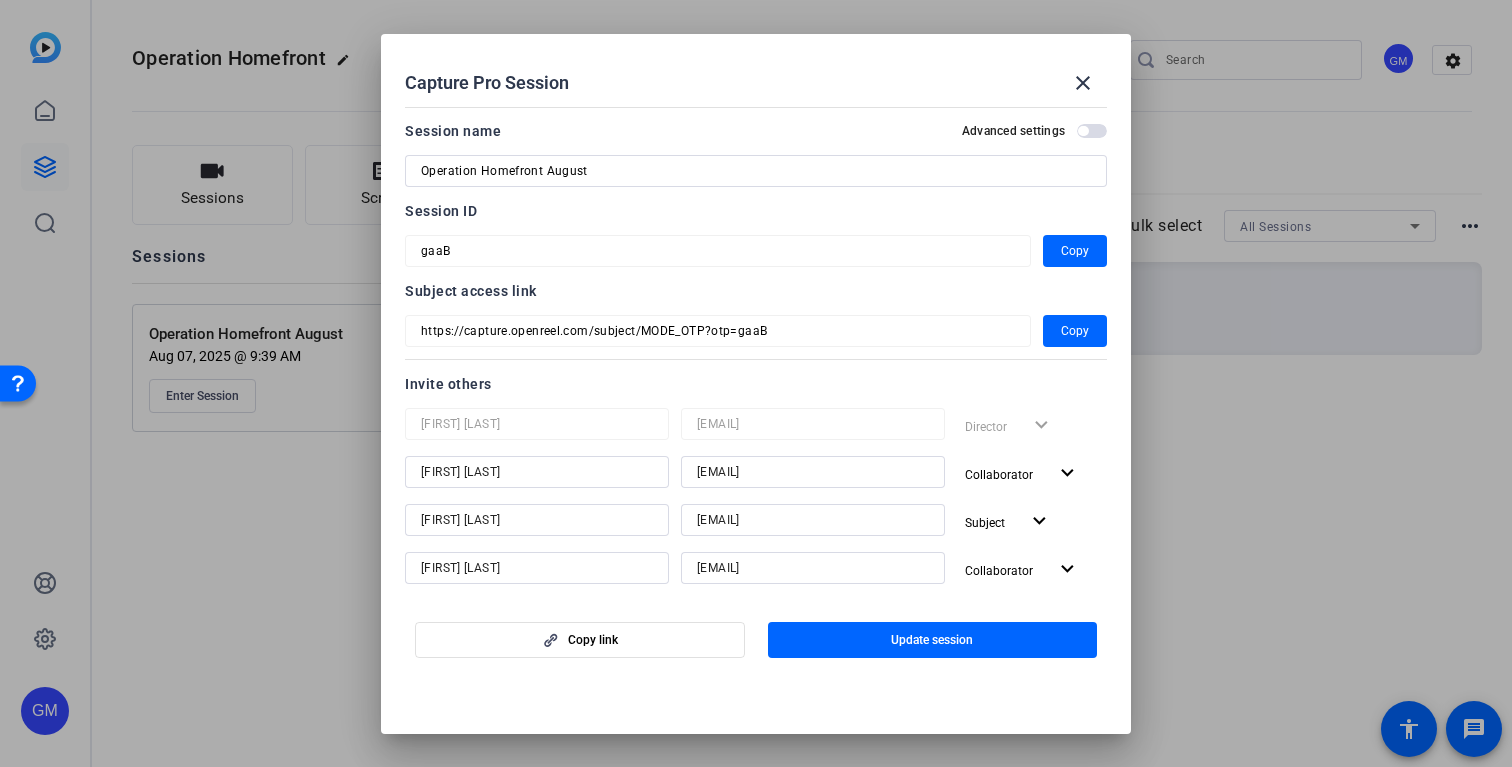 click at bounding box center (1083, 131) 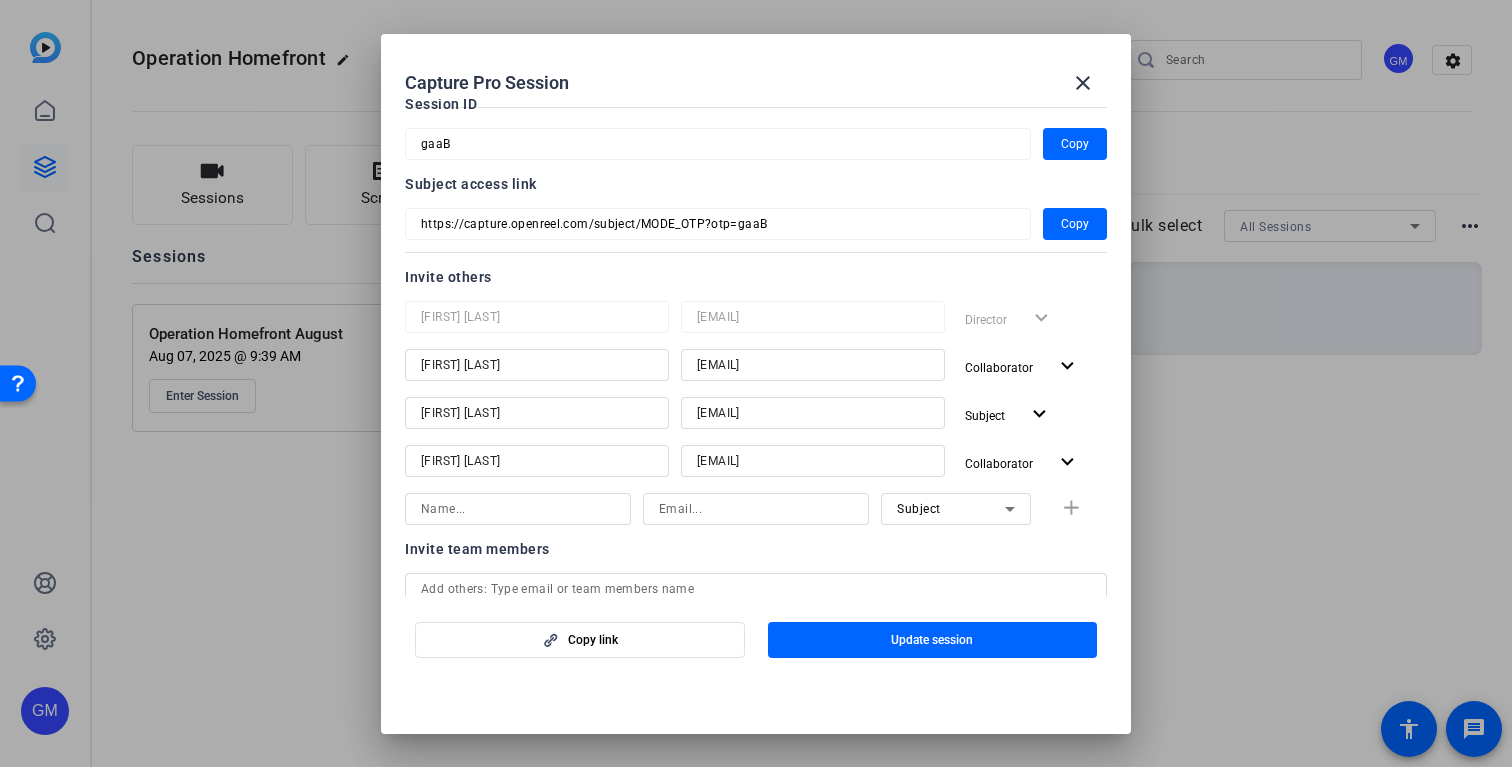 scroll, scrollTop: 318, scrollLeft: 0, axis: vertical 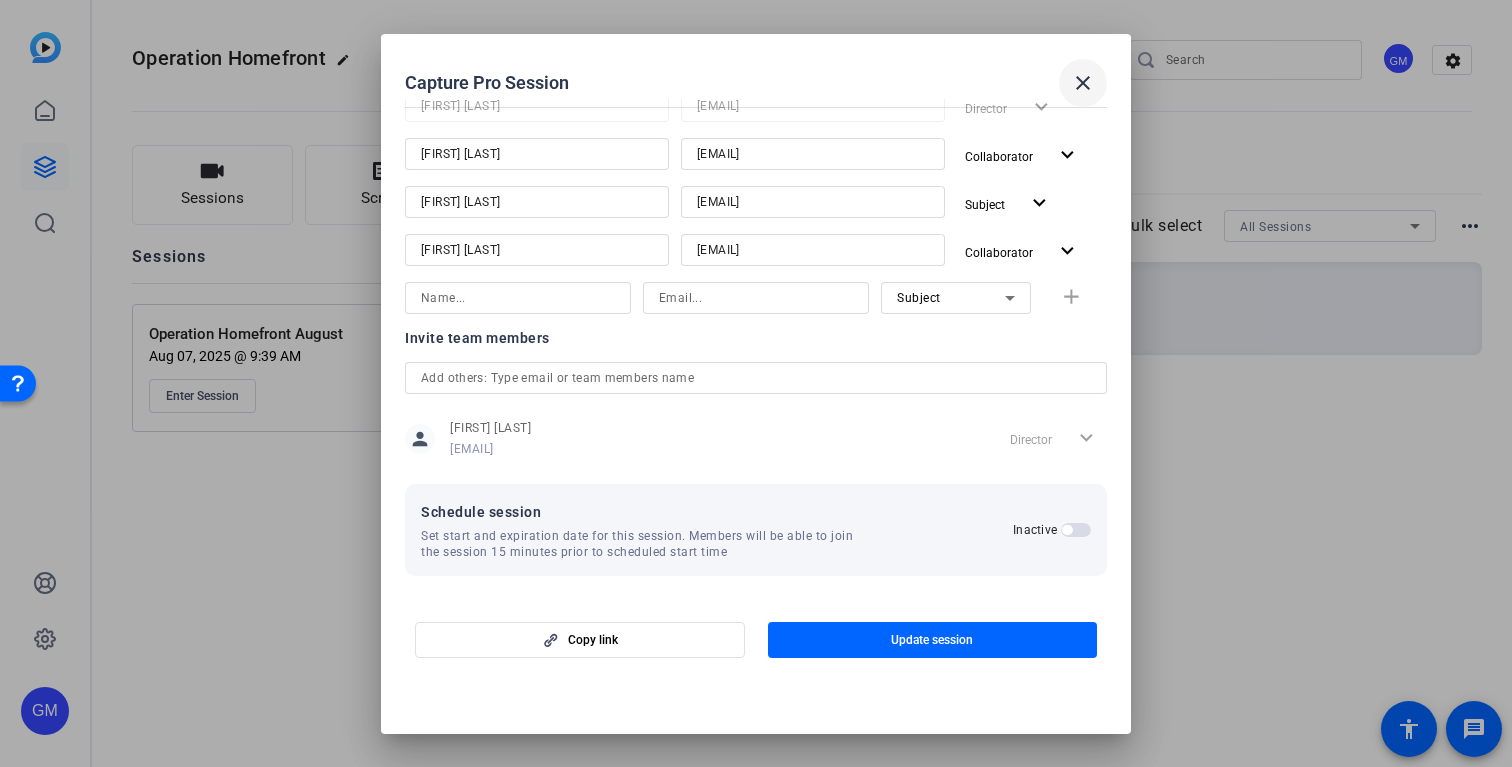 click on "close" at bounding box center [1083, 83] 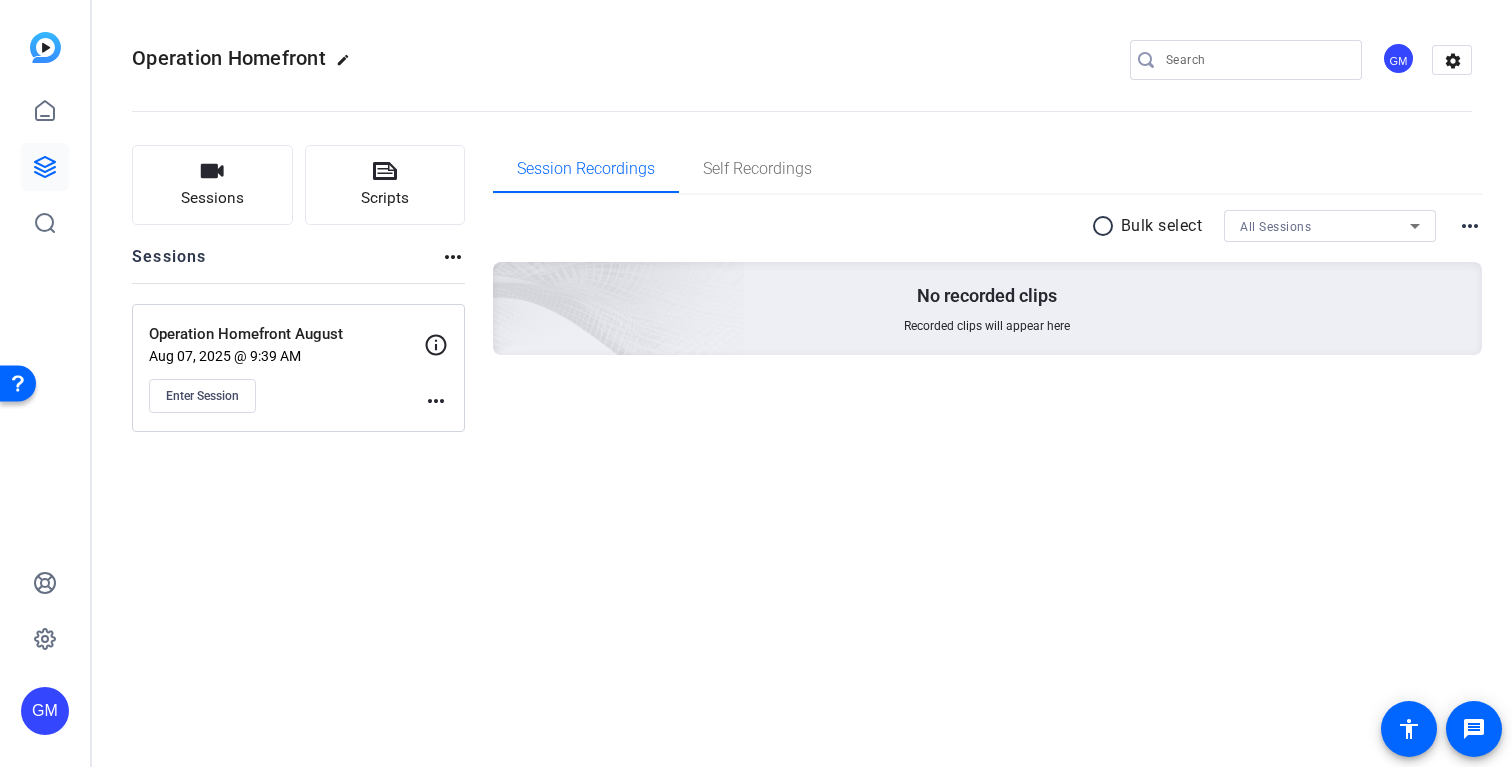 click on "Operation Homefront  edit
GM  settings
Sessions
Scripts  Sessions more_horiz  Operation Homefront August   Aug 07, 2025 @ 9:39 AM  Enter Session
more_horiz Session Recordings Self Recordings radio_button_unchecked Bulk select All Sessions more_horiz No recorded clips Recorded clips will appear here" 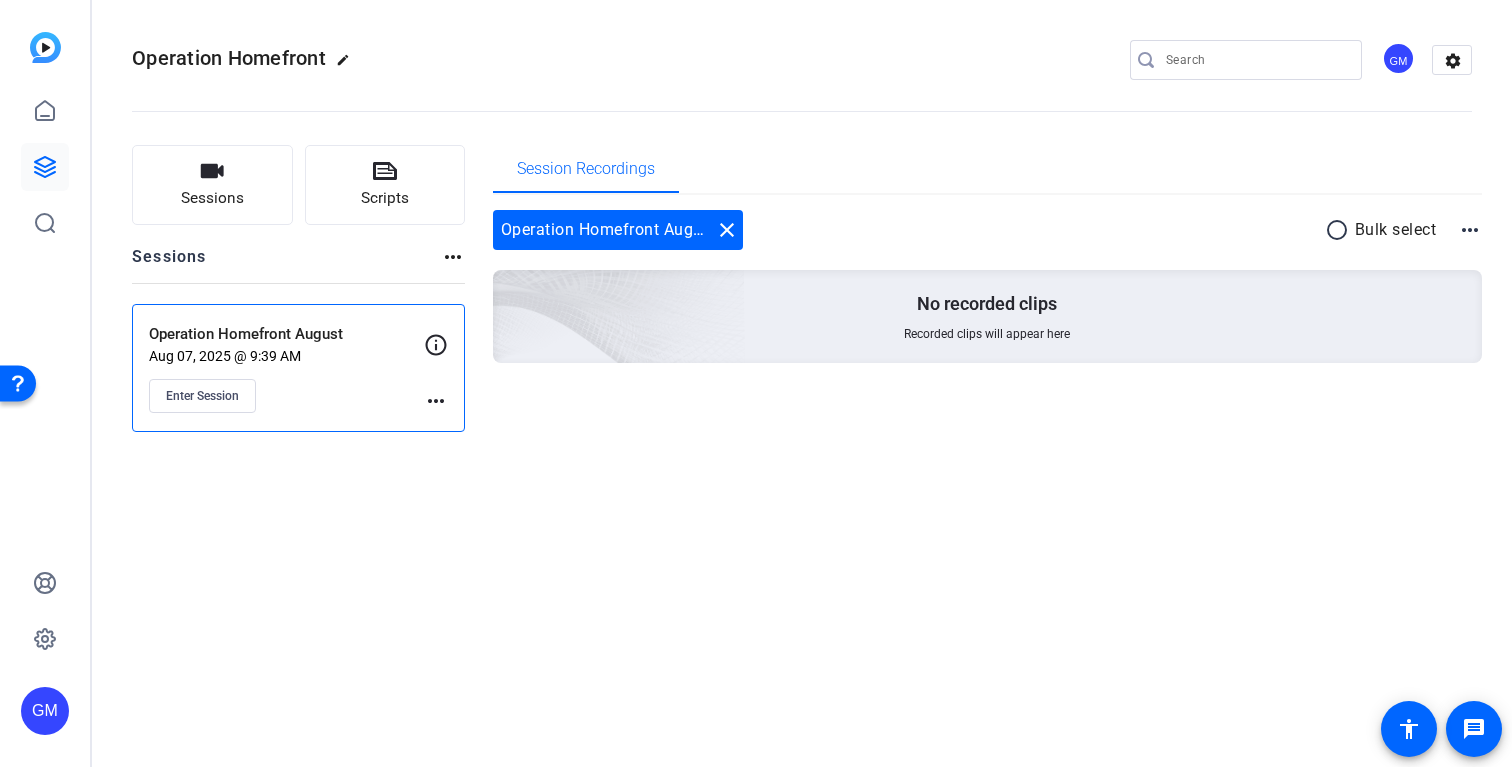 click on "more_horiz" 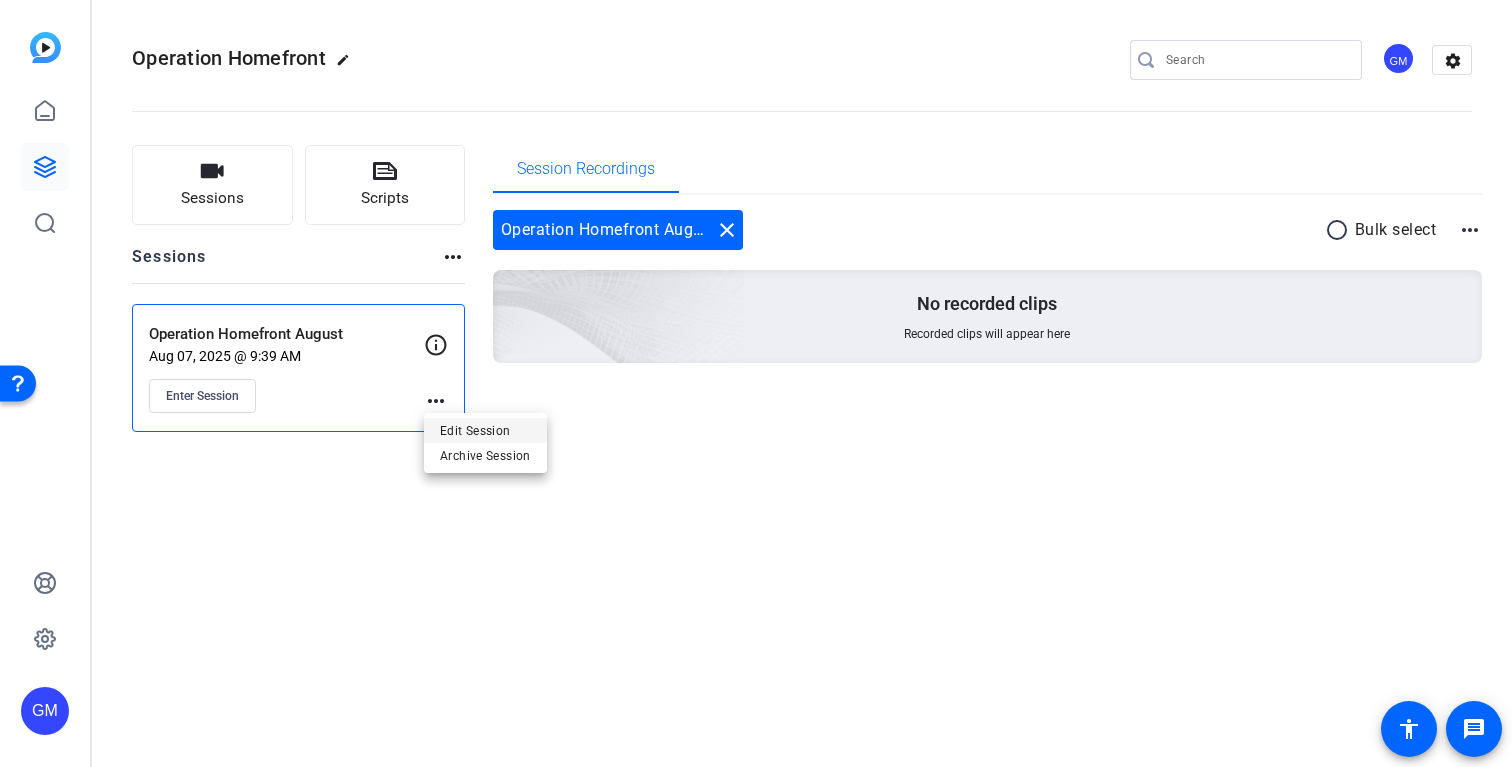 click on "Edit Session" at bounding box center (485, 430) 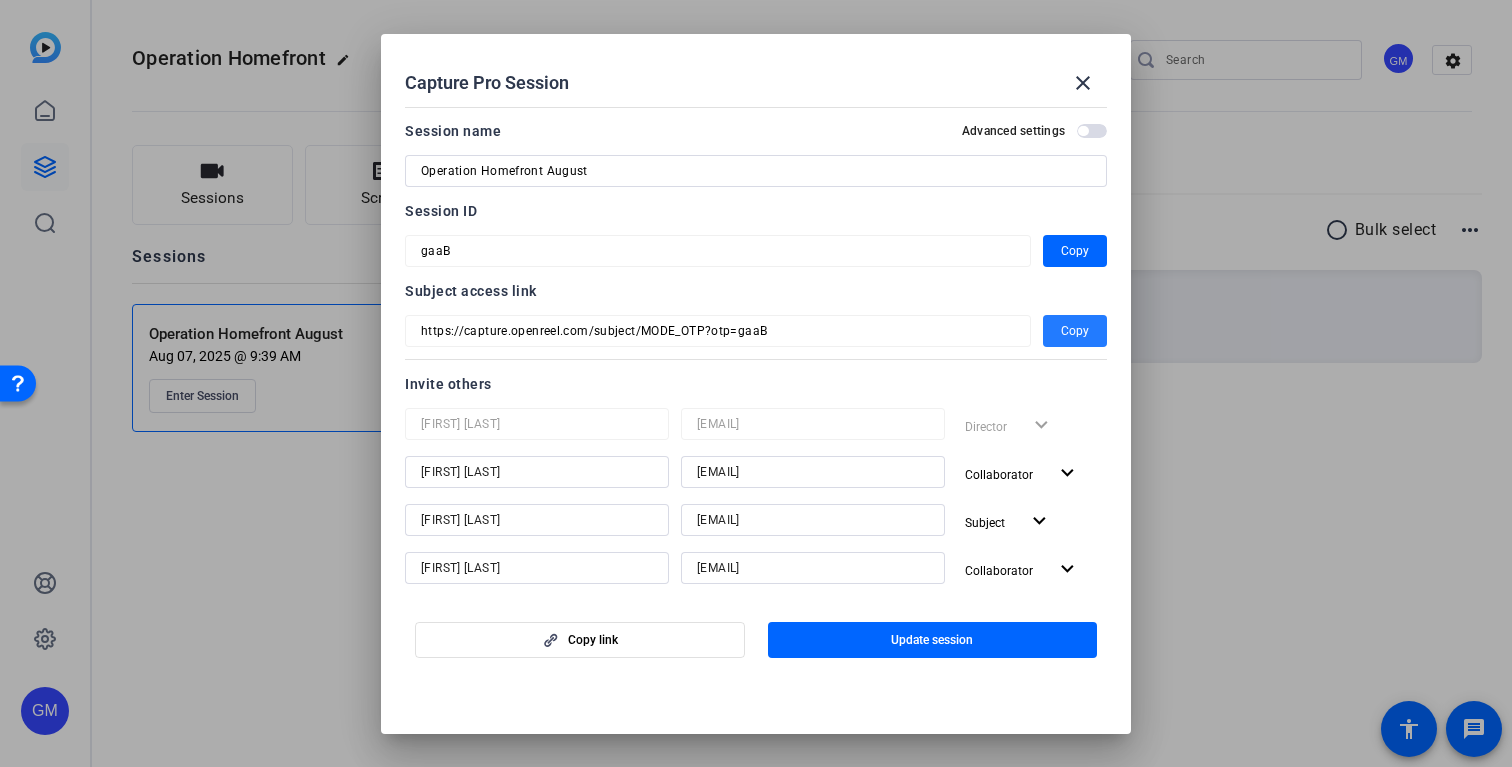 click on "Copy" at bounding box center [1075, 331] 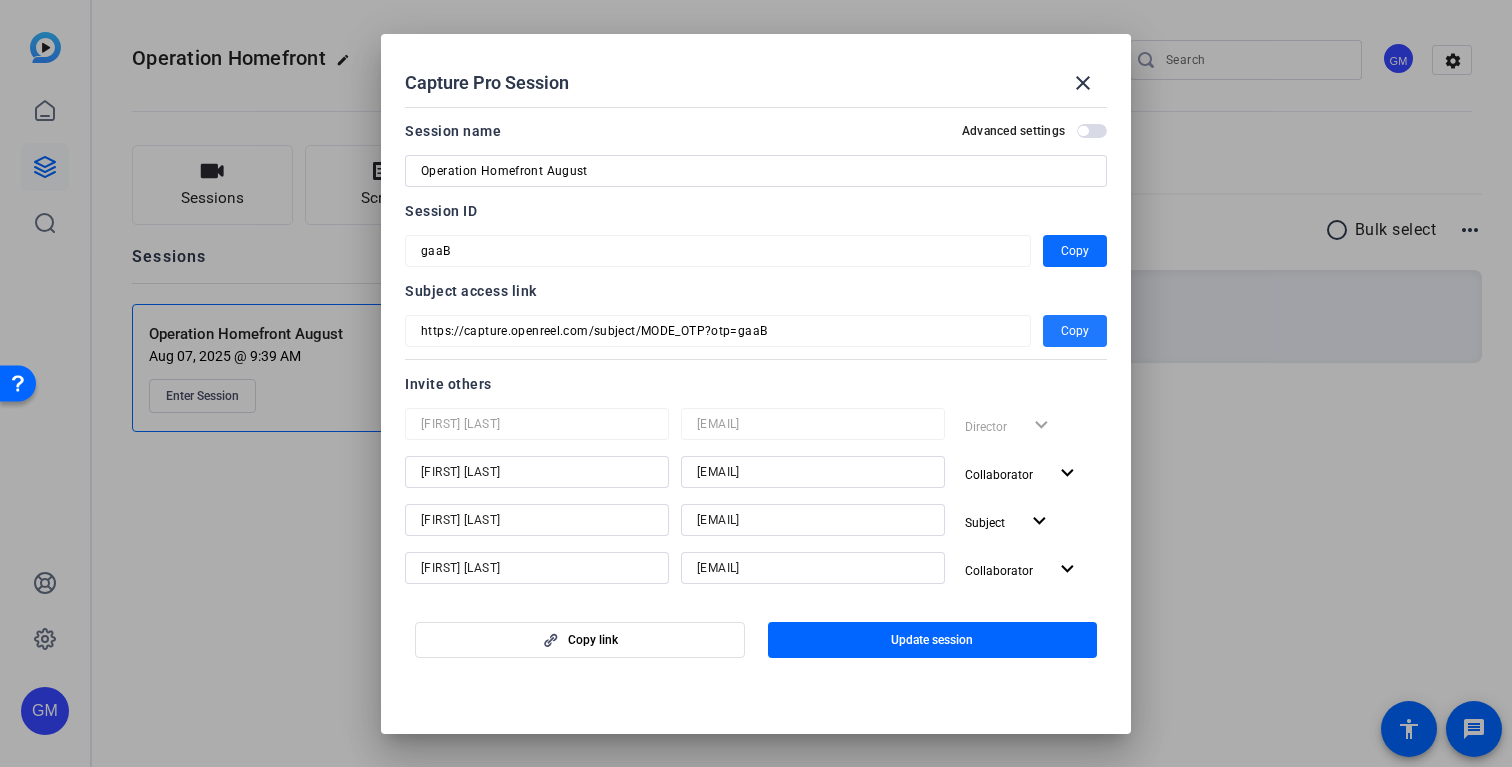 click on "Copy" at bounding box center [1075, 251] 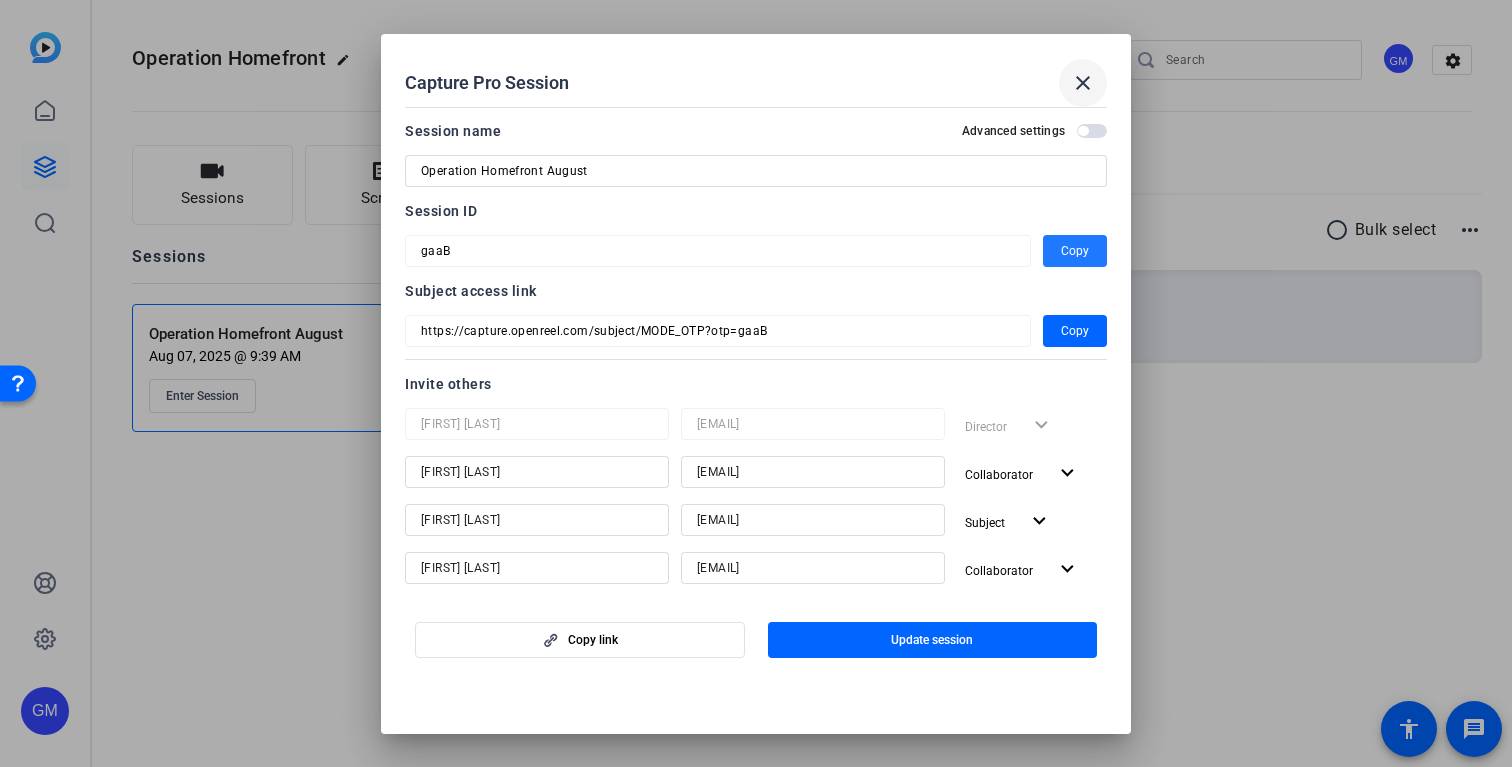 click on "close" at bounding box center [1083, 83] 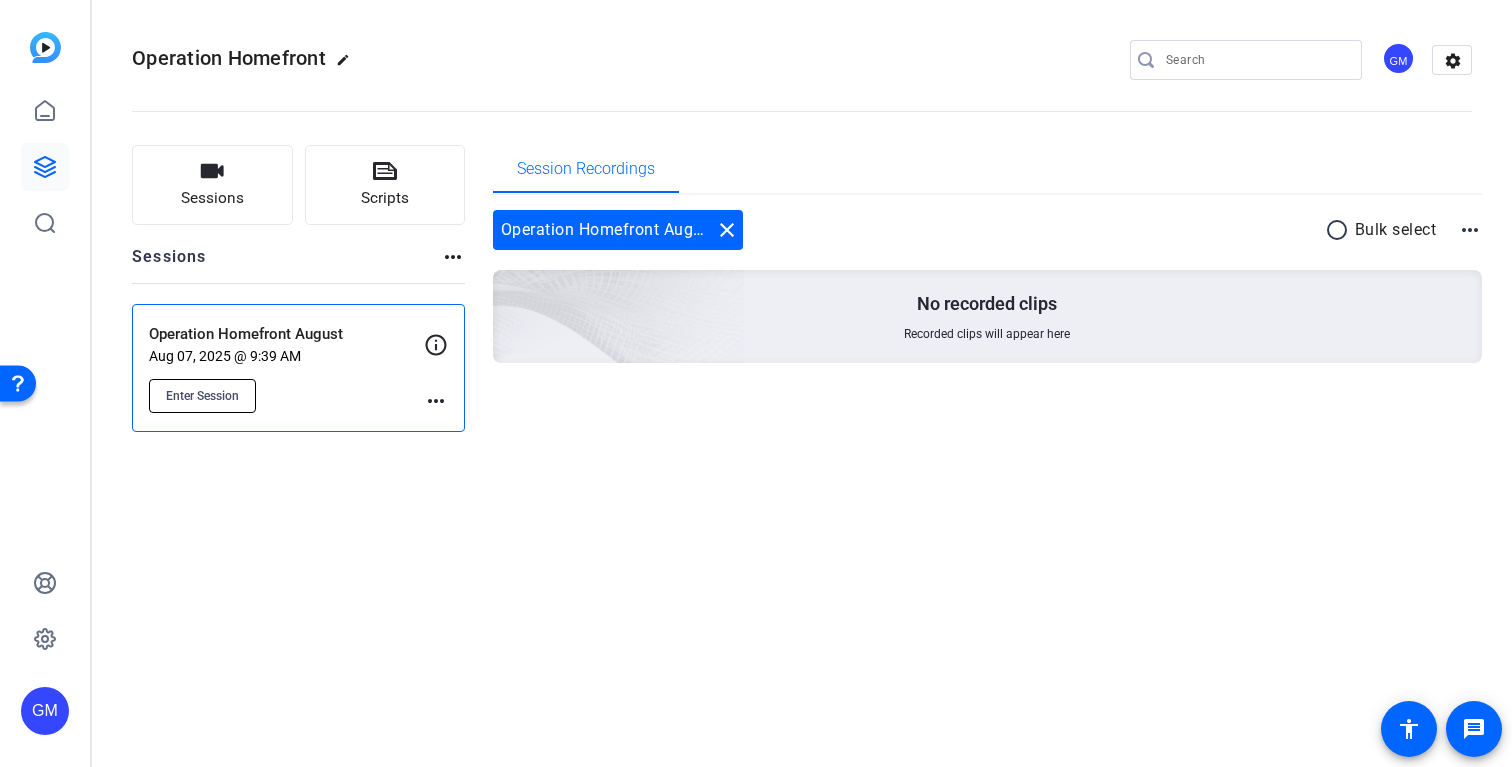 click on "Enter Session" 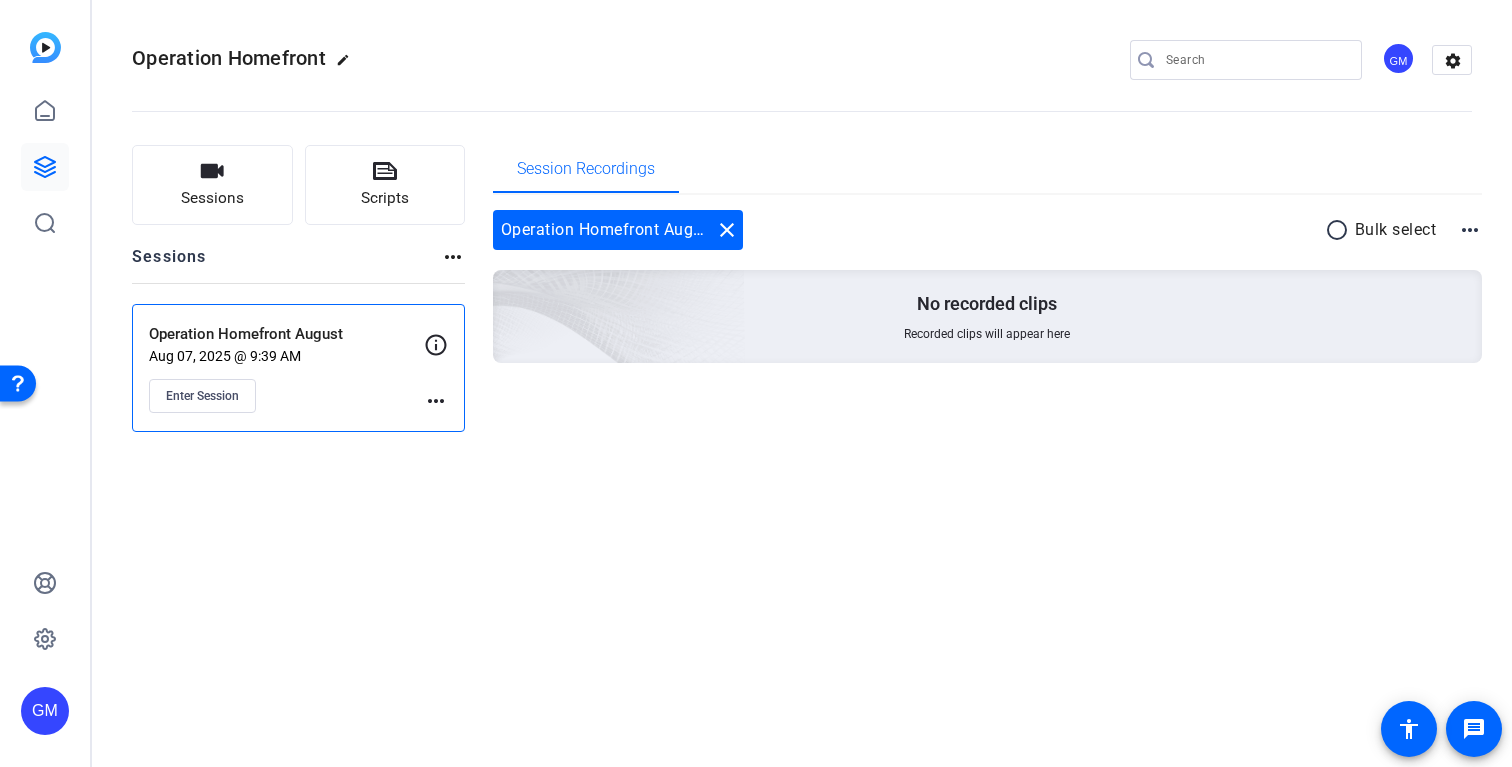type 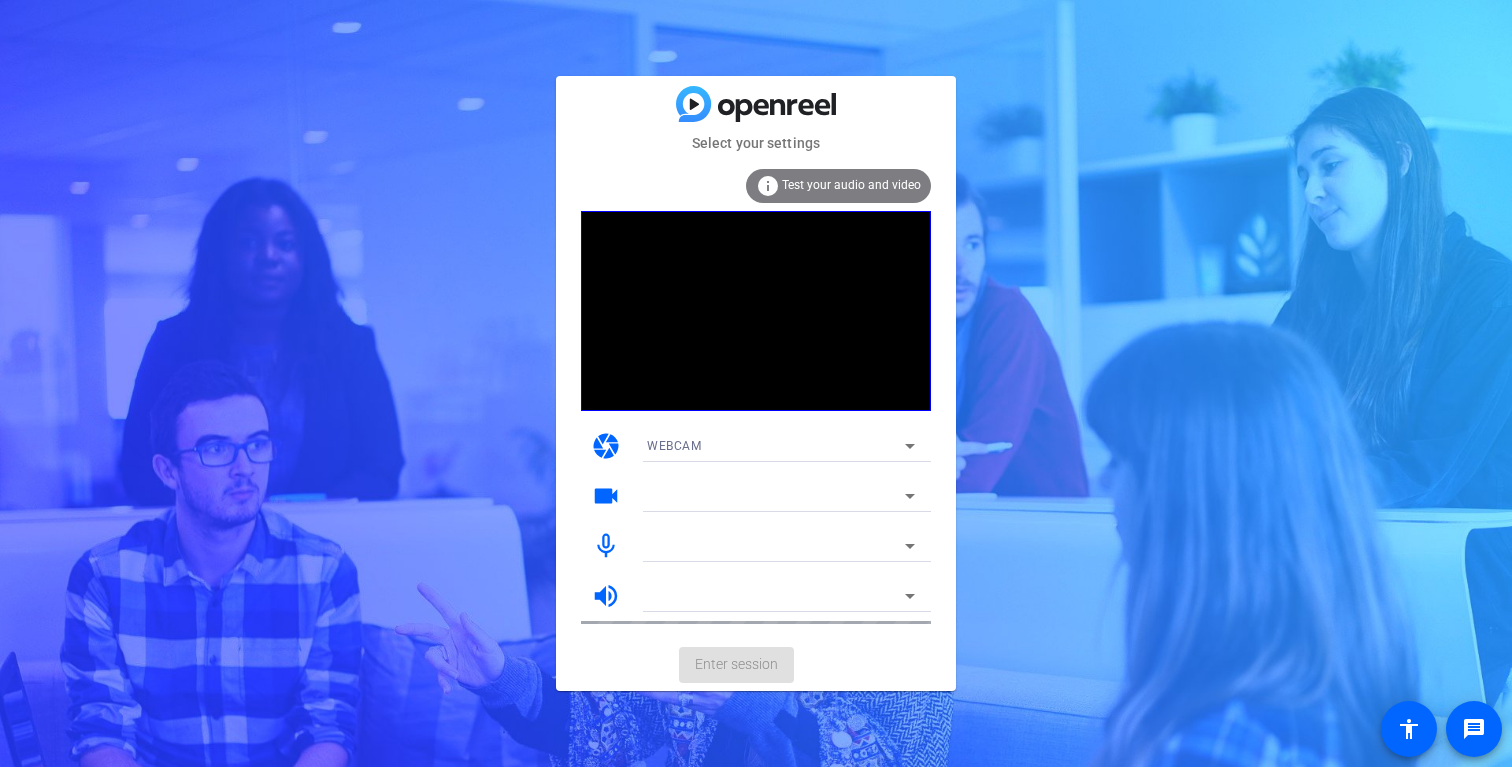 scroll, scrollTop: 0, scrollLeft: 0, axis: both 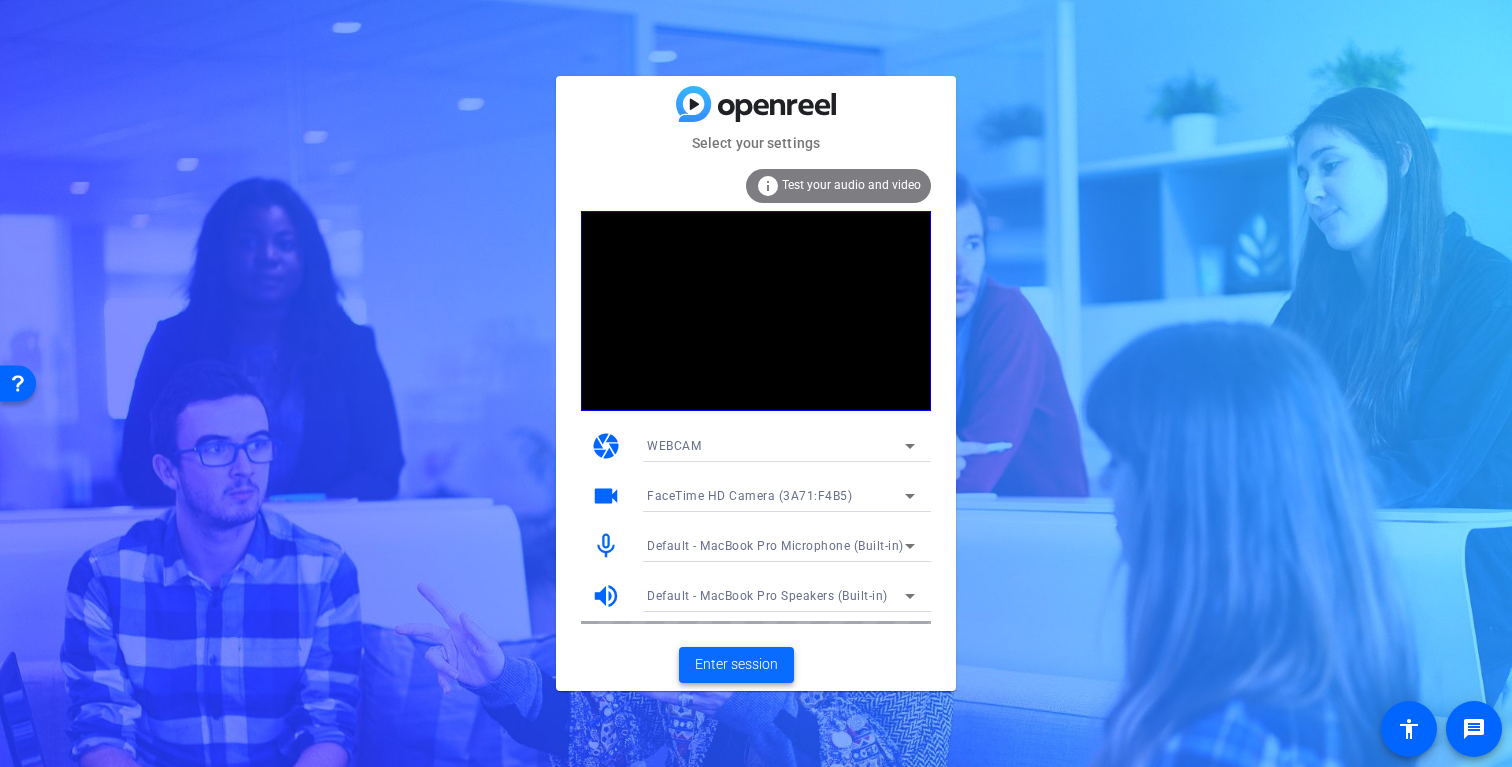 click on "Enter session" 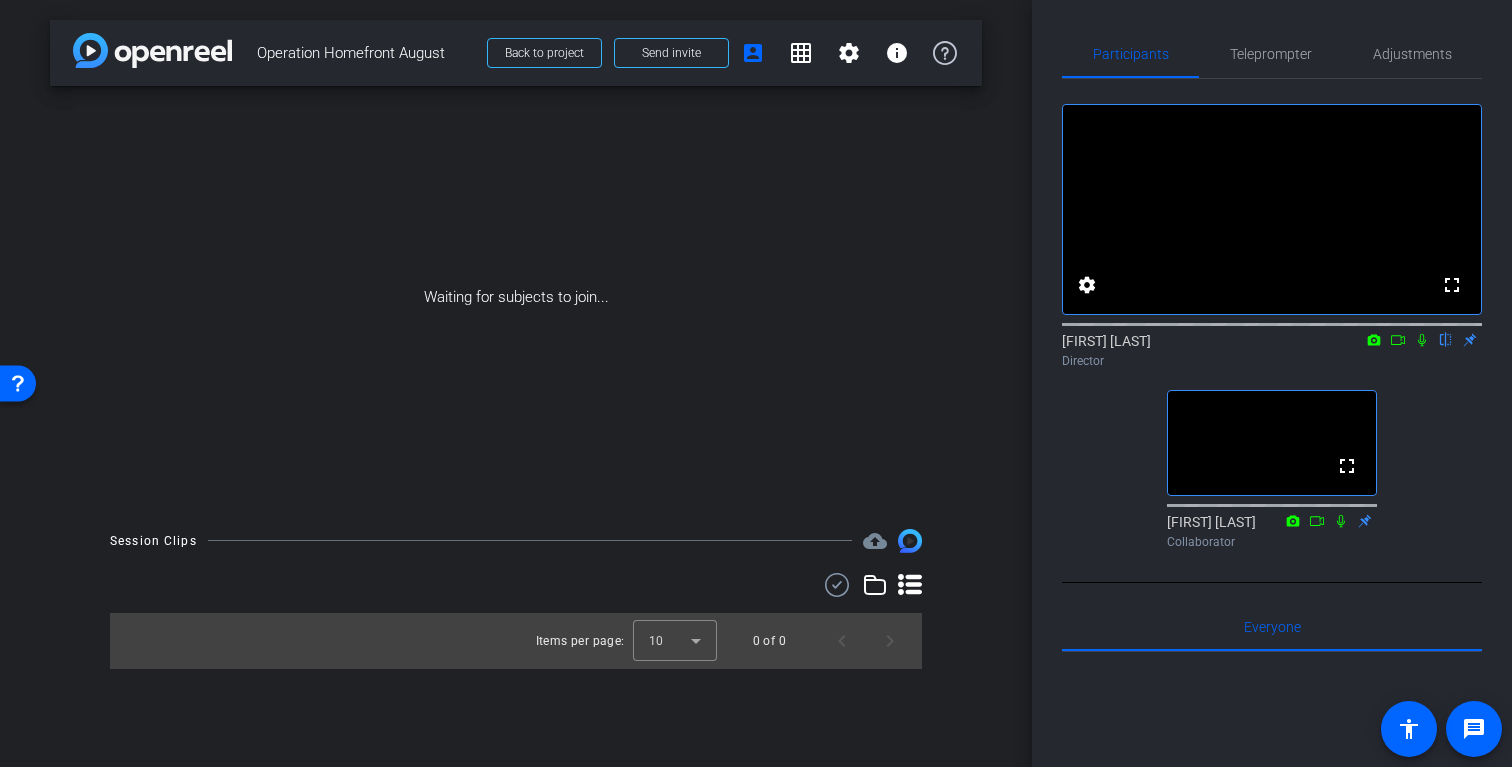 click 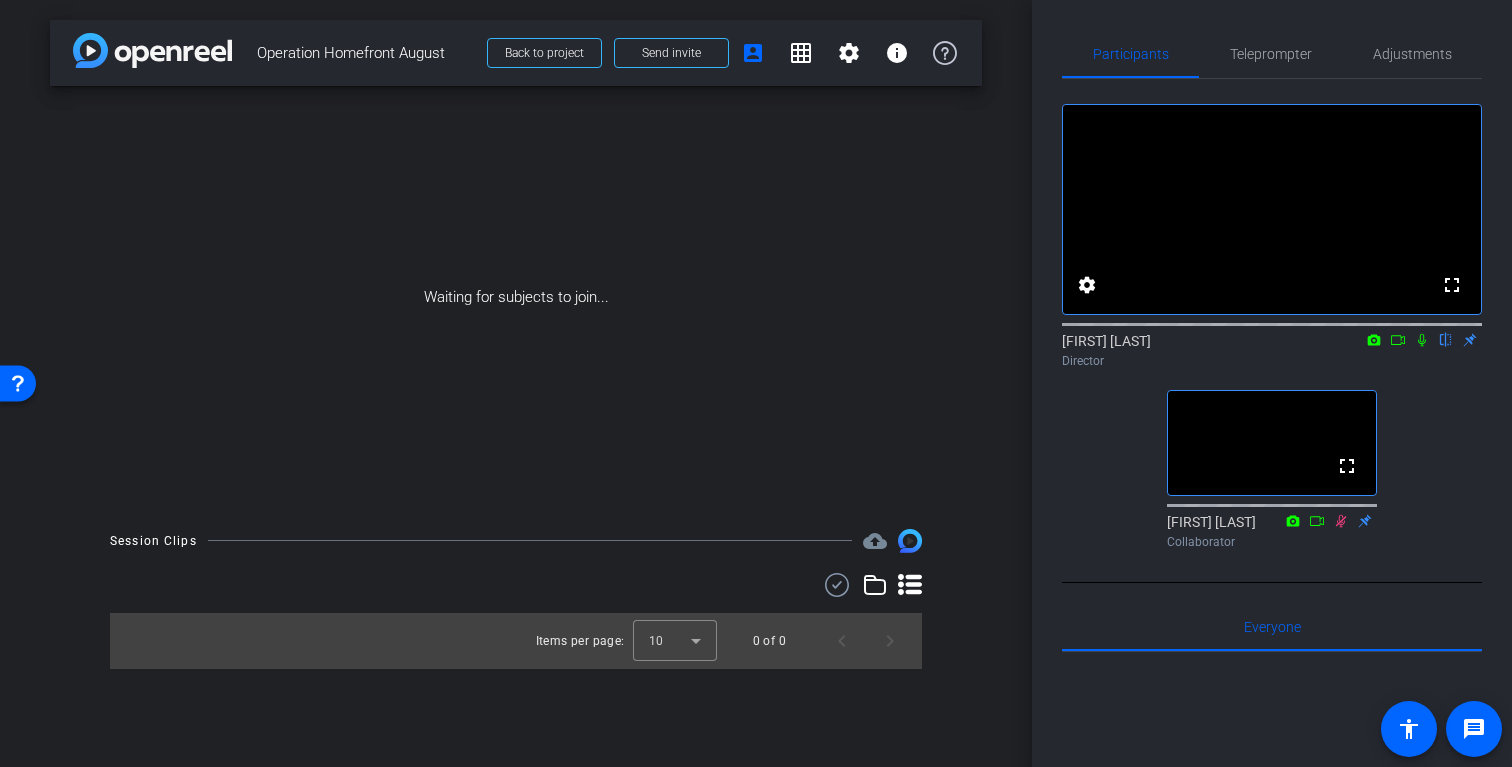 click on "Waiting for subjects to join..." at bounding box center [516, 297] 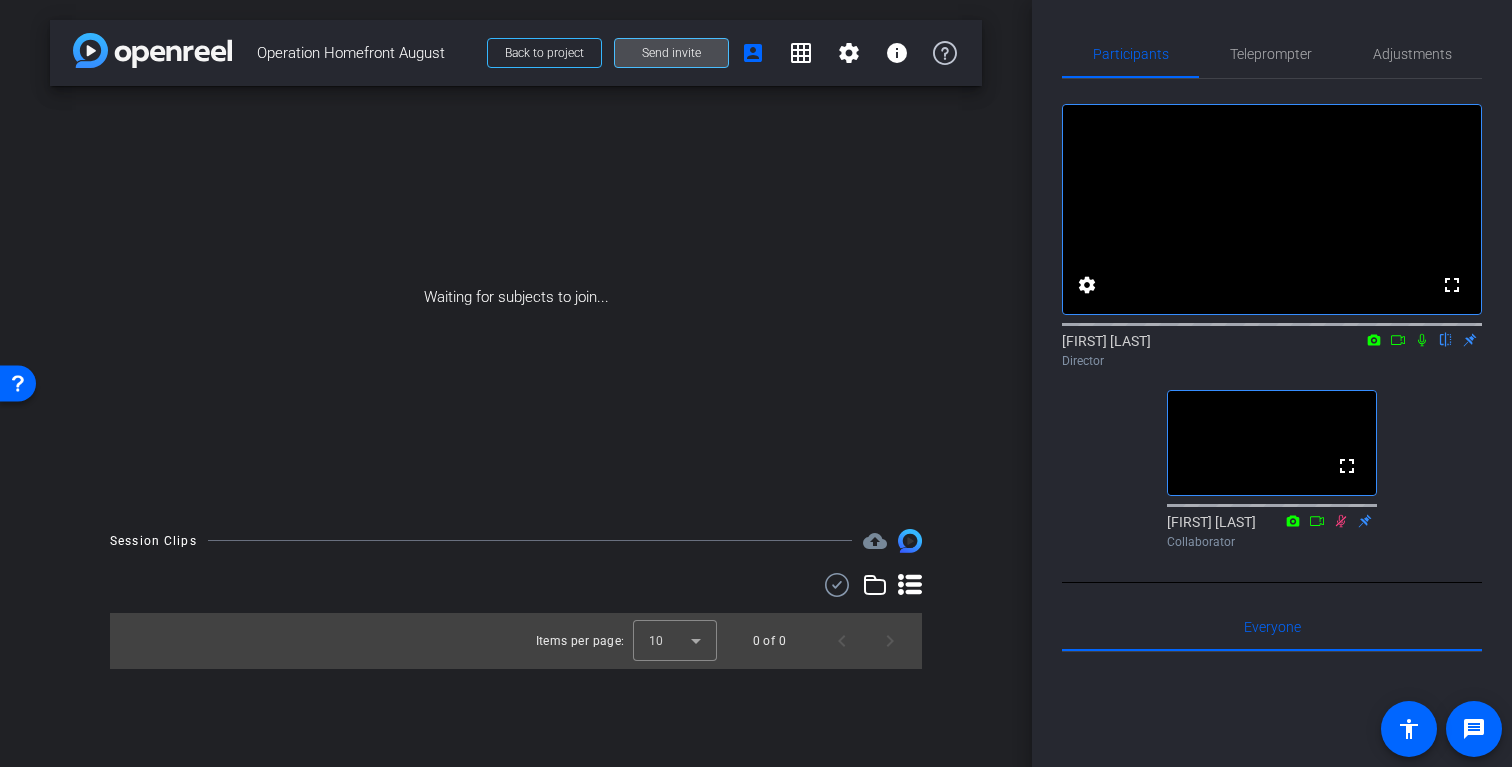 click at bounding box center (671, 53) 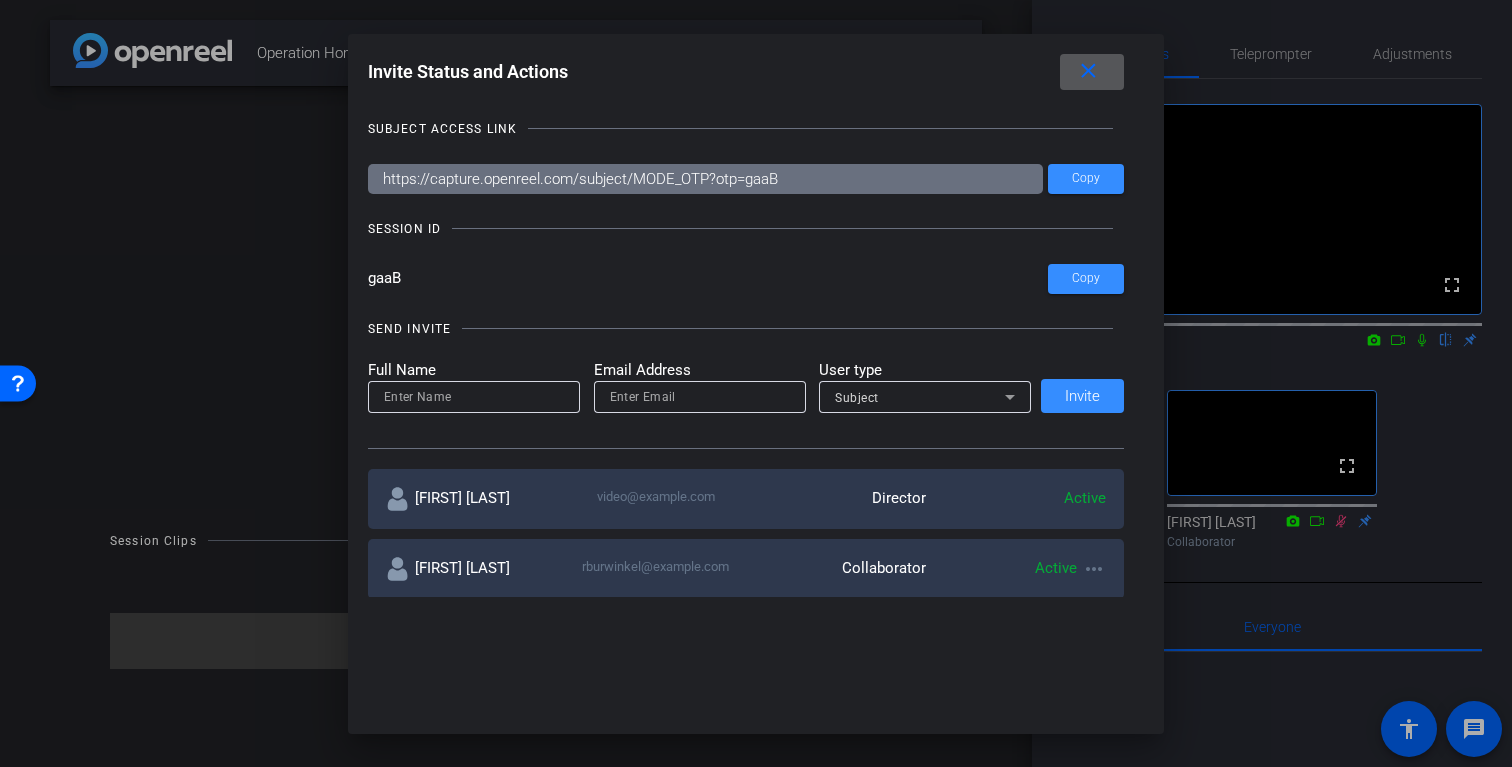 click on "close" at bounding box center [1088, 71] 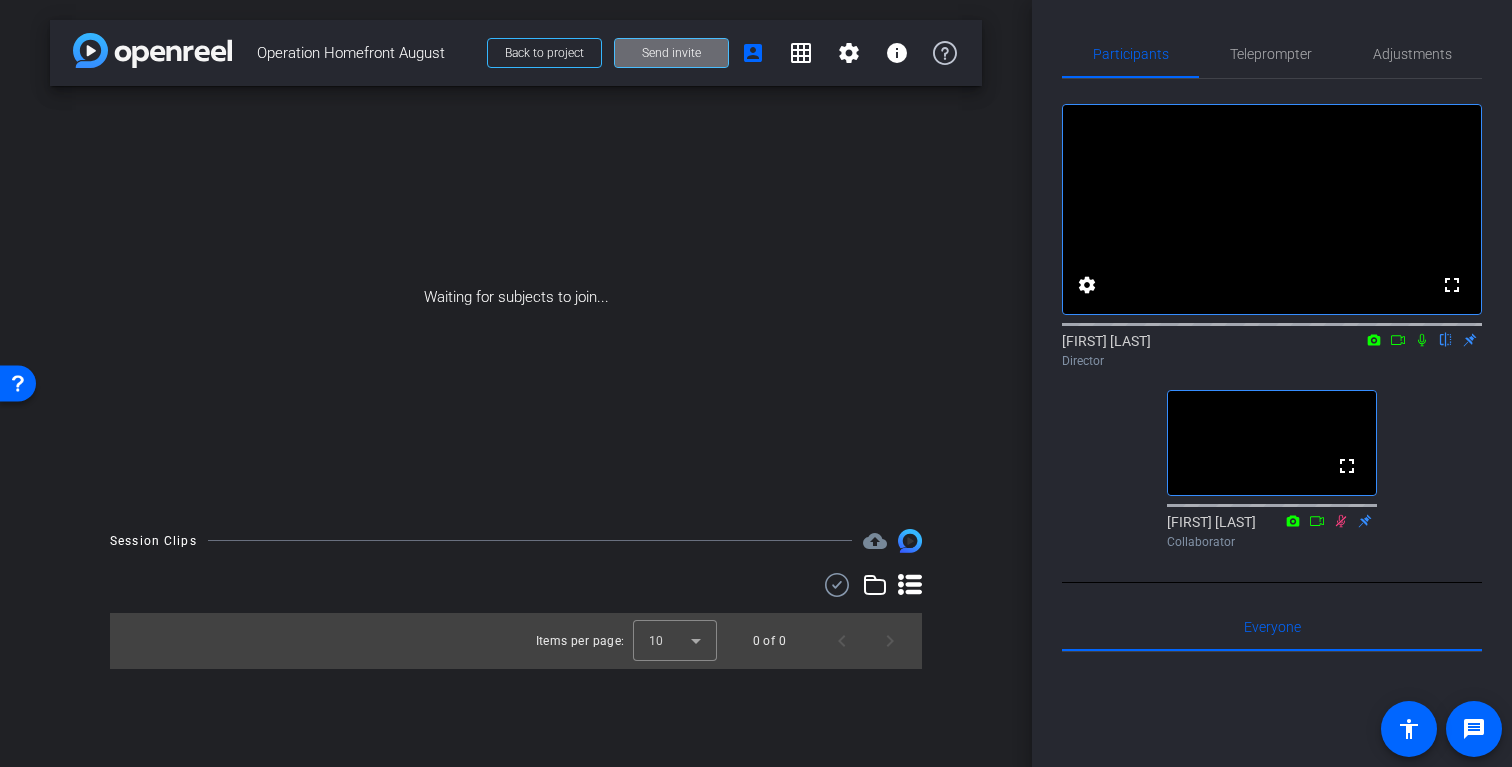 click on "Send invite" at bounding box center (671, 53) 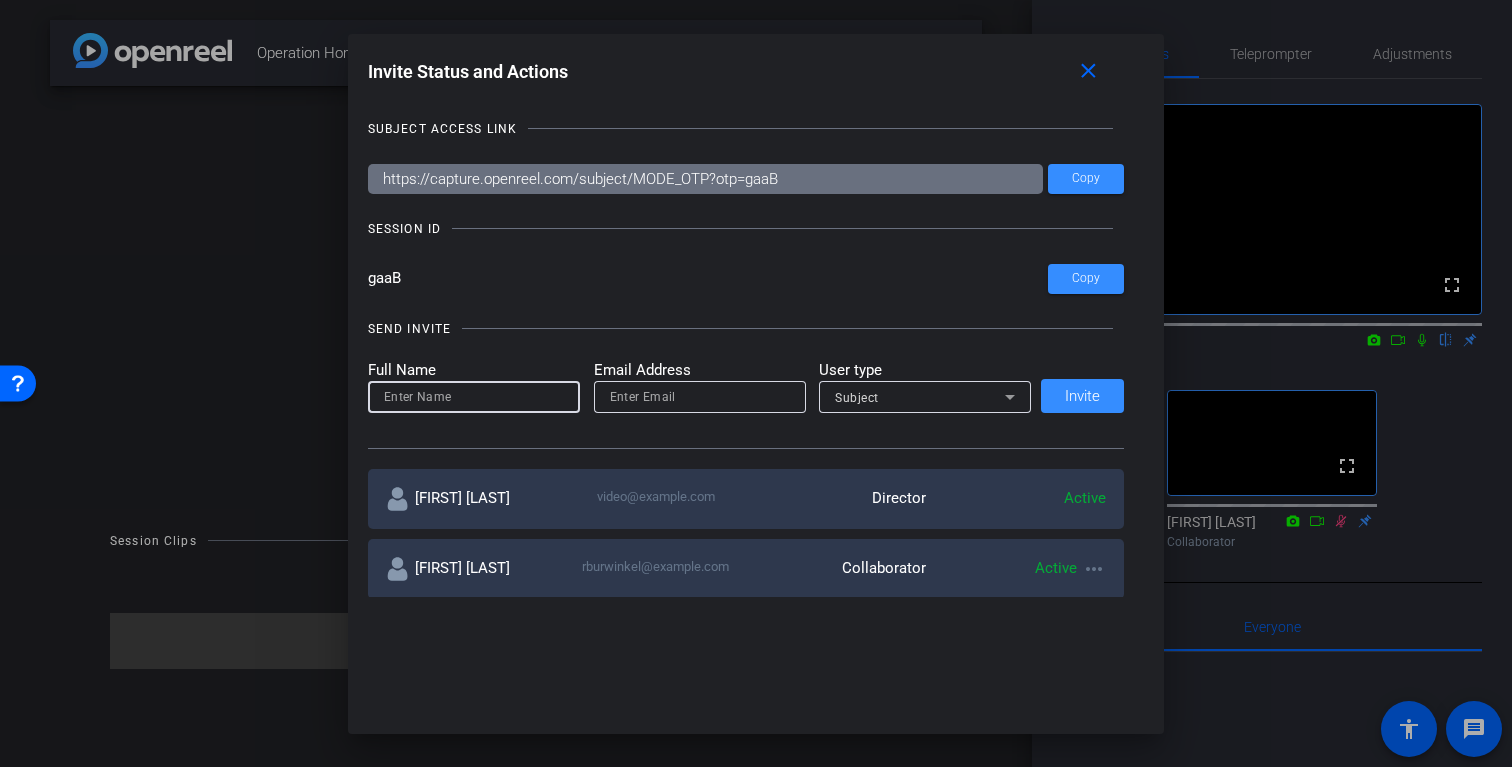 click at bounding box center [474, 397] 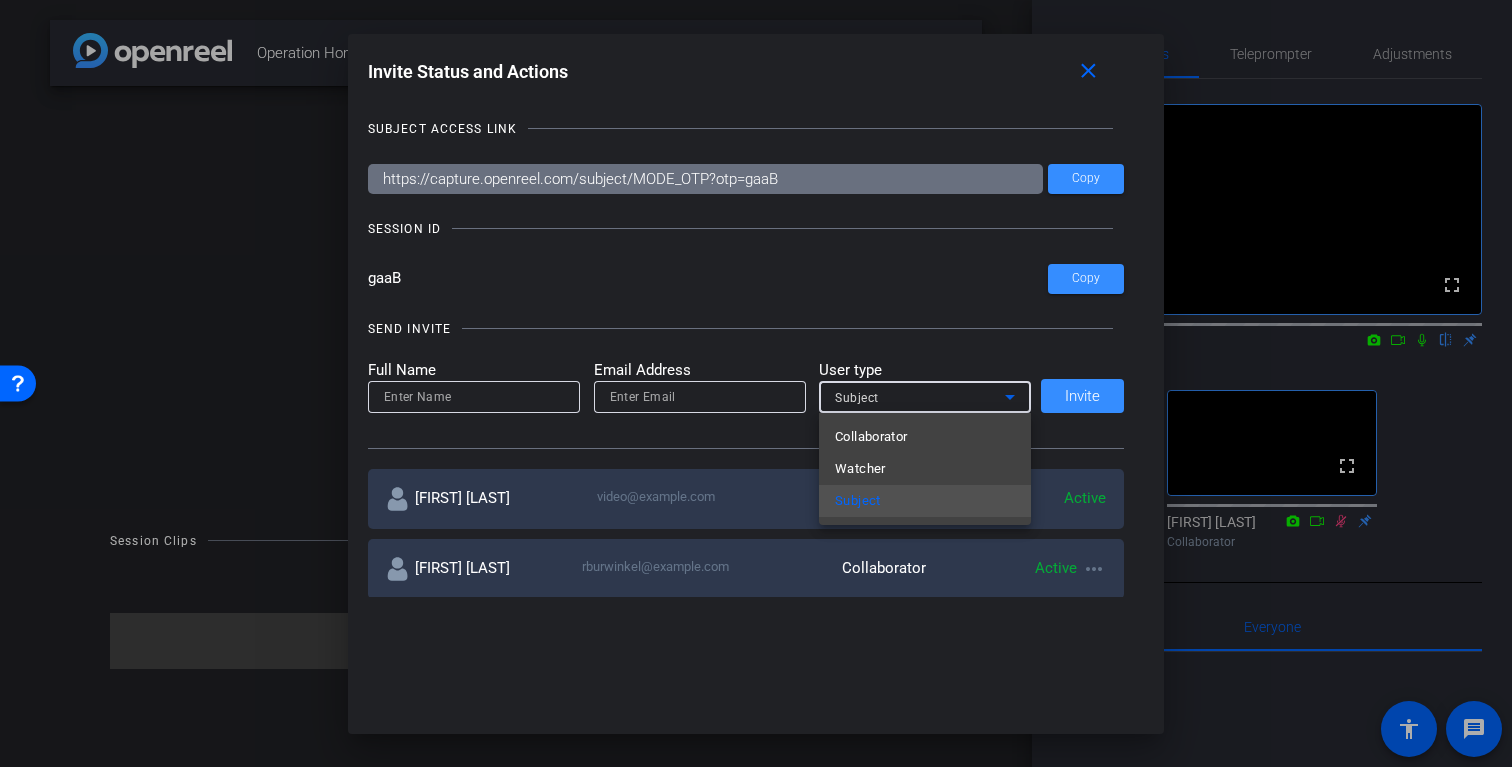 click at bounding box center (756, 383) 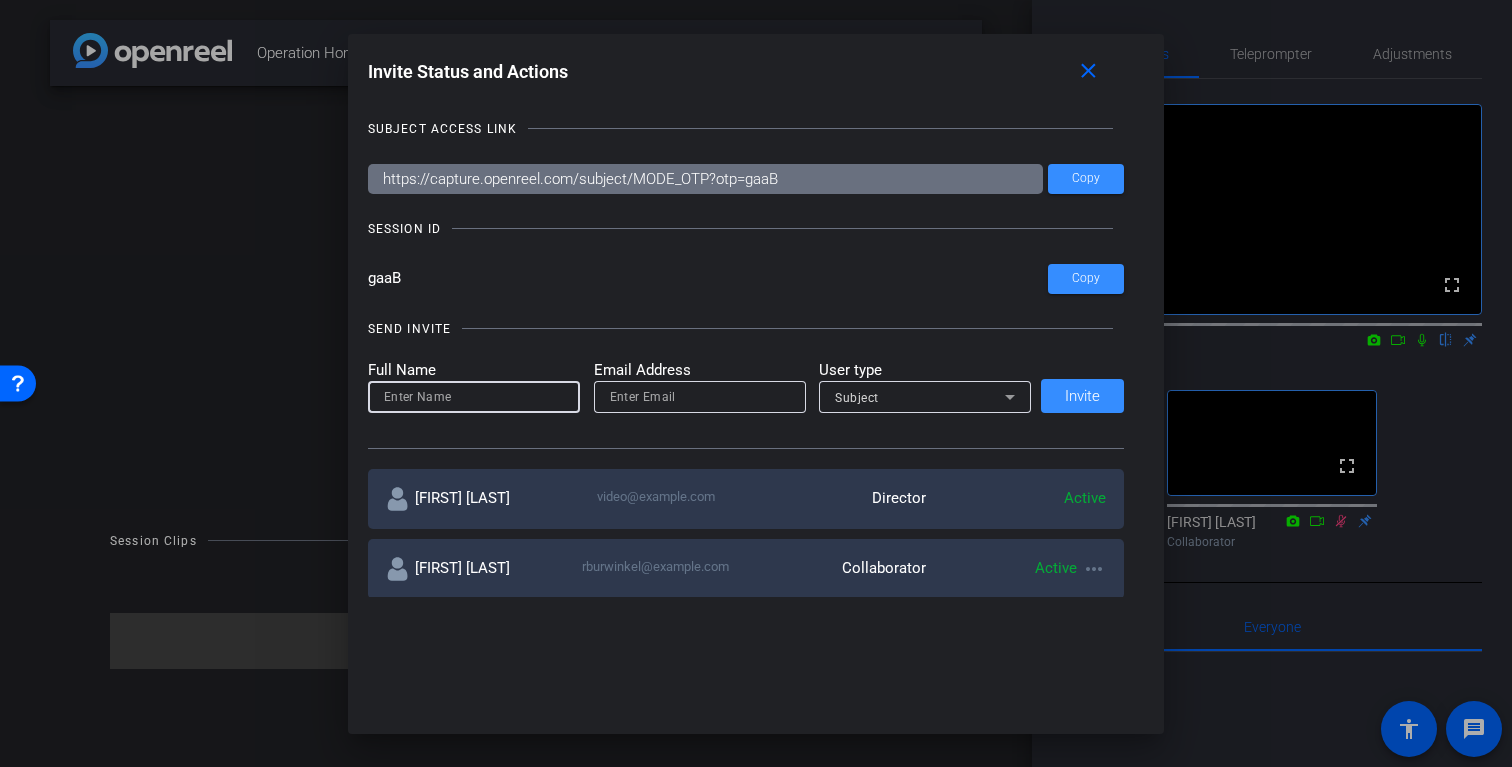 click at bounding box center [474, 397] 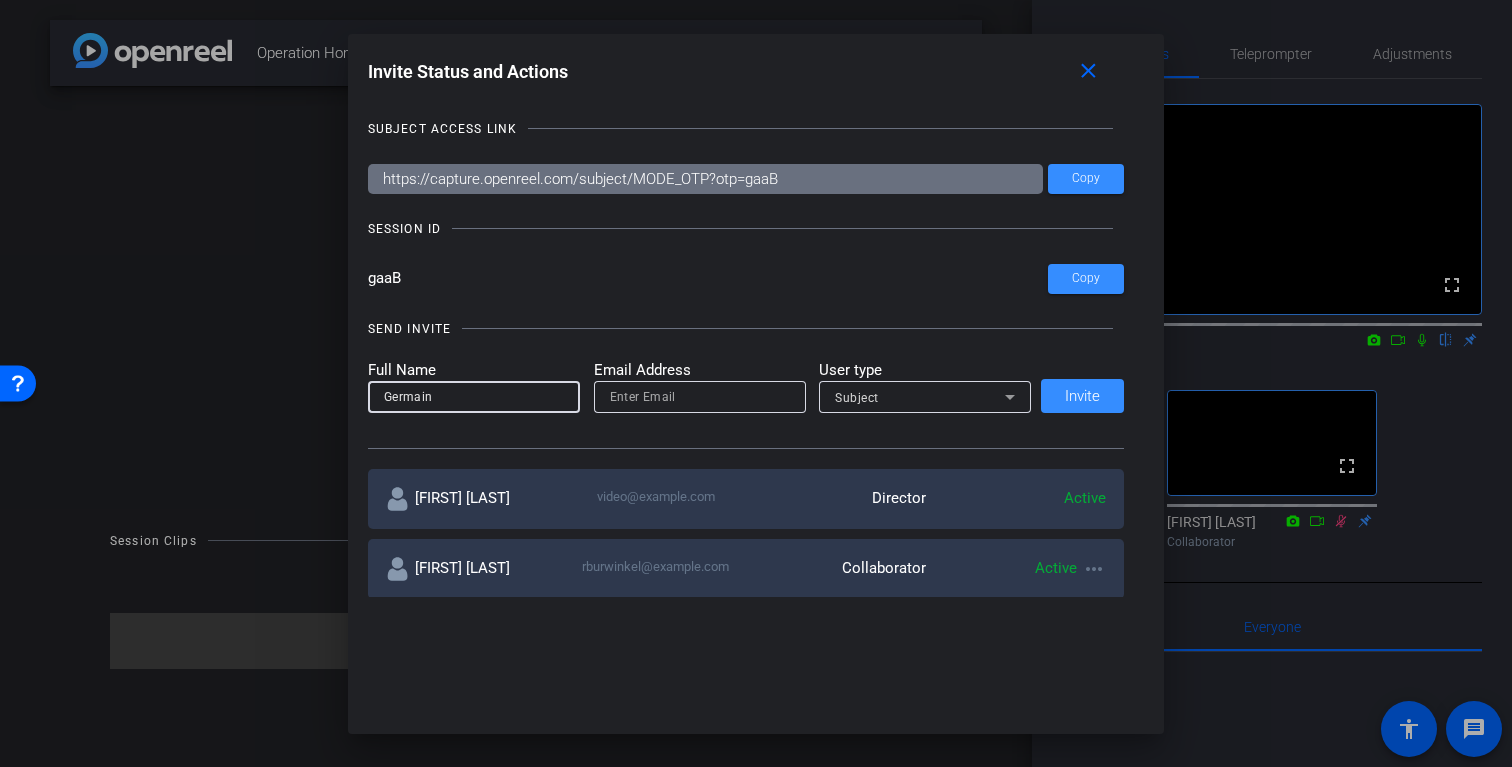 type on "Germain" 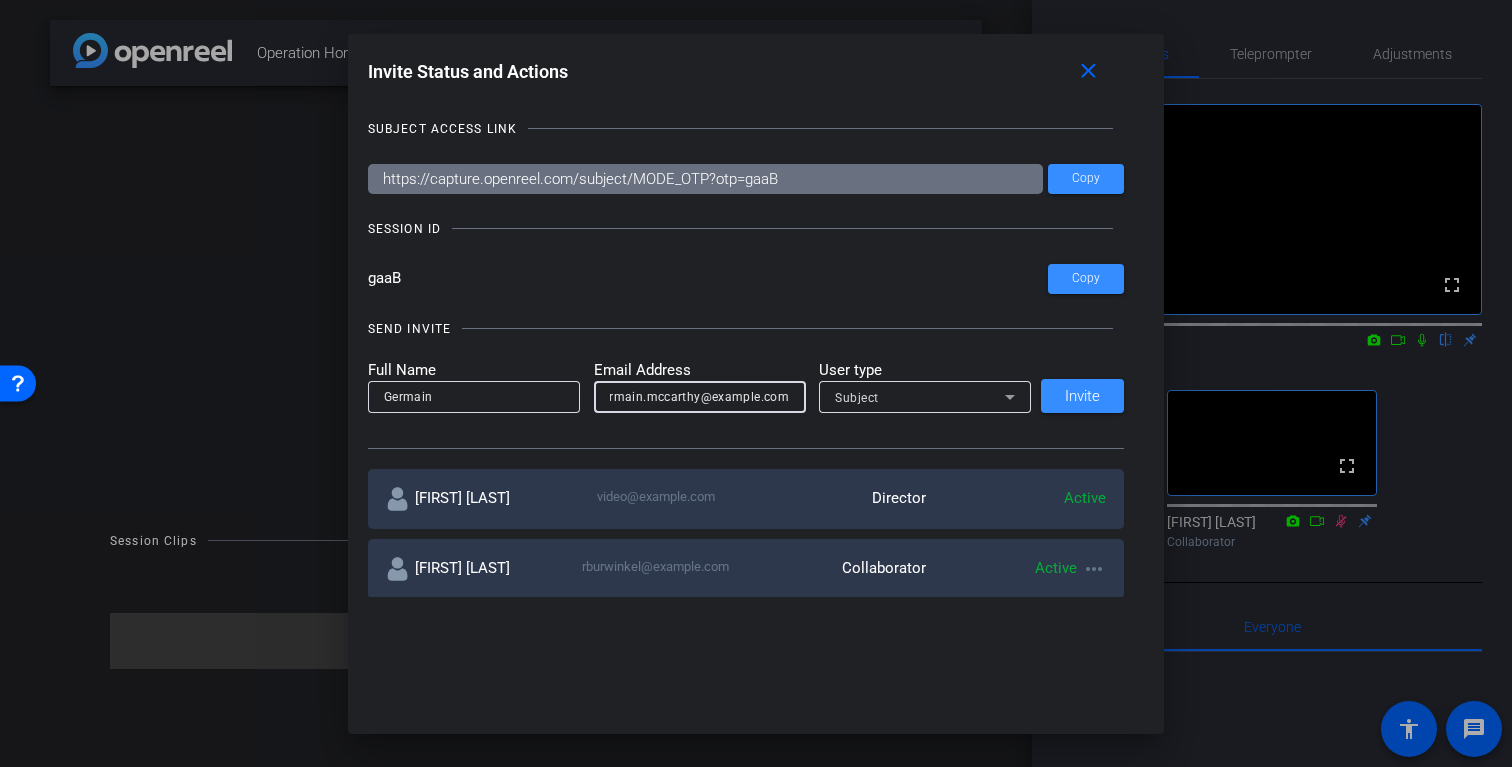 scroll, scrollTop: 0, scrollLeft: 59, axis: horizontal 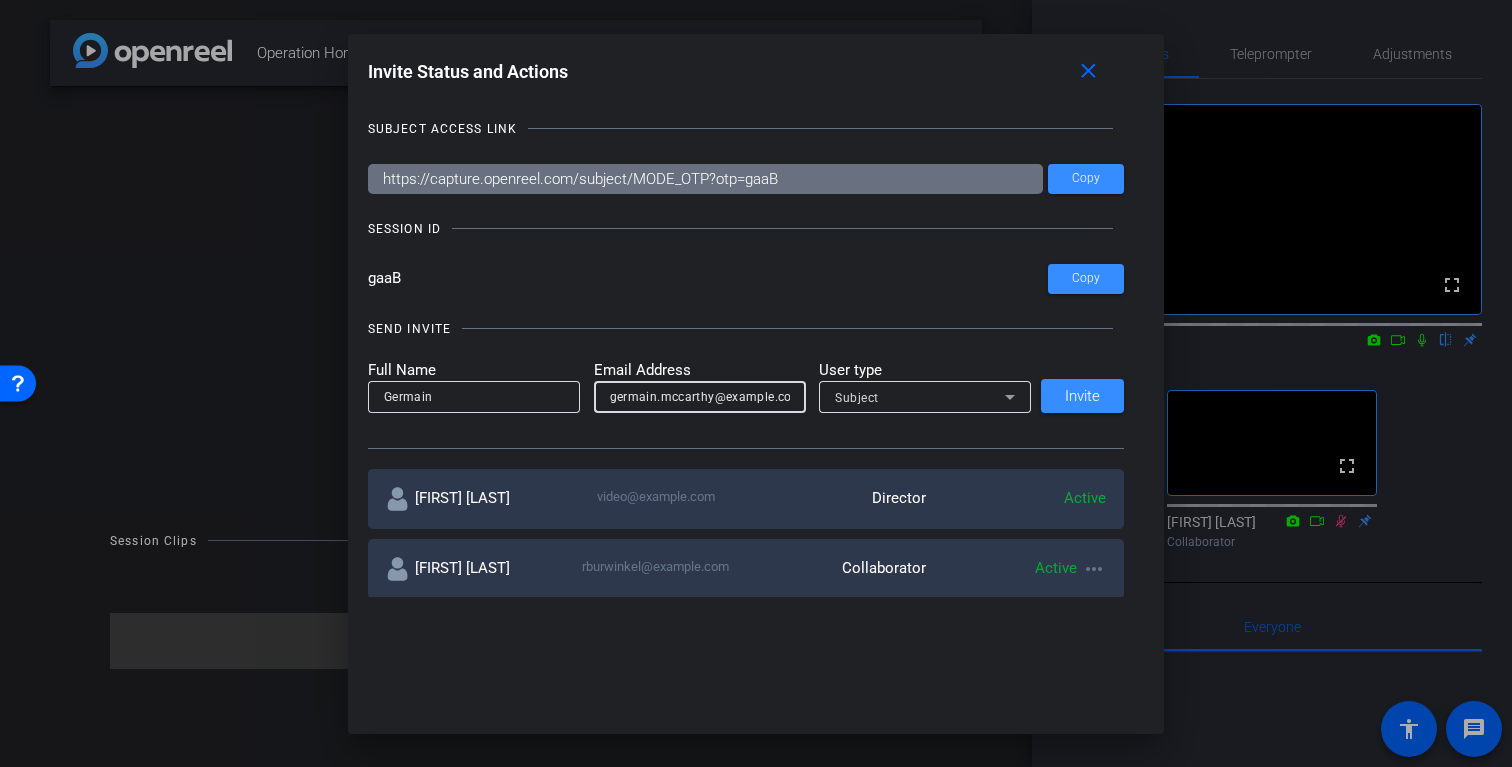 click on "Subject" at bounding box center [920, 397] 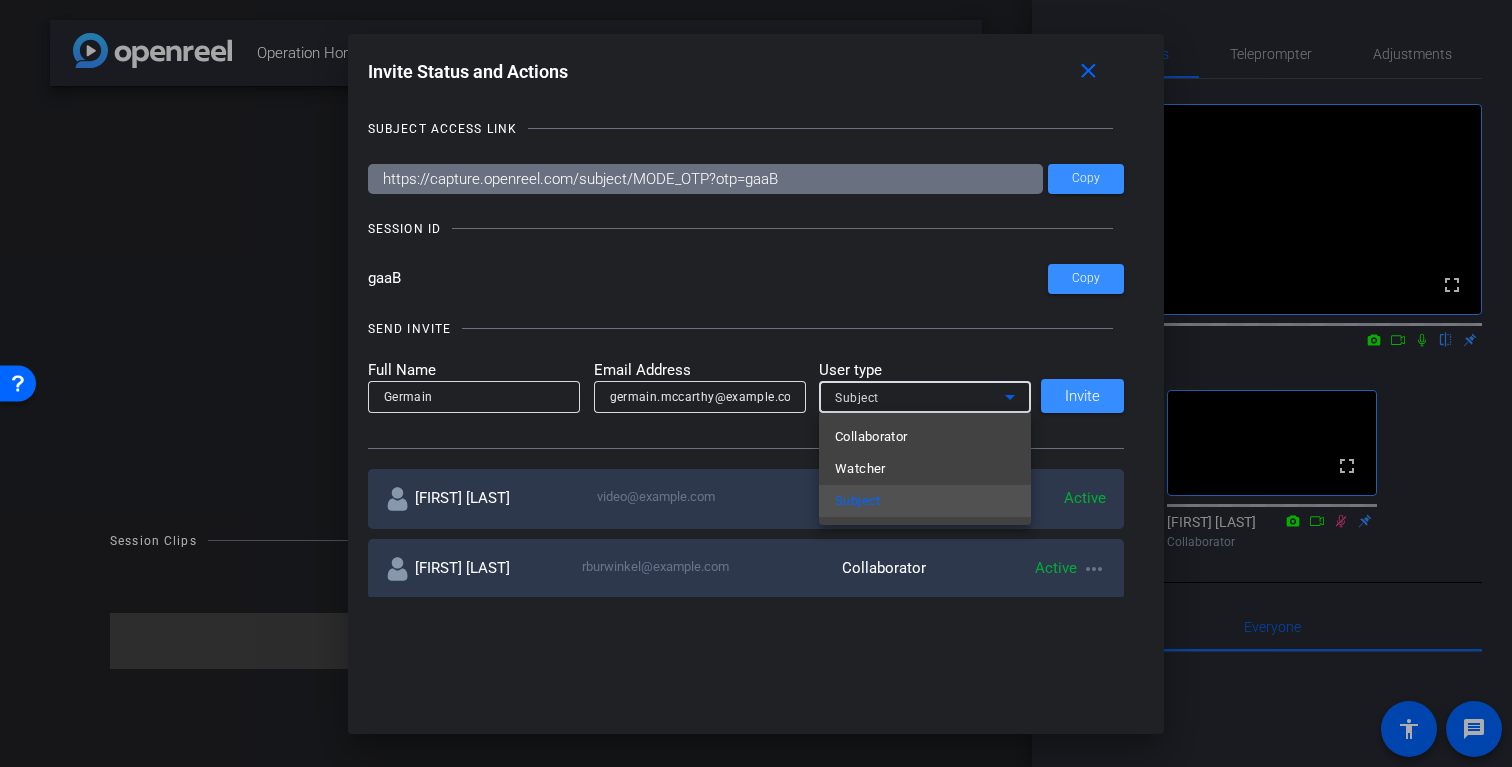 click at bounding box center [756, 383] 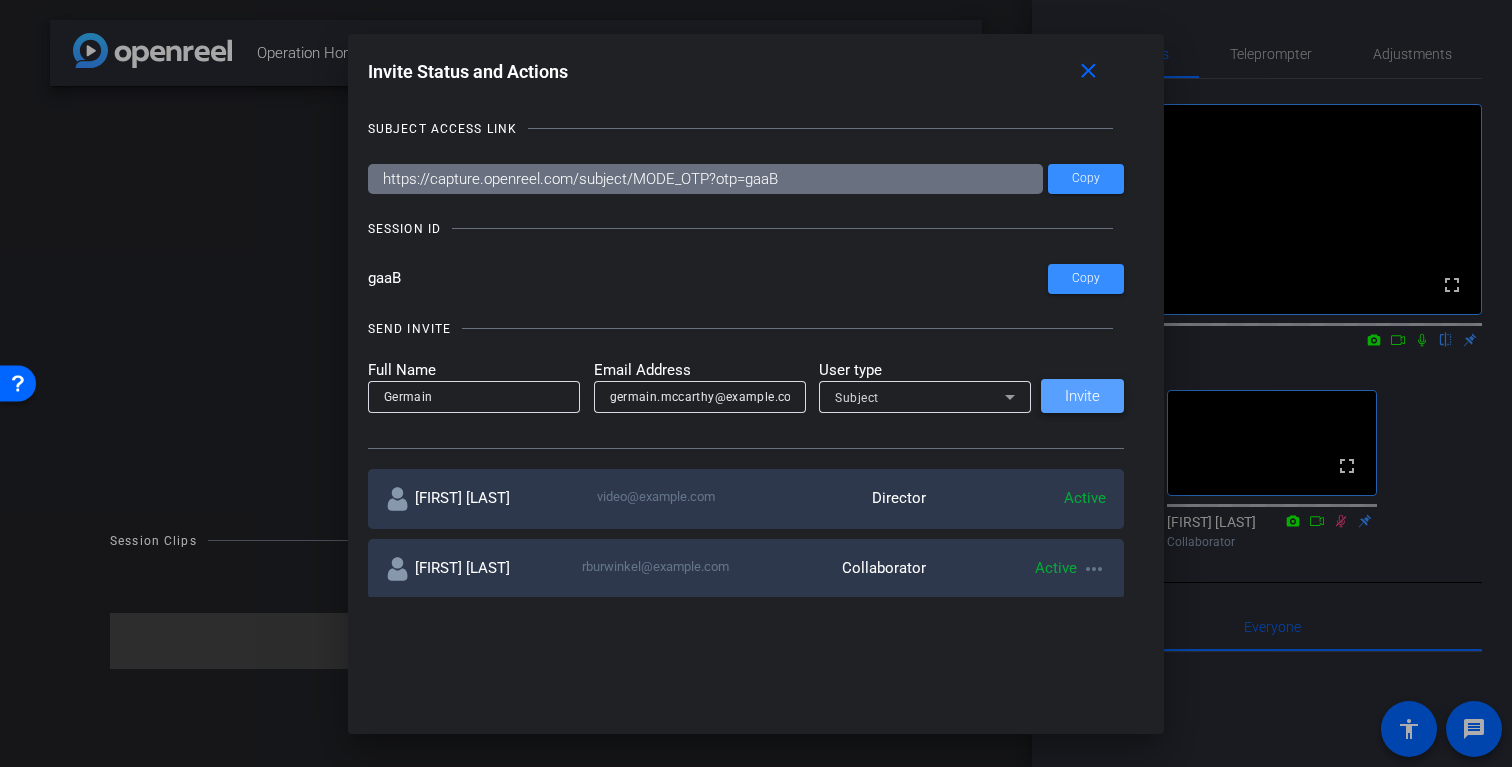click on "Invite" at bounding box center [1082, 396] 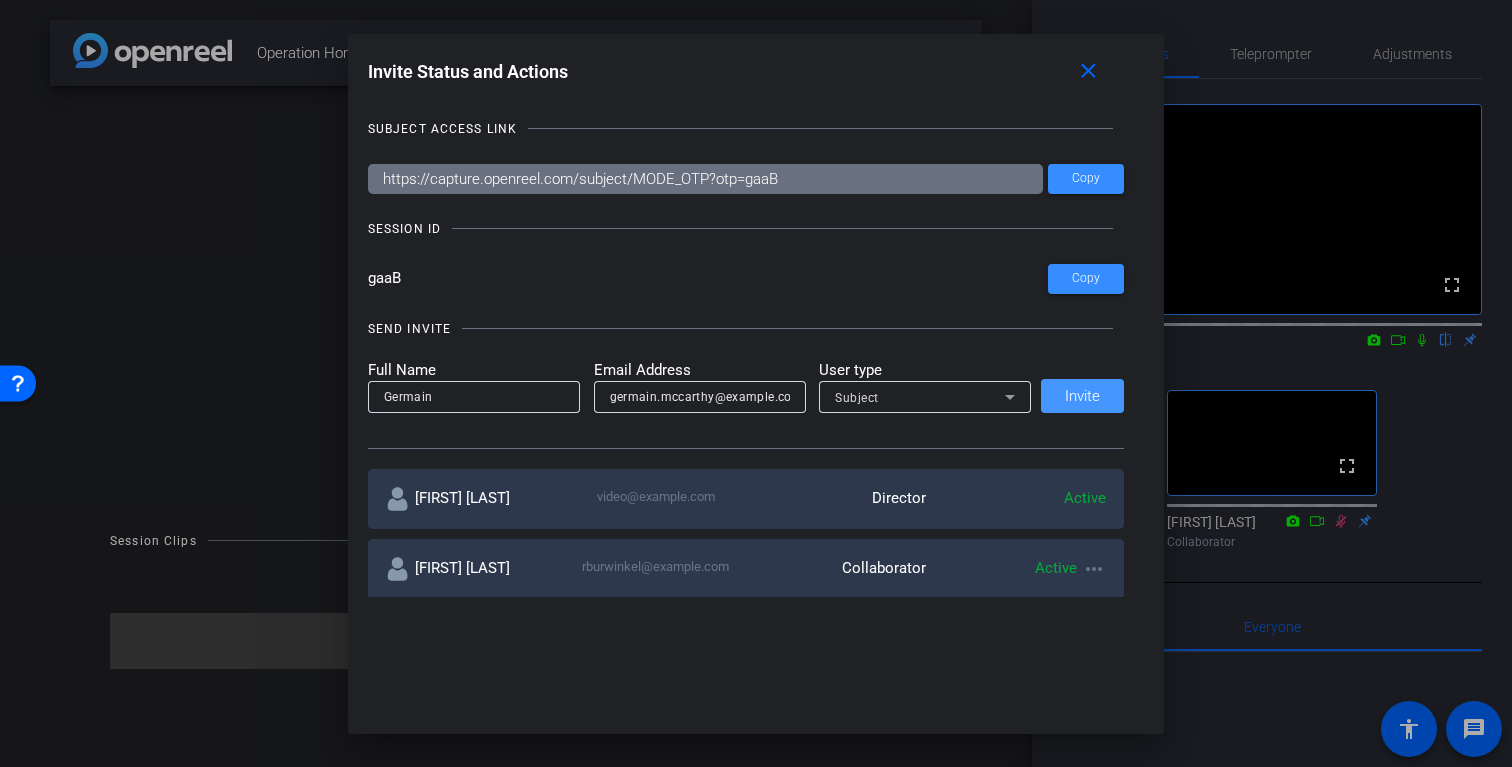 type 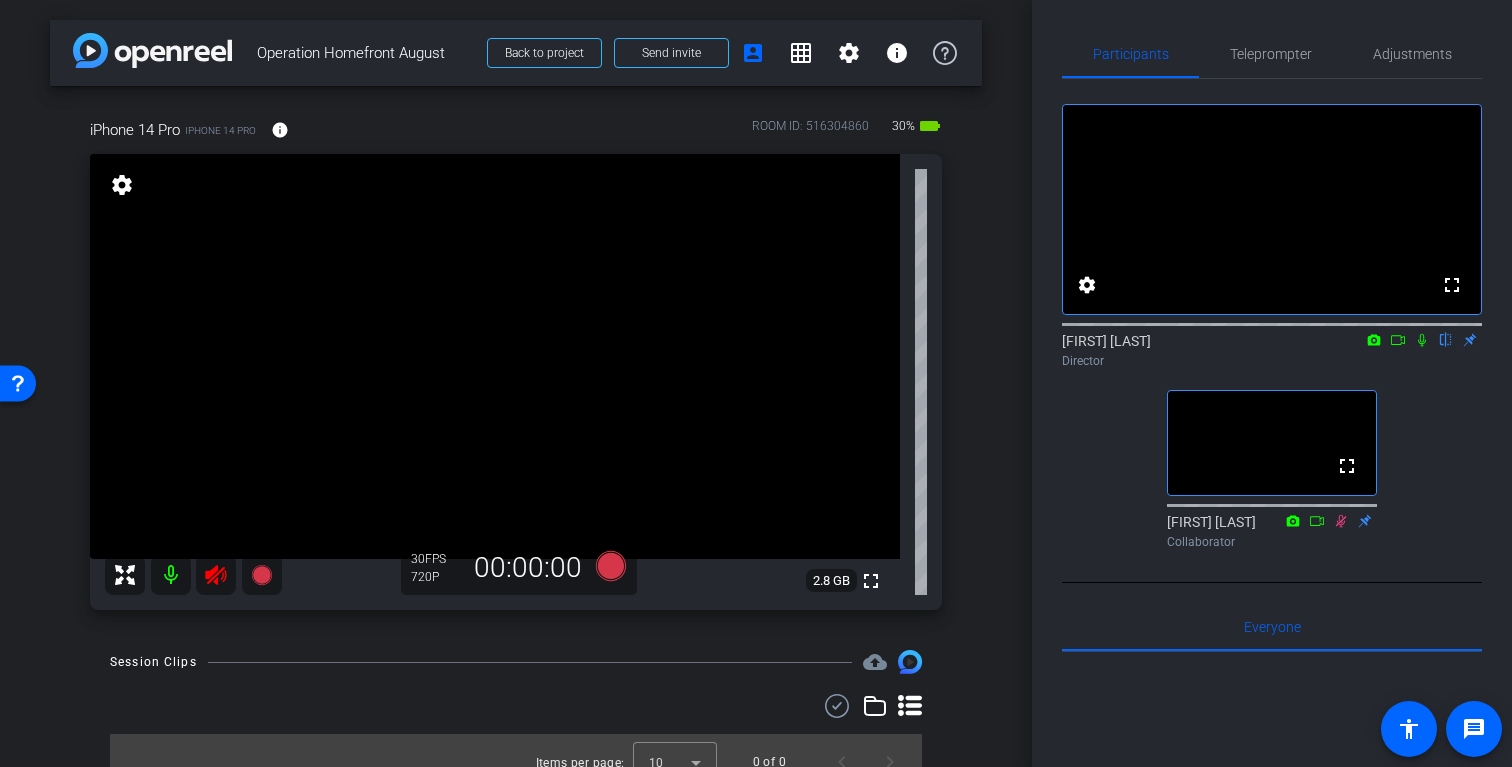 click on "arrow_back  Operation Homefront August   Back to project   Send invite  account_box grid_on settings info
iPhone 14 Pro iPhone 14 Pro info ROOM ID: 516304860 30% battery_std fullscreen settings  2.8 GB
30 FPS  720P   00:00:00
Session Clips   cloud_upload
Items per page:  10  0 of 0" at bounding box center (516, 383) 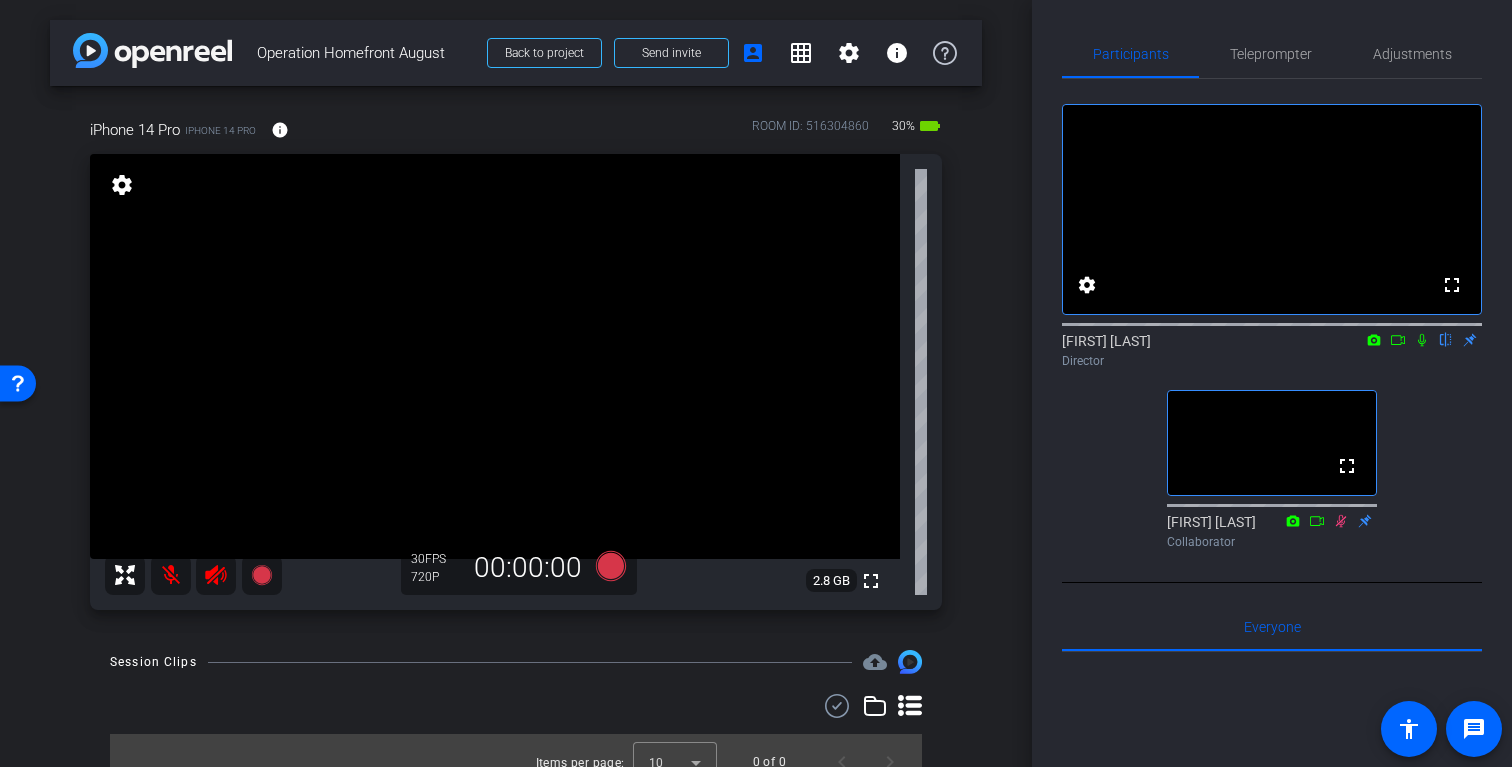 click 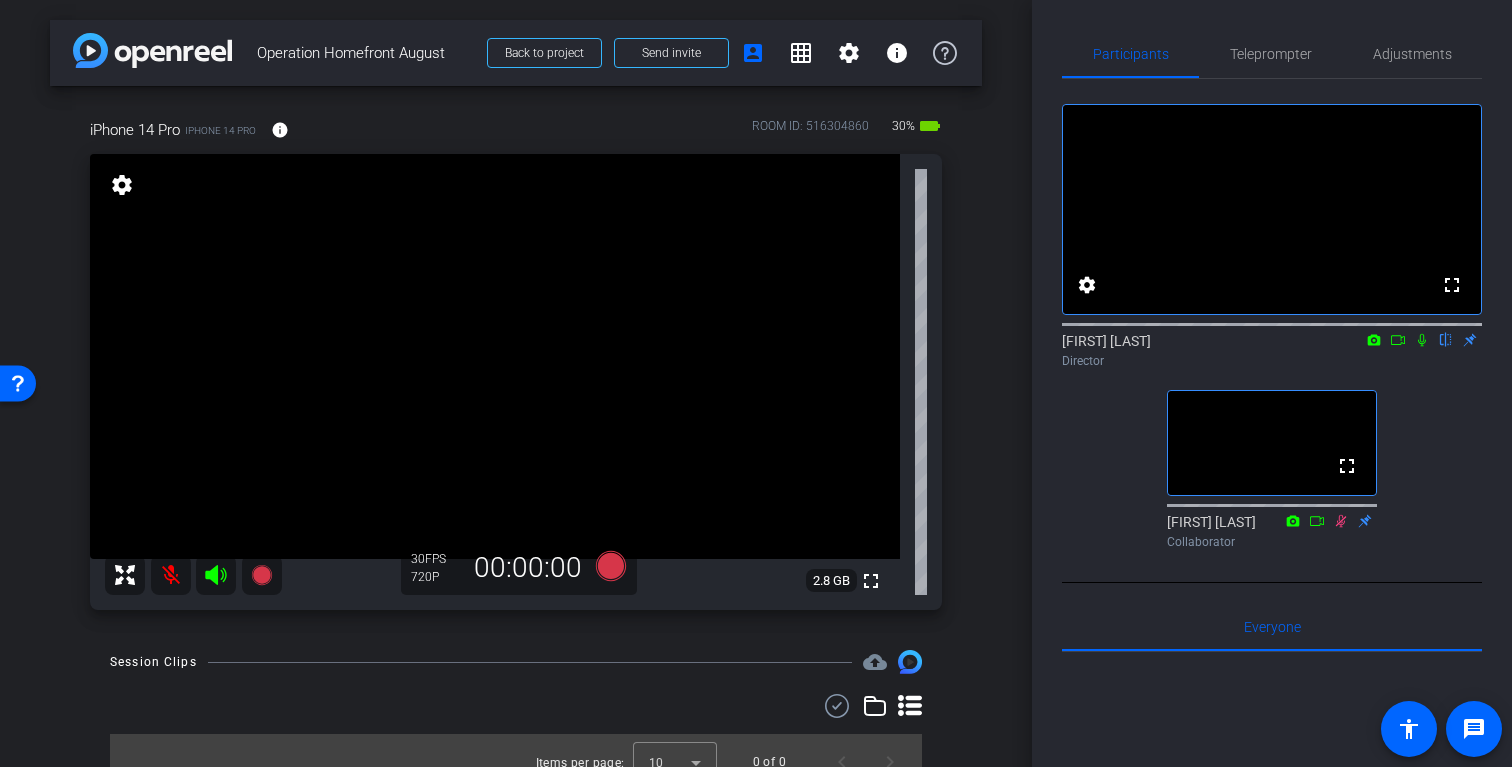 click 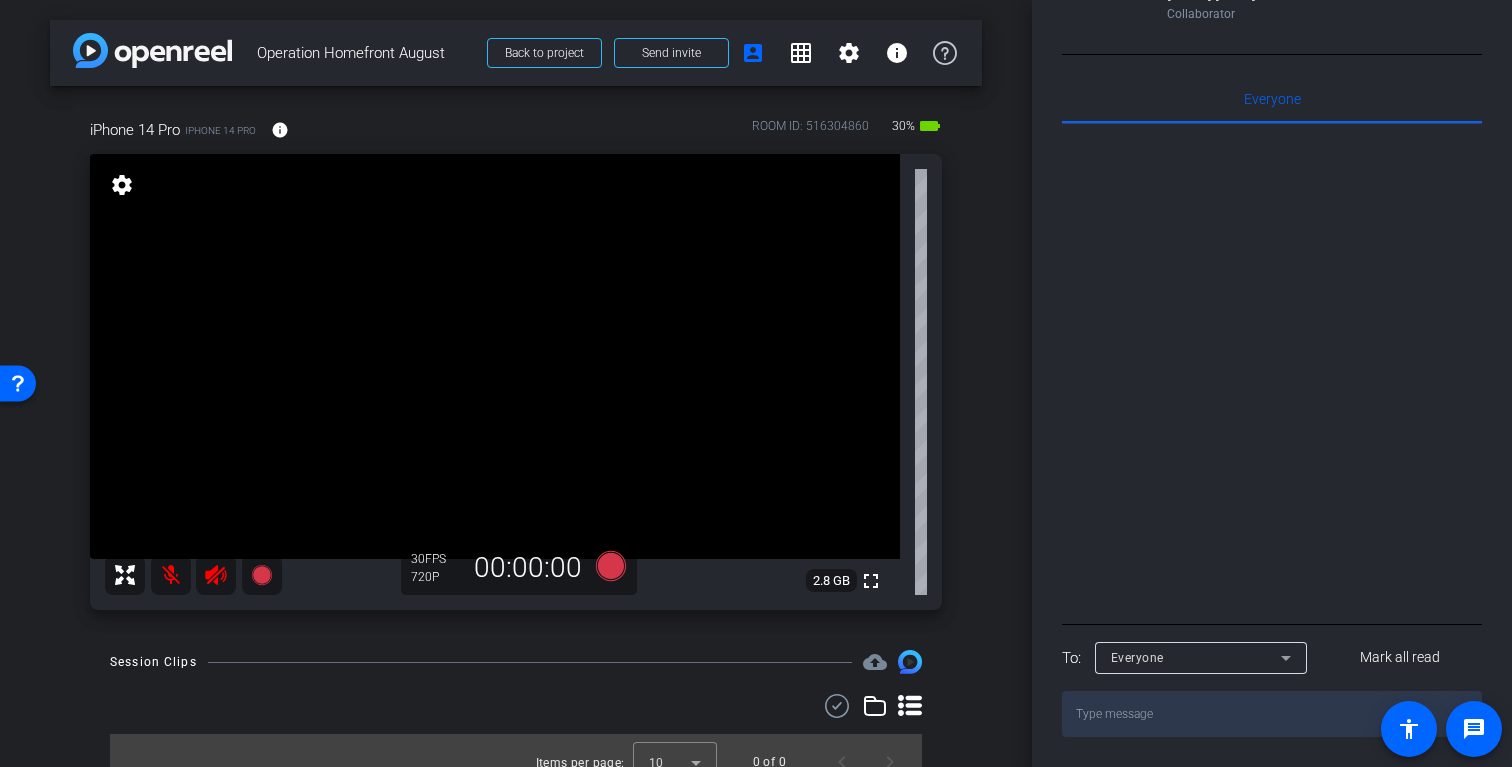 scroll, scrollTop: 0, scrollLeft: 0, axis: both 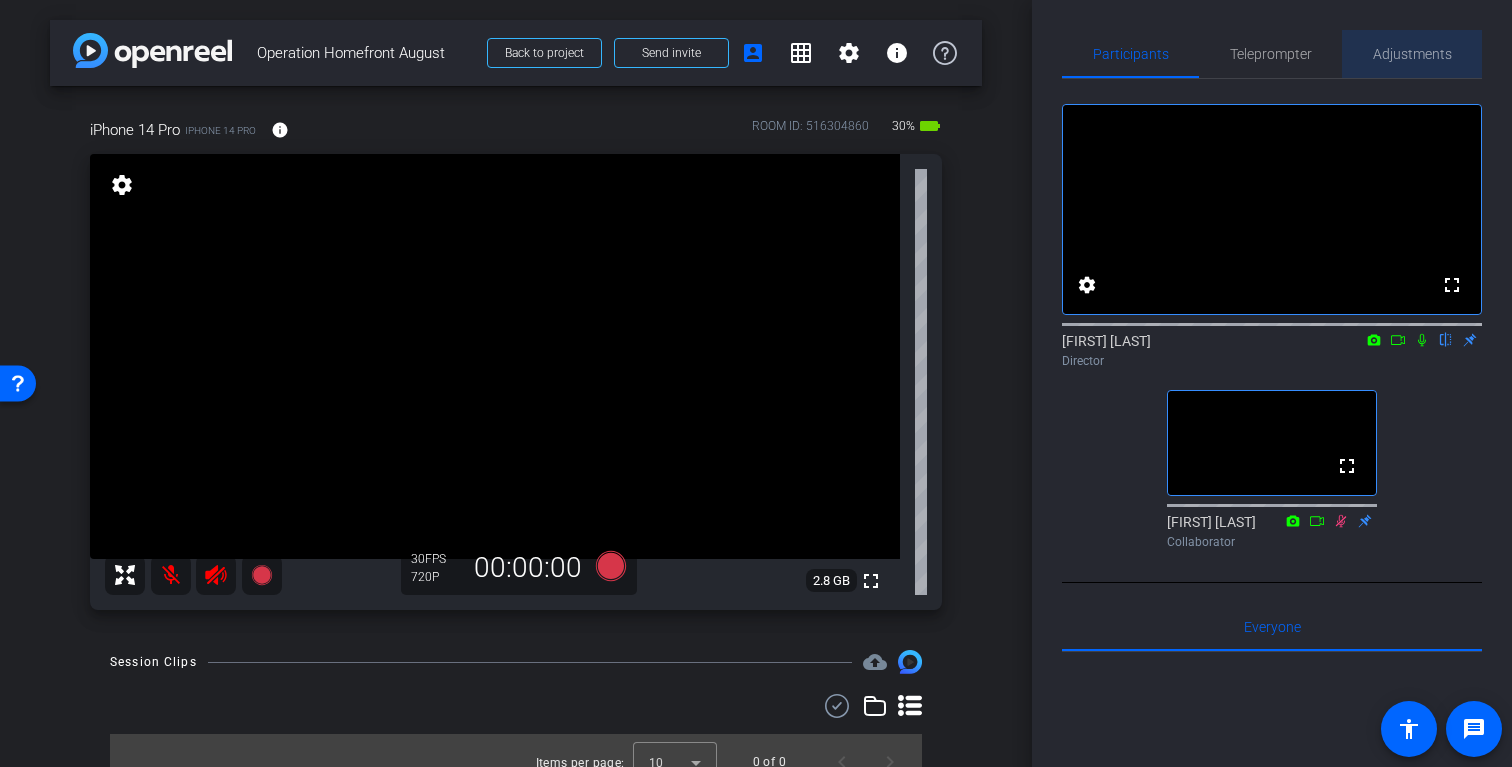 click on "Adjustments" at bounding box center [1412, 54] 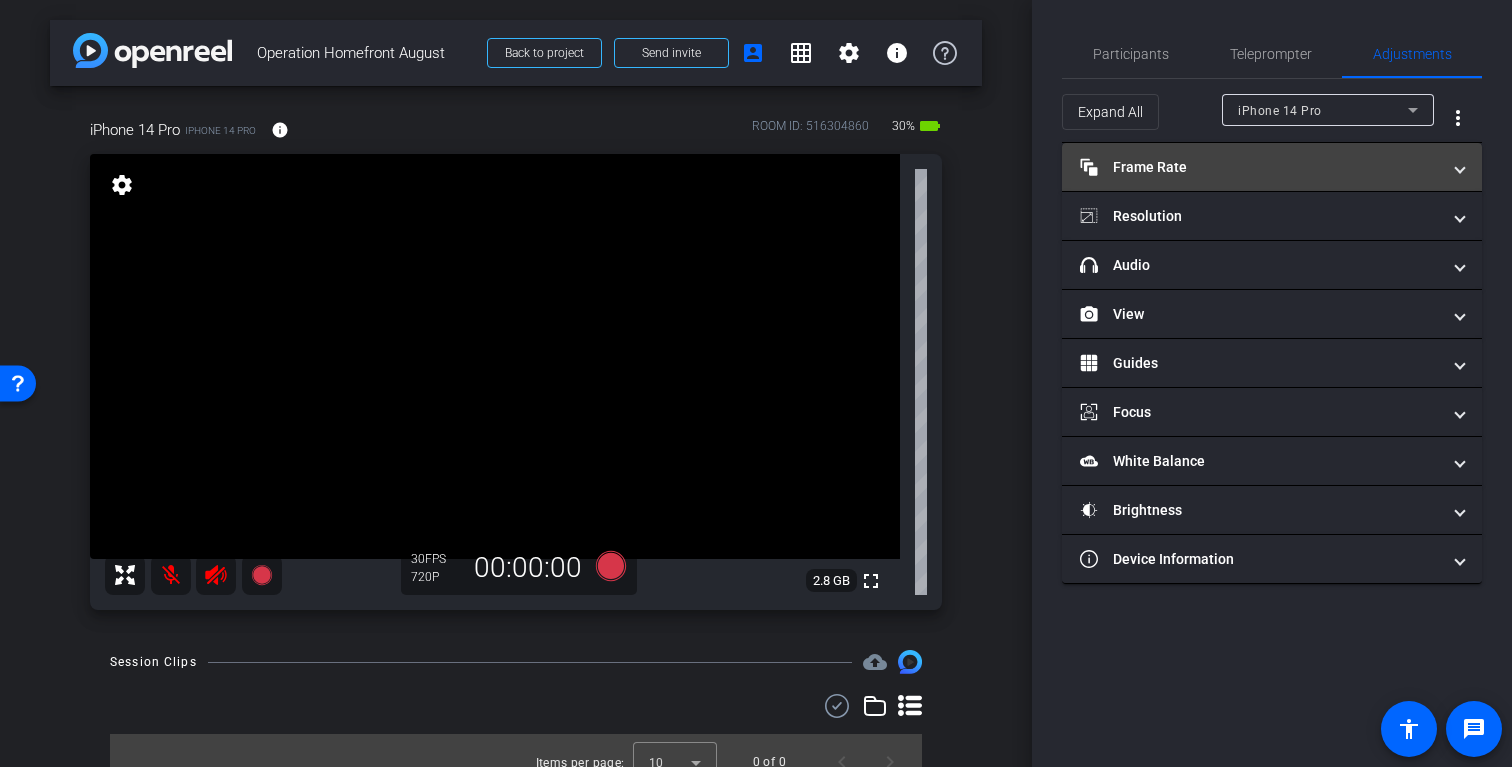 click on "Frame Rate
Frame Rate" at bounding box center [1260, 167] 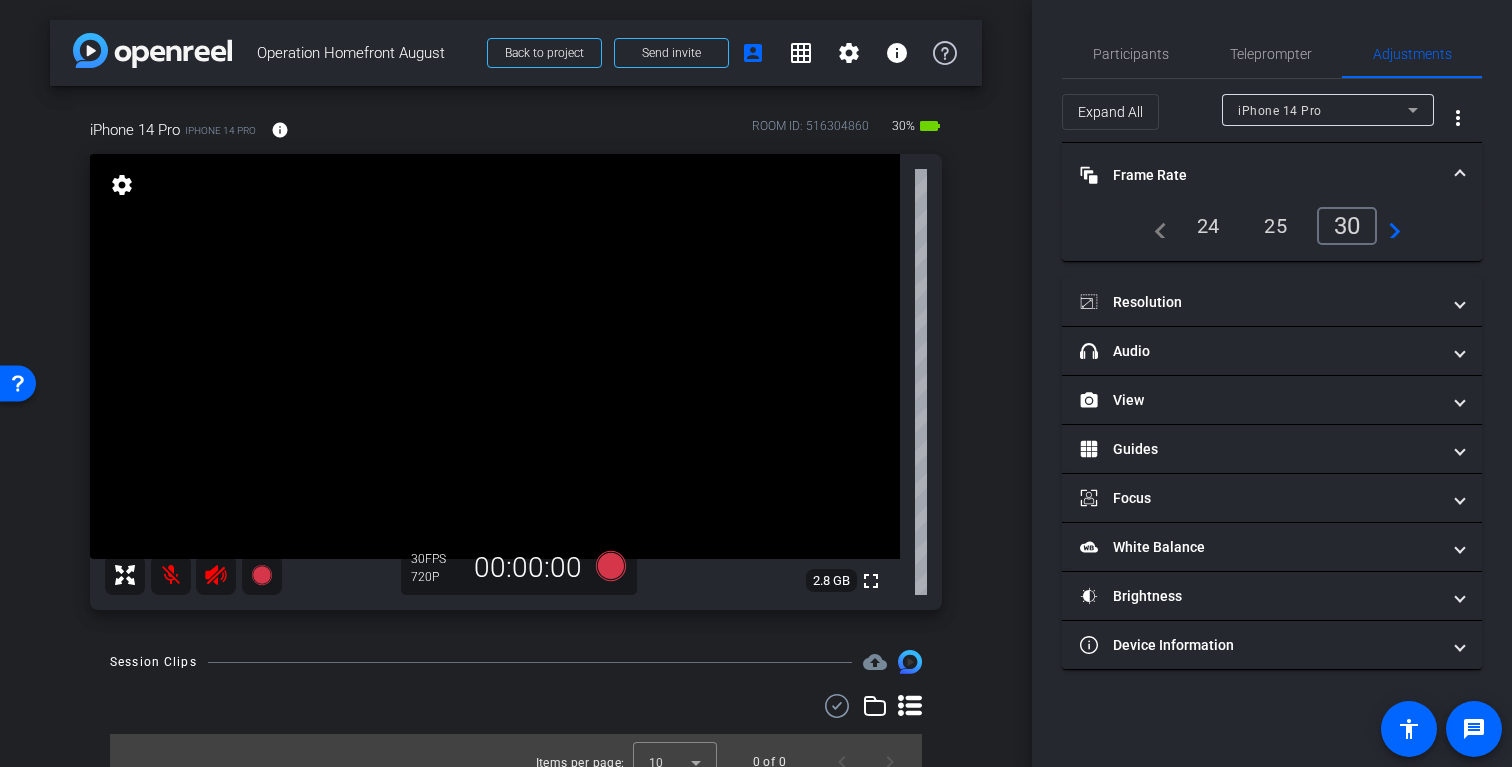 click on "24" at bounding box center [1208, 226] 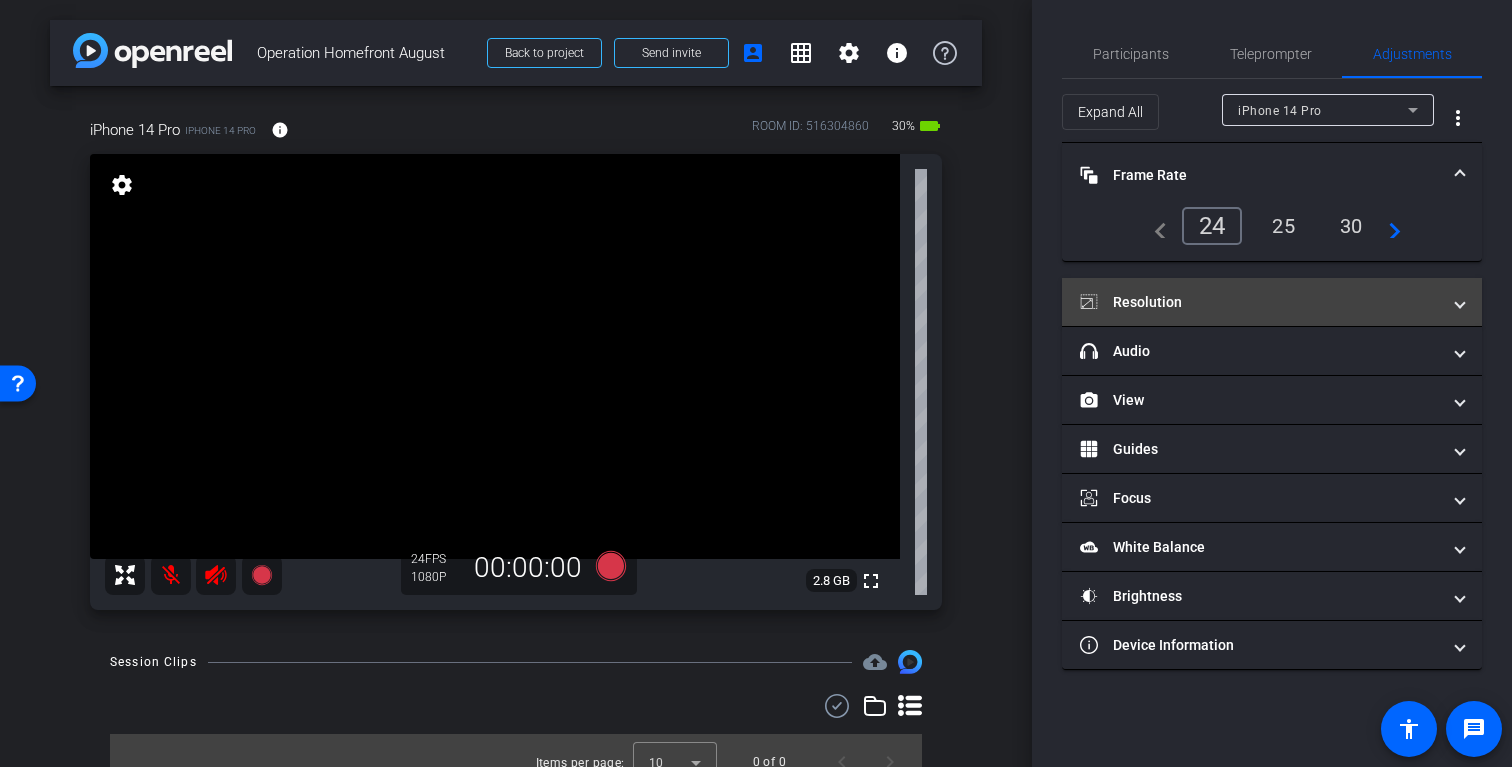 click on "Resolution" at bounding box center [1272, 302] 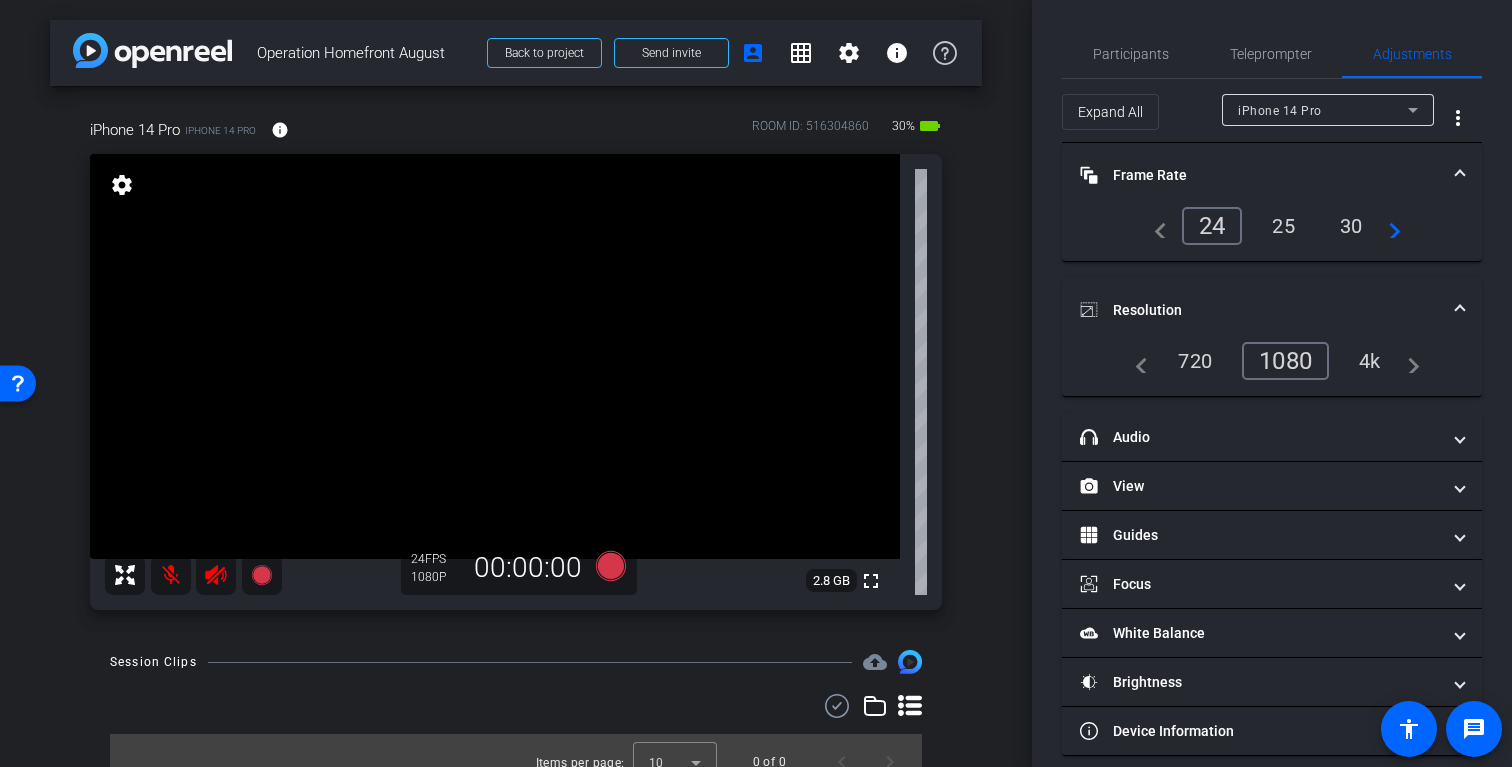 click on "4k" at bounding box center [1370, 361] 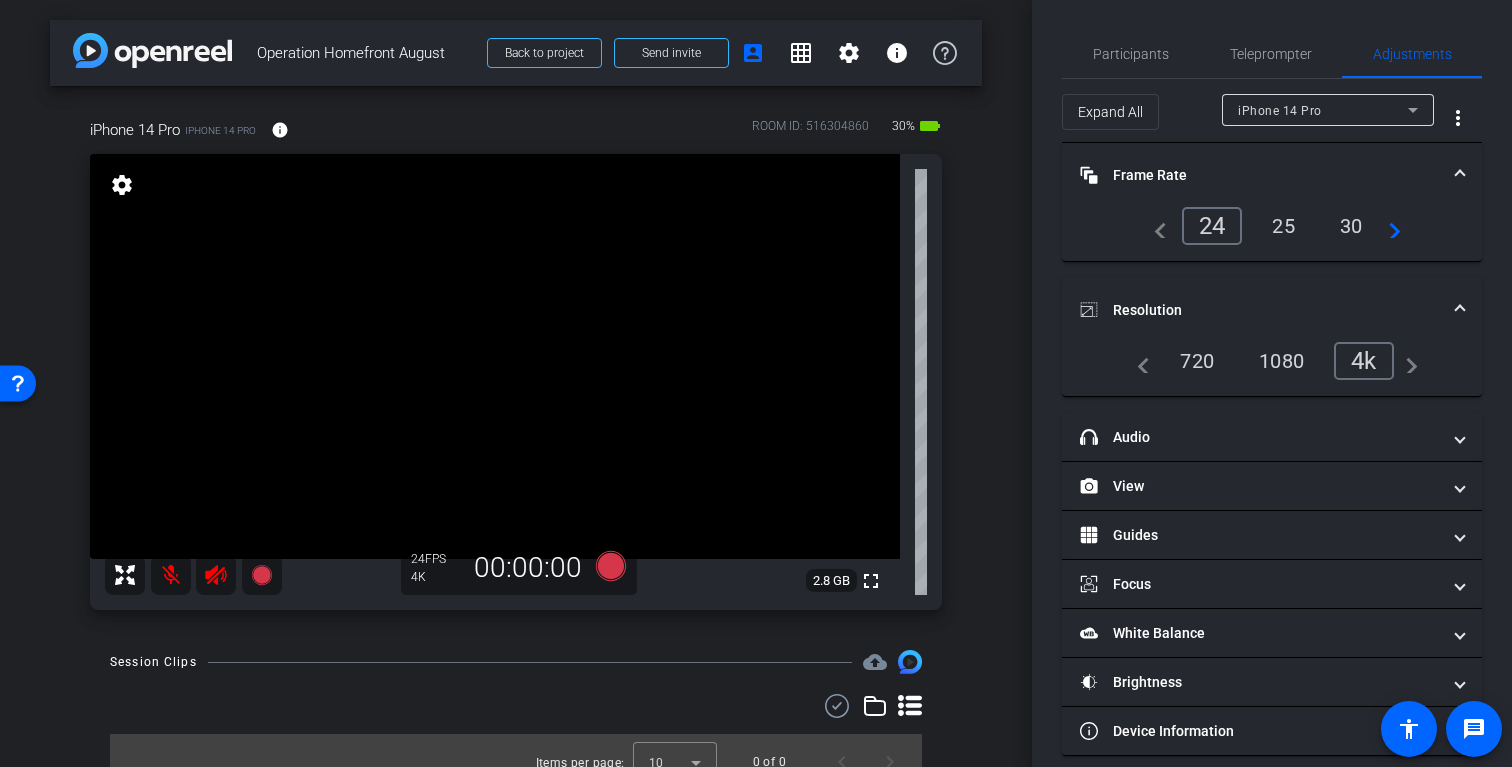 click on "1080" at bounding box center (1281, 361) 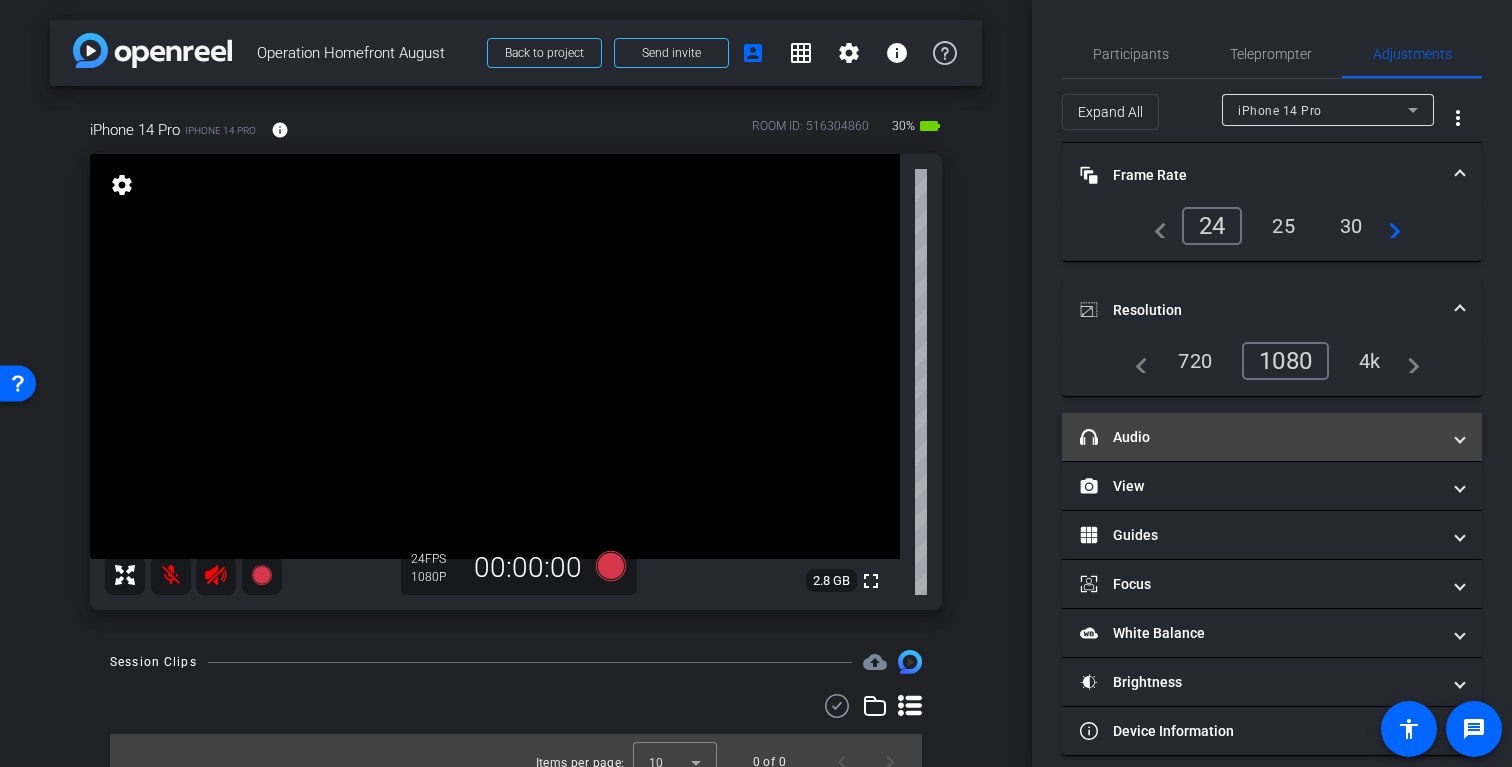 click on "headphone icon
Audio" at bounding box center (1260, 437) 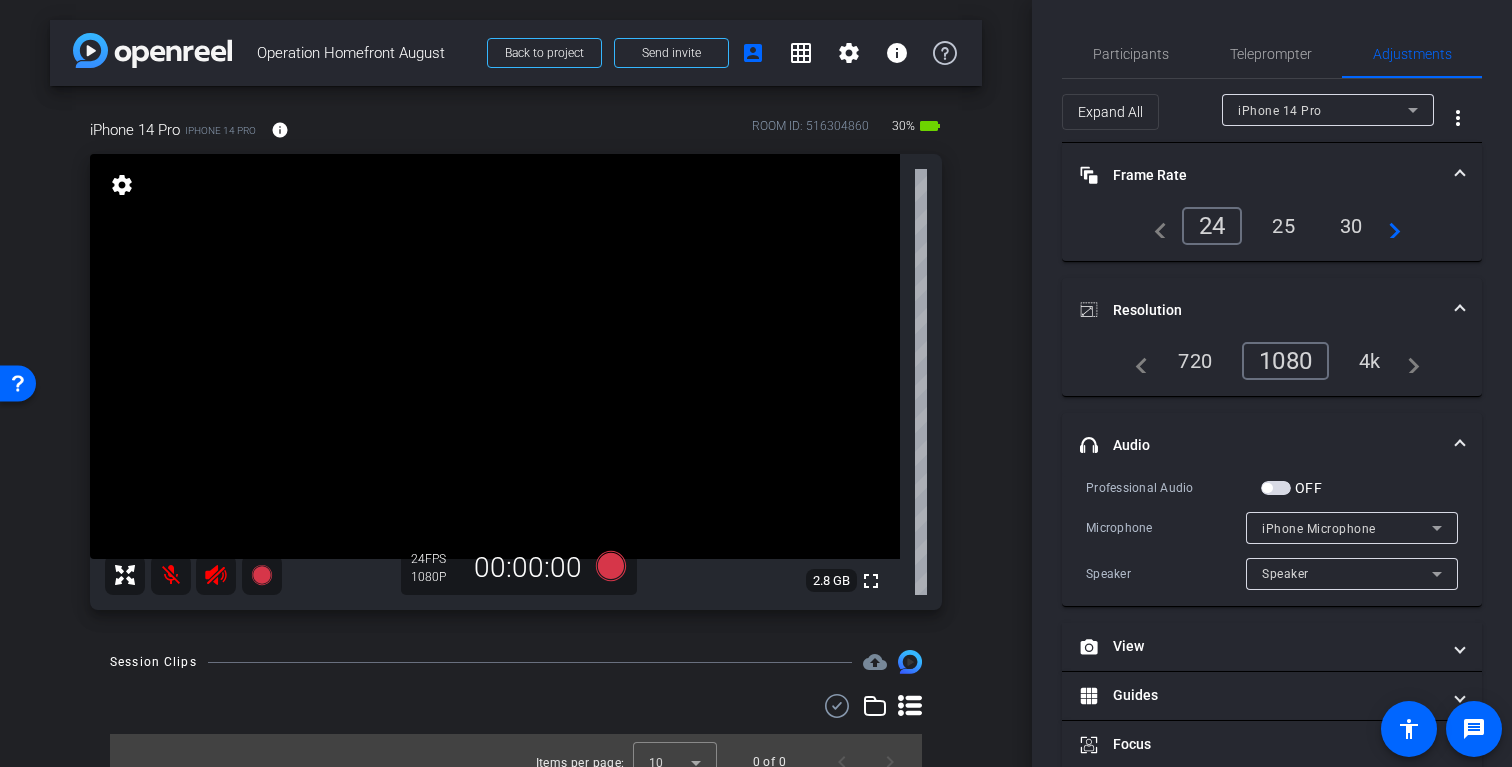 click on "headphone icon
Audio" at bounding box center (1260, 445) 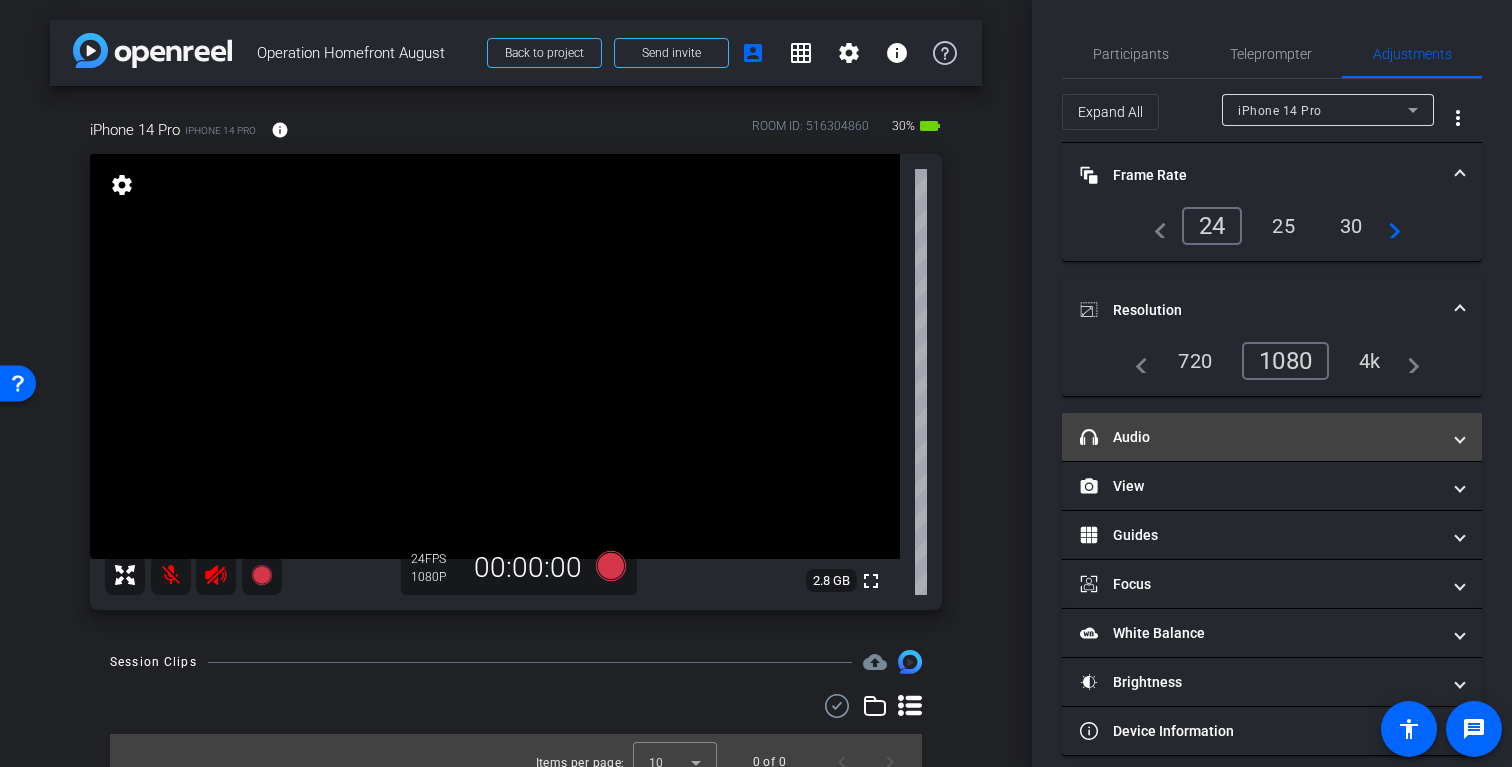 scroll, scrollTop: 19, scrollLeft: 0, axis: vertical 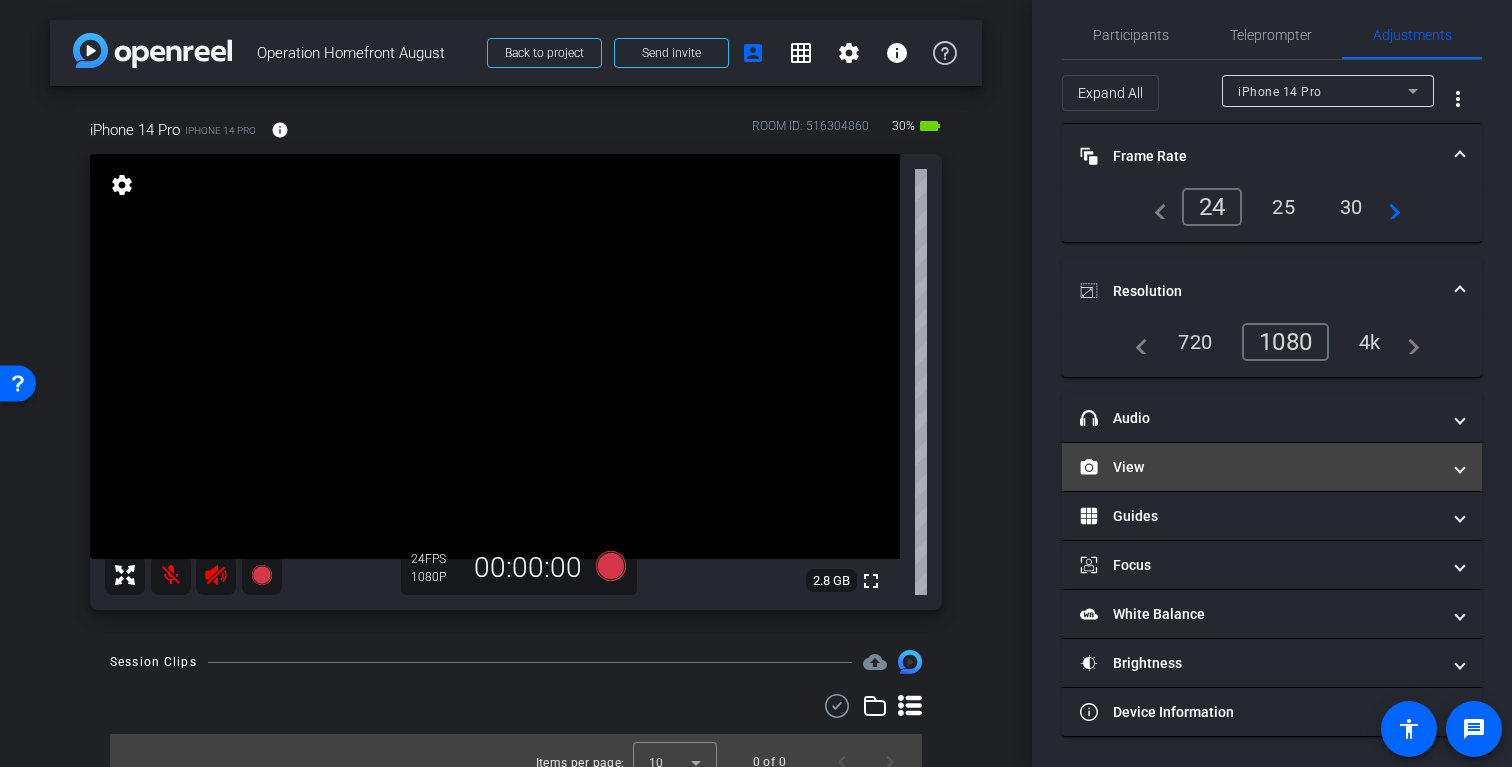 click on "View" at bounding box center [1260, 467] 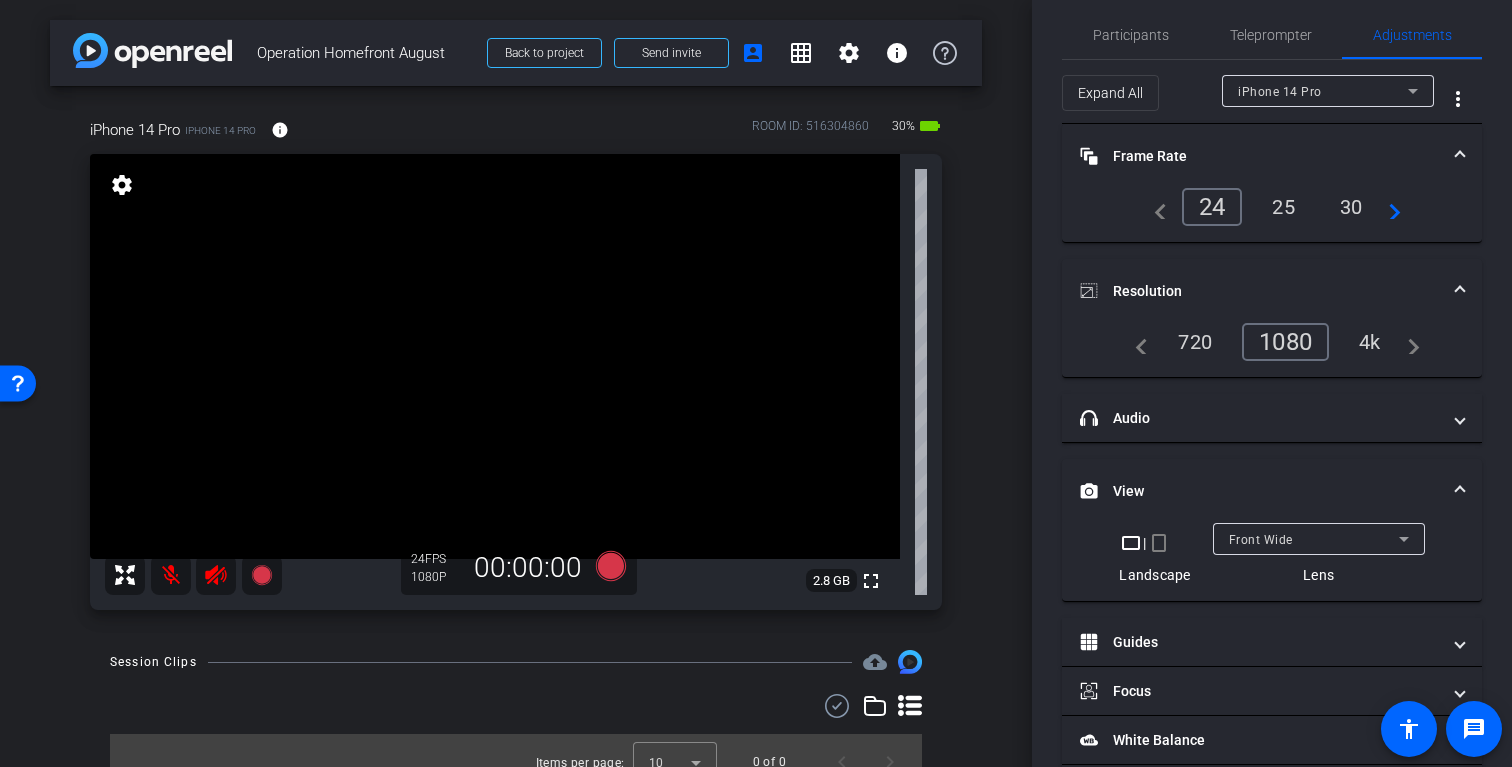 click on "crop_portrait" at bounding box center (1159, 543) 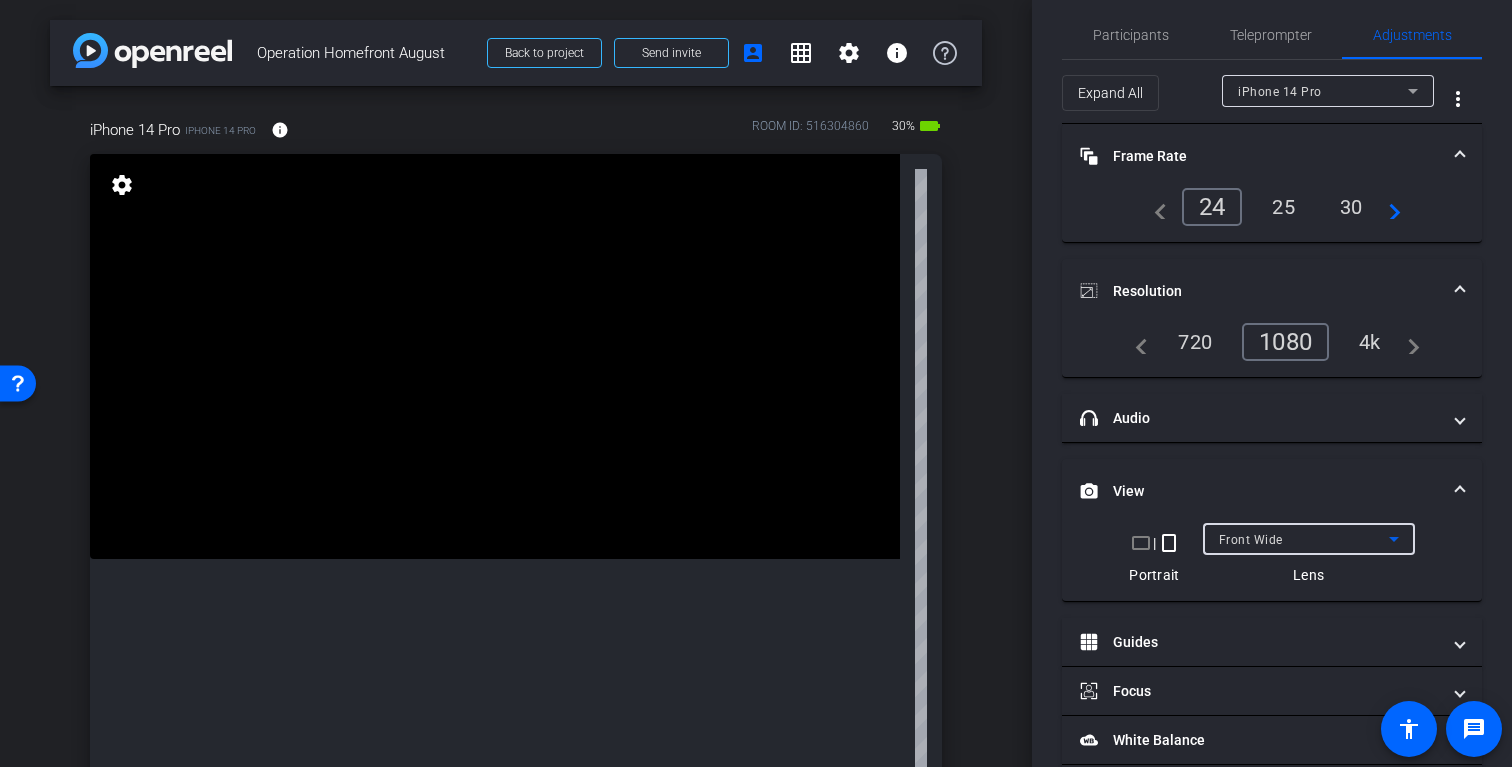 click on "Front Wide" at bounding box center (1251, 540) 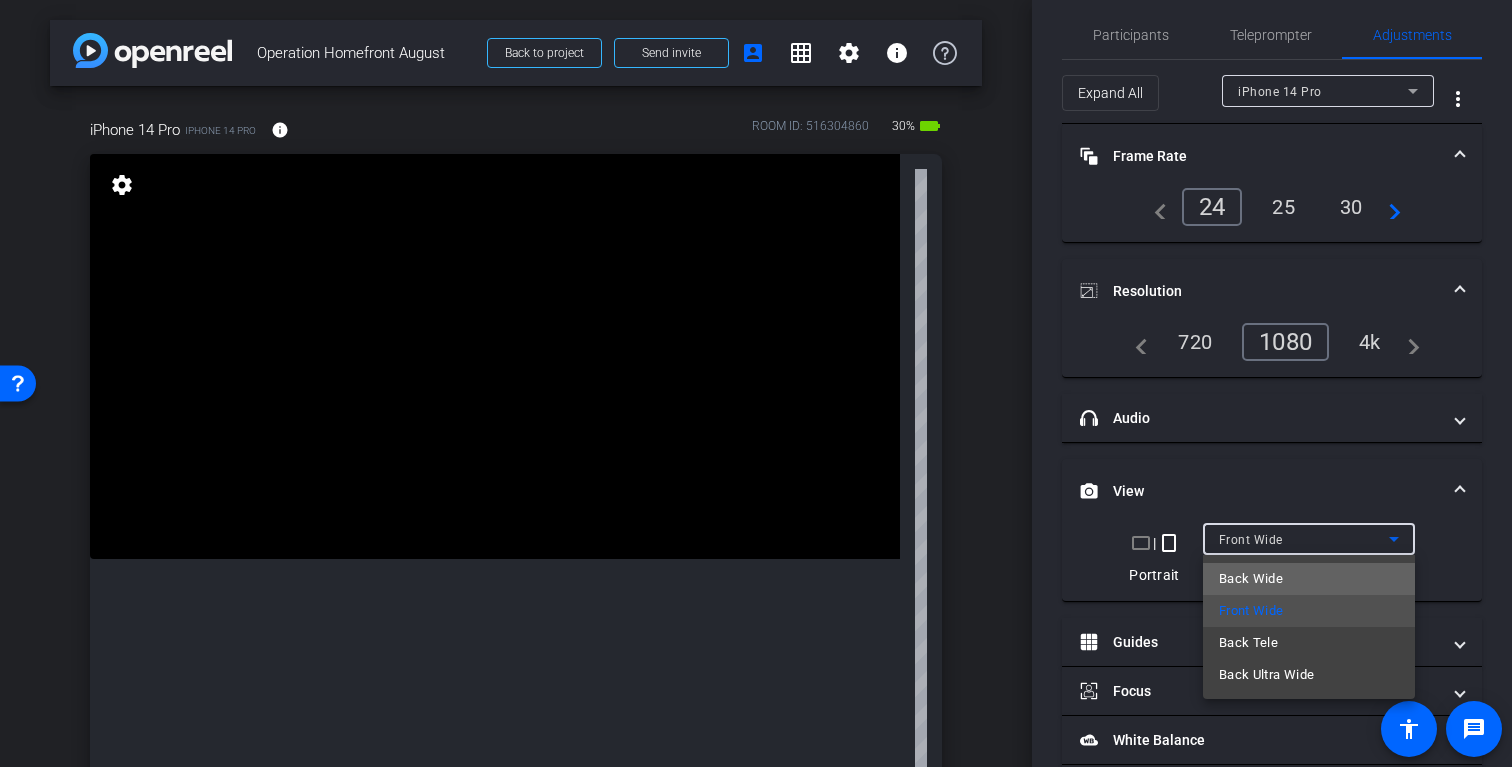 click on "Back Wide" at bounding box center (1251, 579) 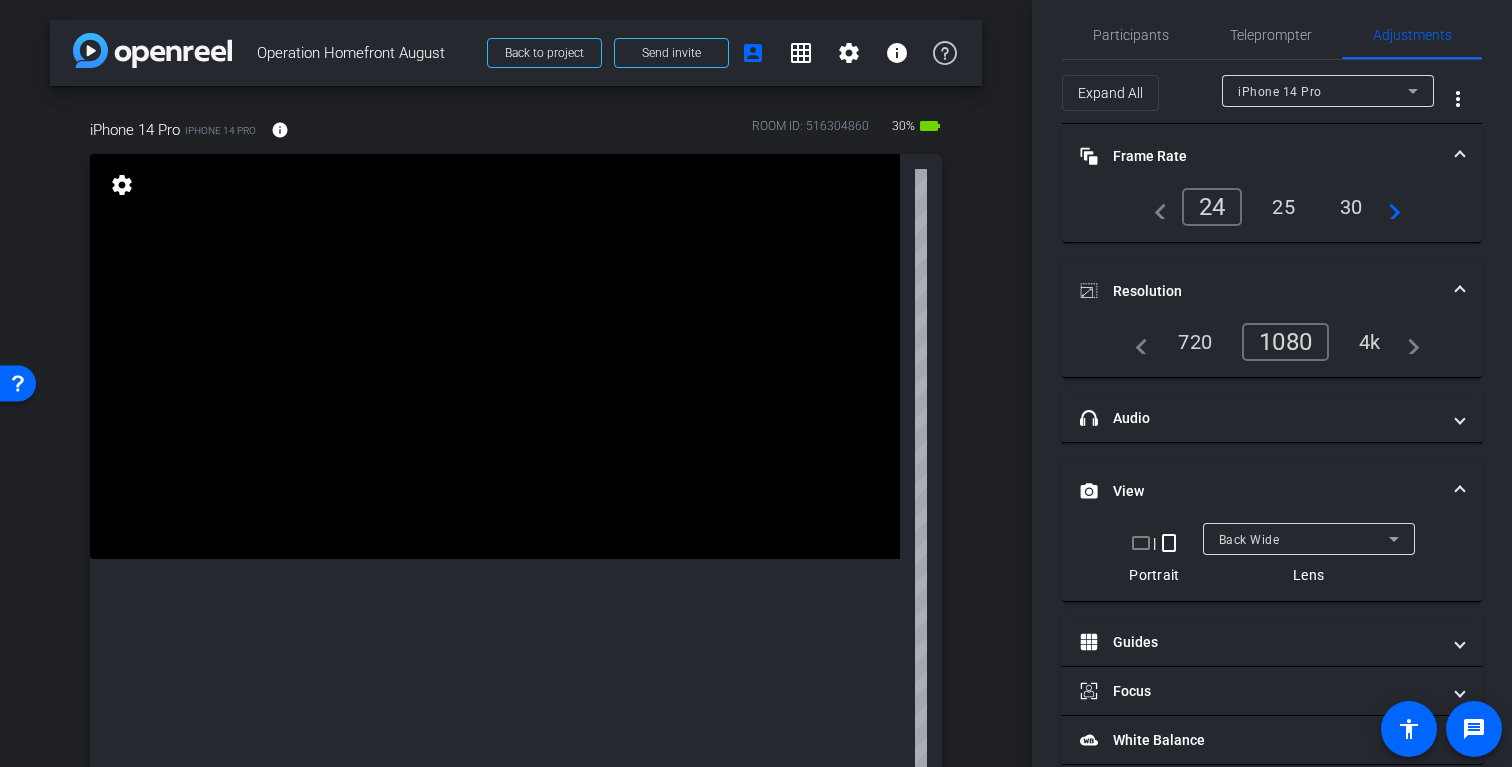 click on "crop_landscape" at bounding box center [1141, 543] 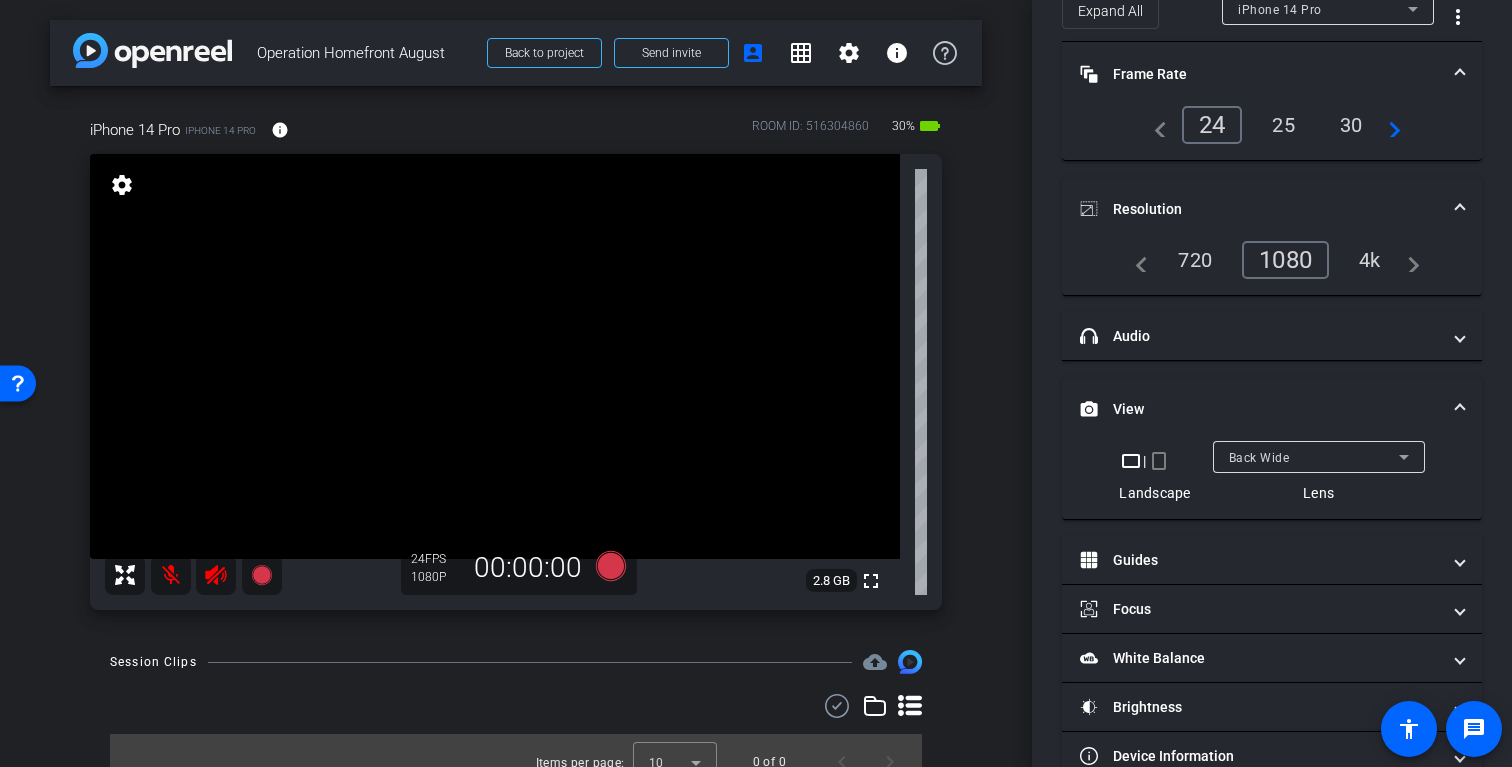 scroll, scrollTop: 145, scrollLeft: 0, axis: vertical 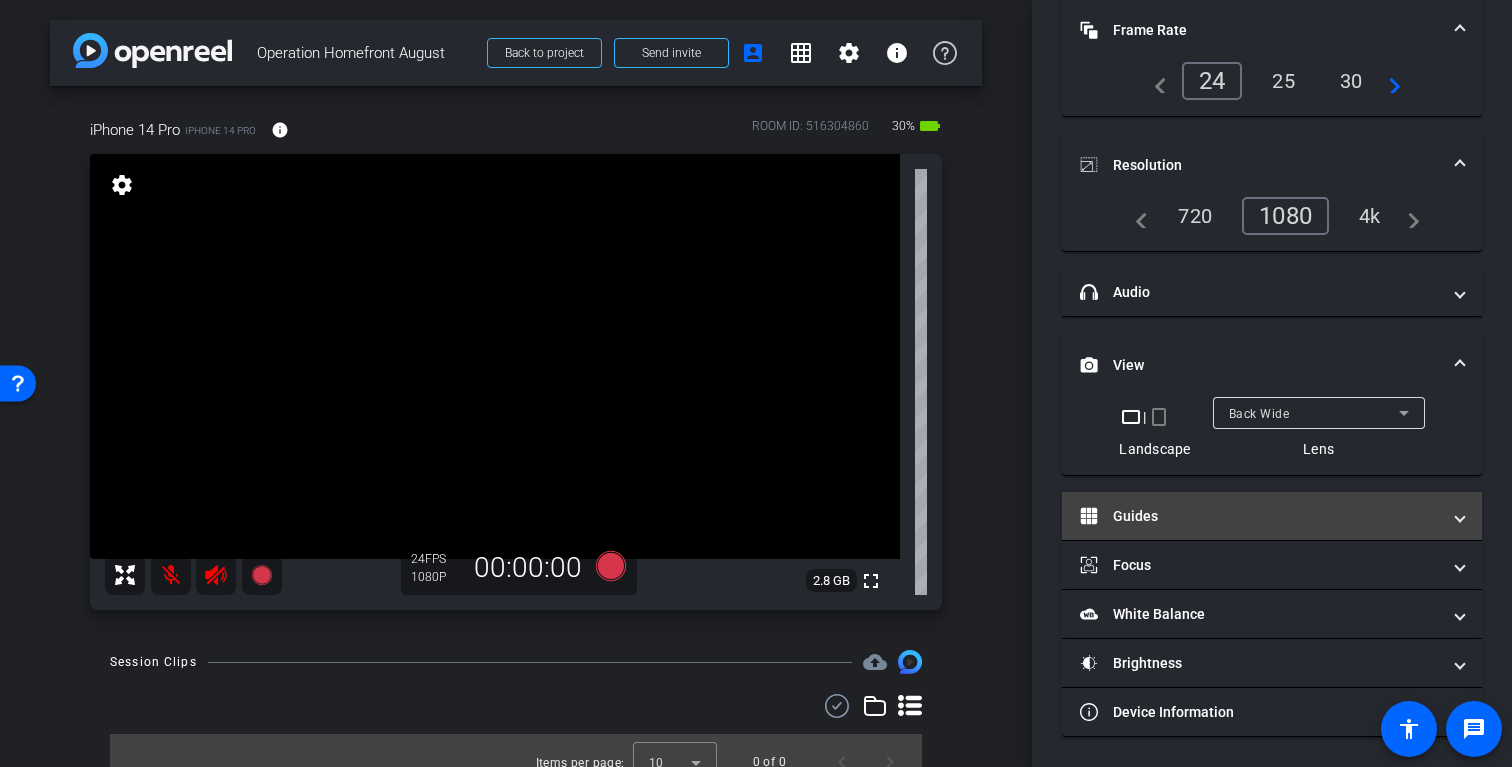 click on "Guides" at bounding box center (1260, 516) 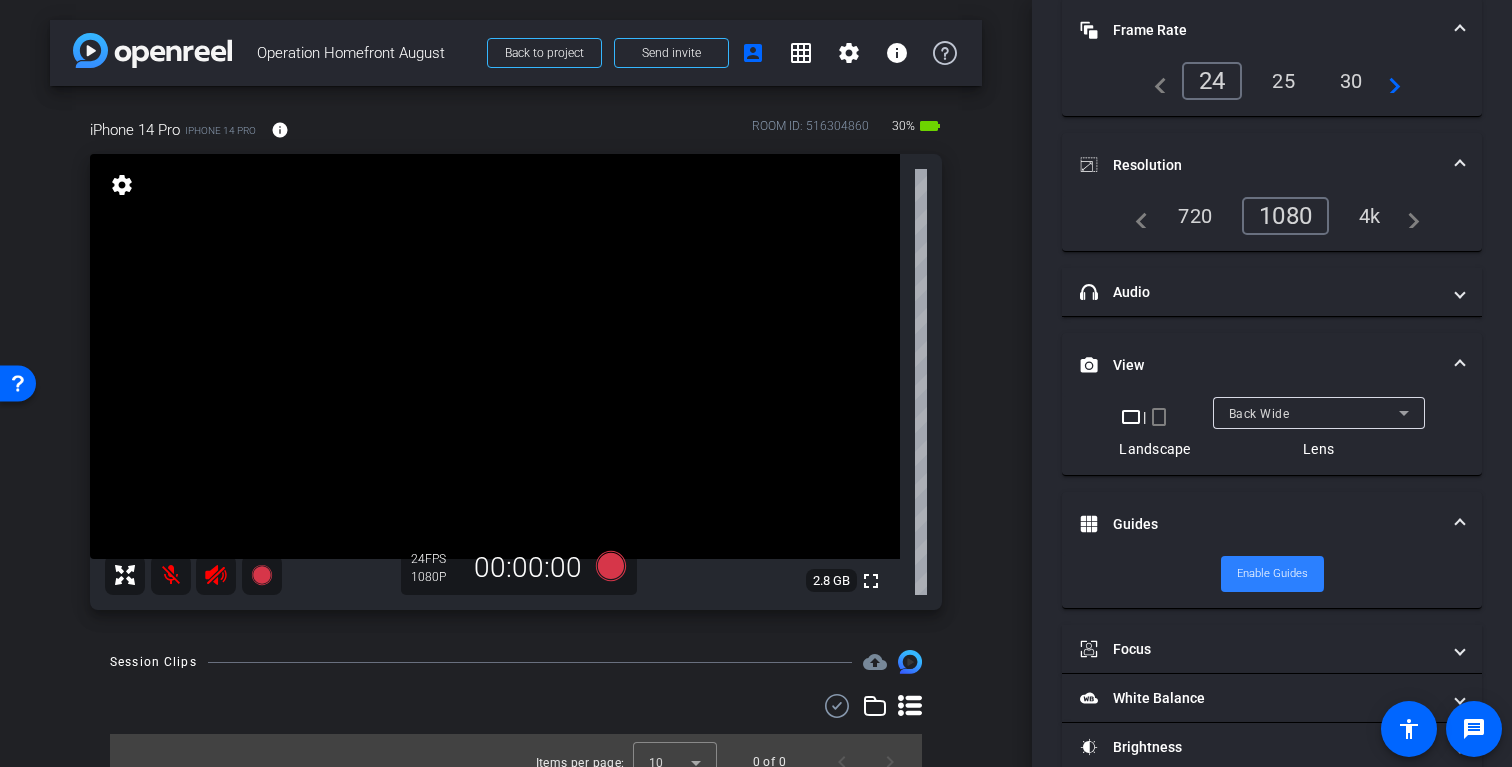 click on "Enable Guides" at bounding box center (1272, 574) 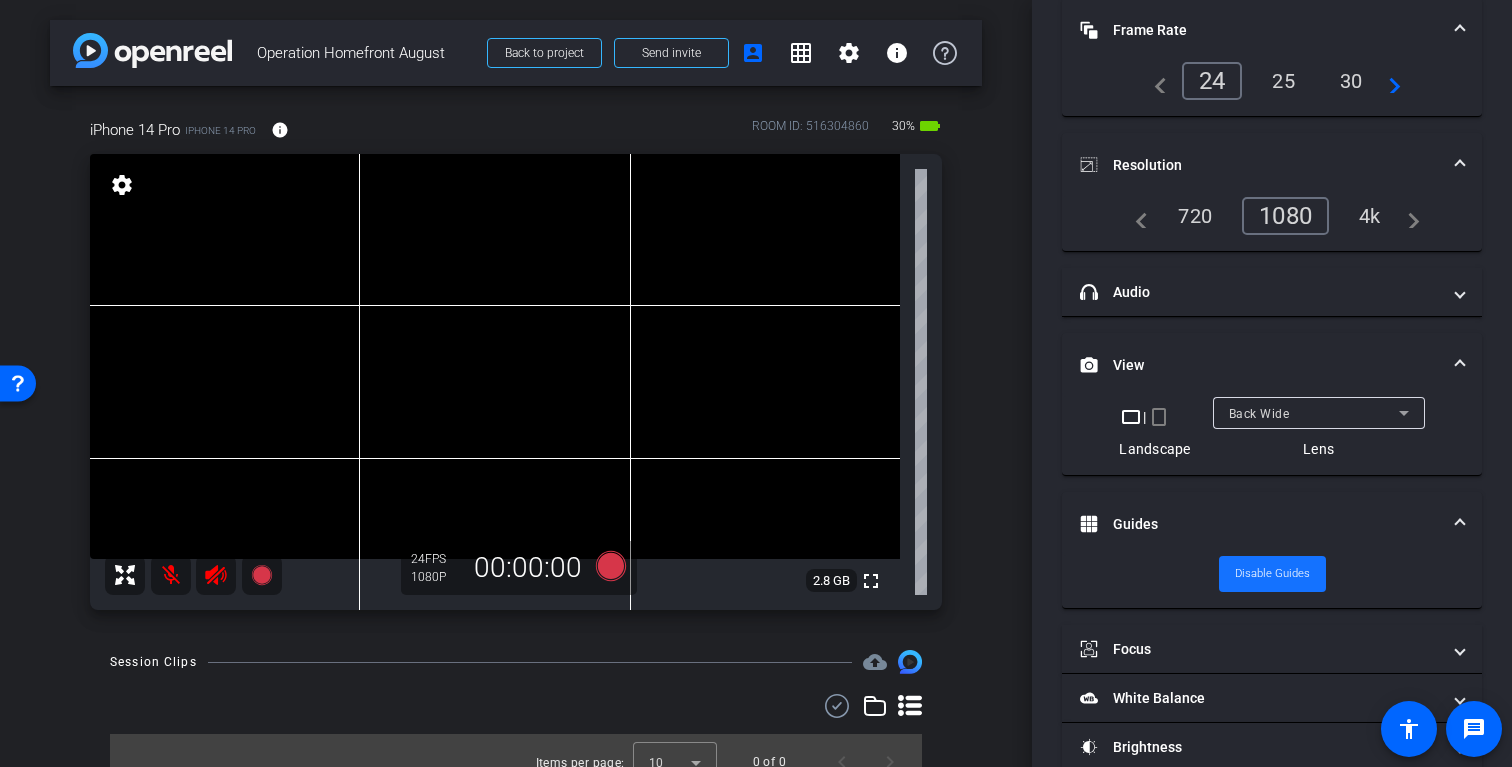click on "Disable Guides" at bounding box center (1272, 574) 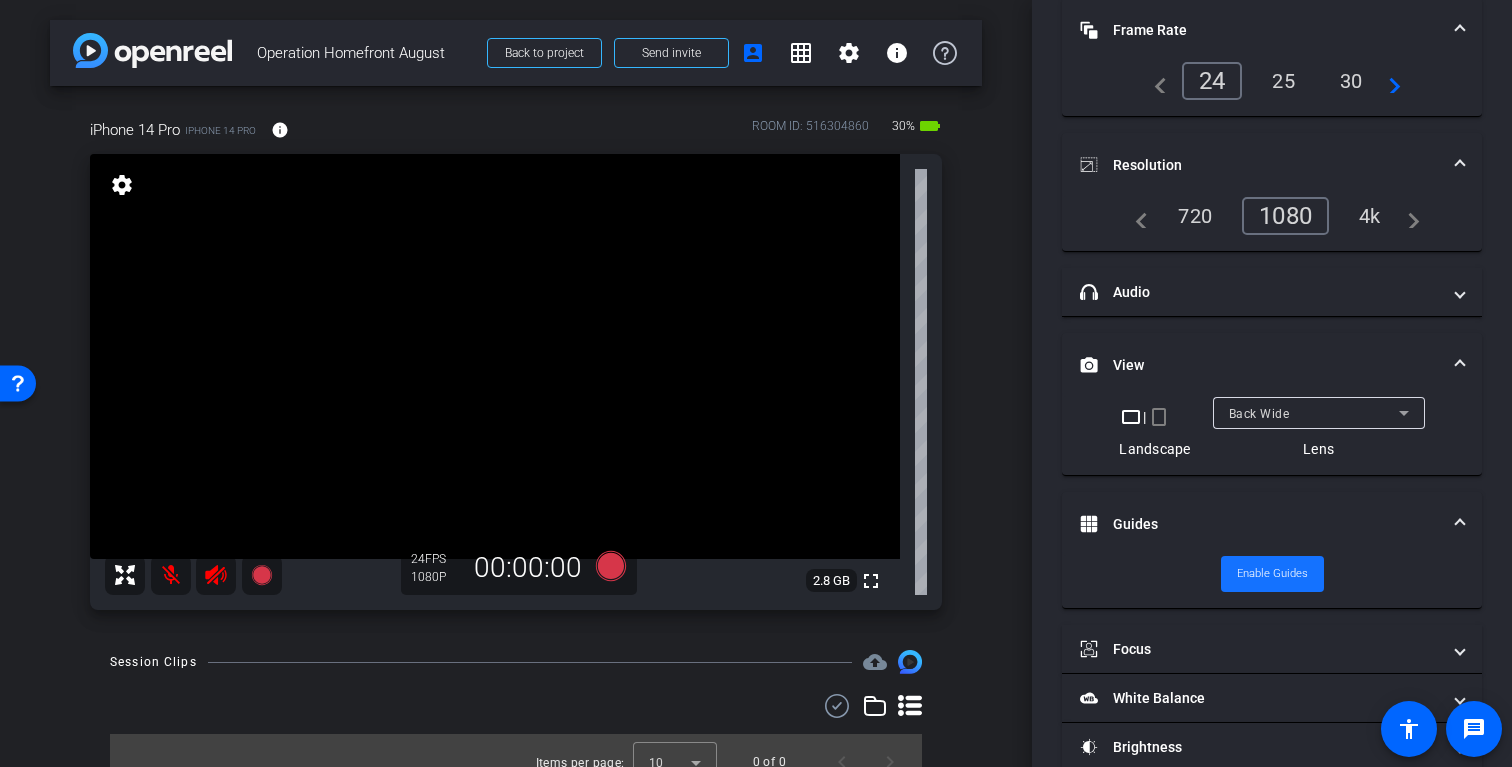 scroll, scrollTop: 229, scrollLeft: 0, axis: vertical 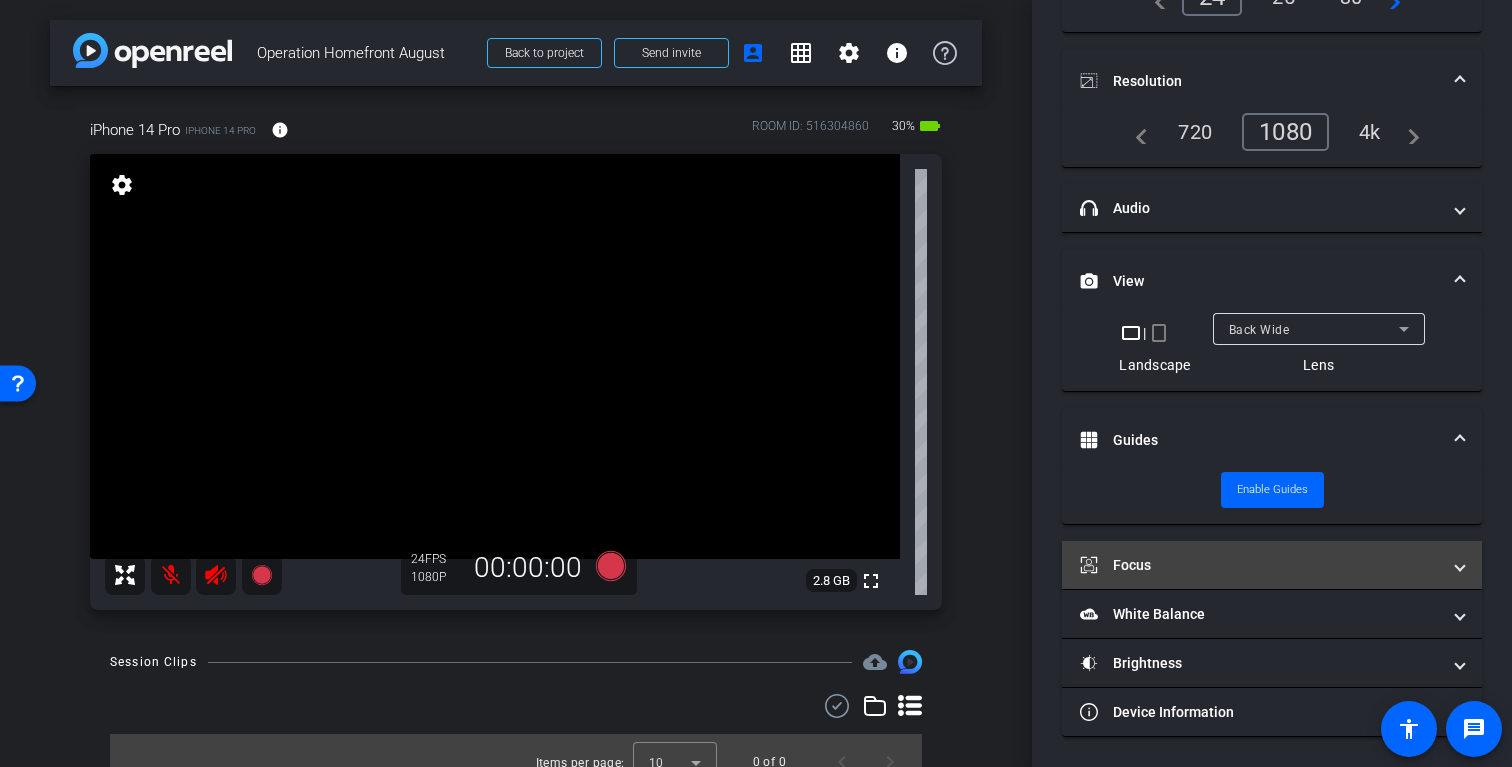 click on "Focus" at bounding box center (1260, 565) 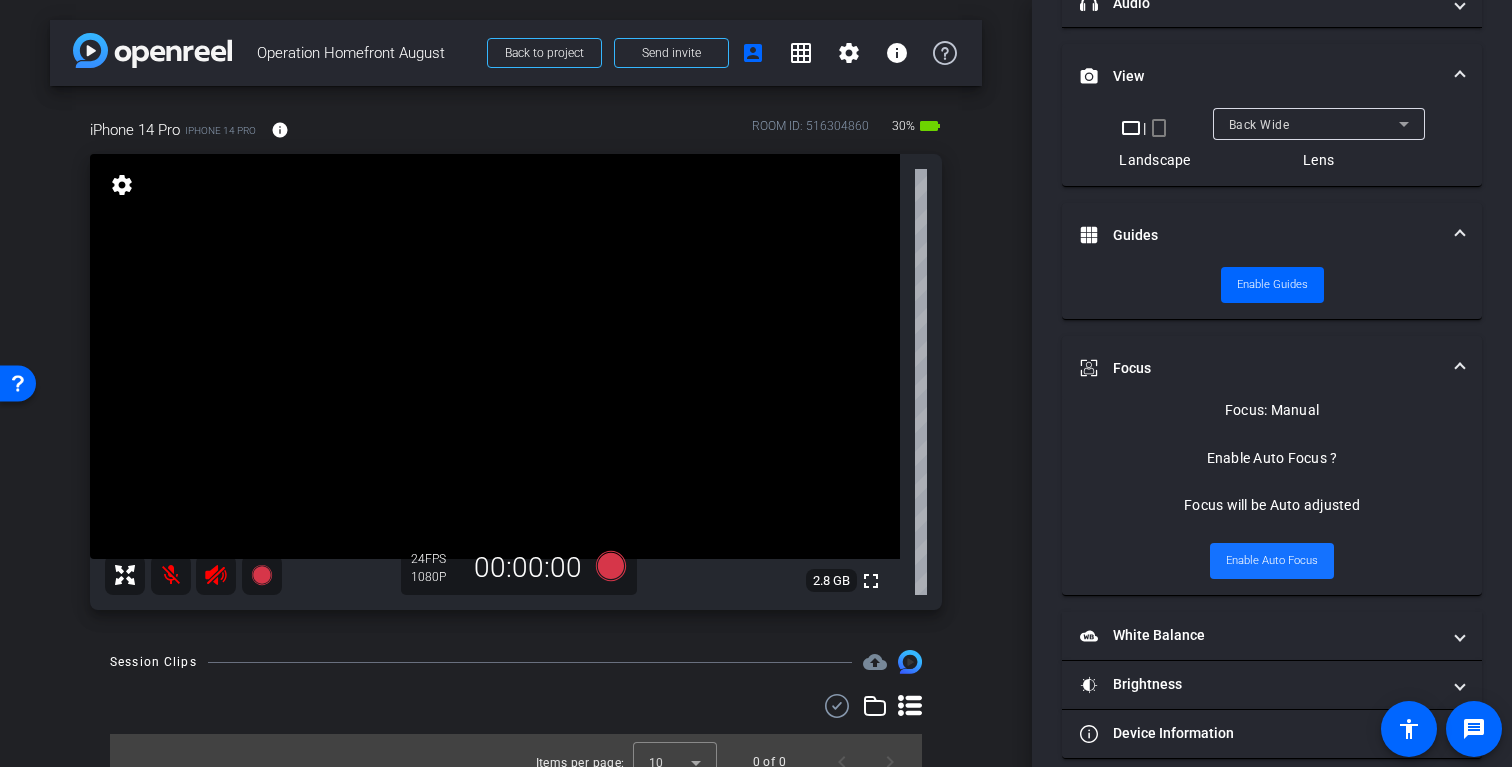 scroll, scrollTop: 455, scrollLeft: 0, axis: vertical 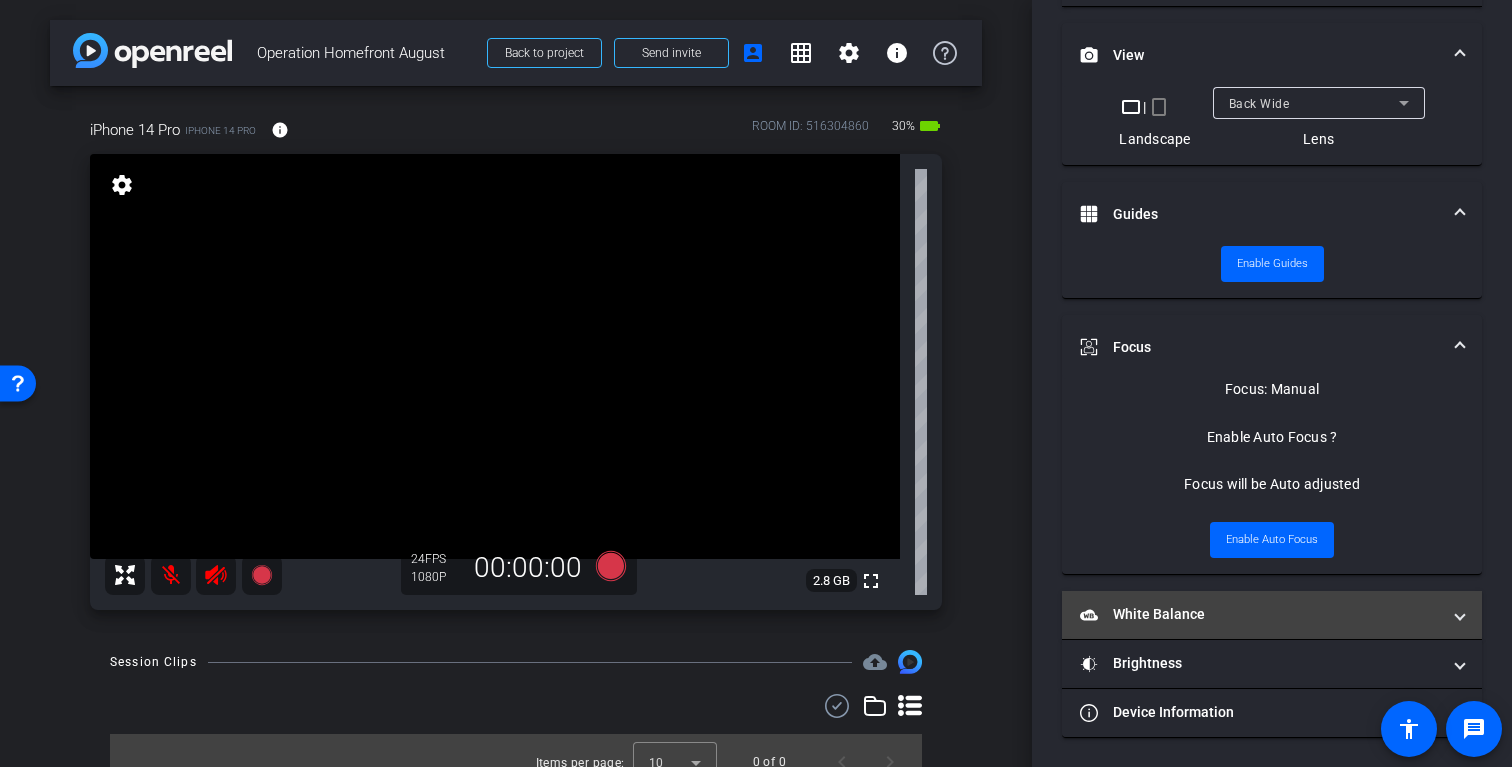 click on "White Balance
White Balance" at bounding box center (1260, 614) 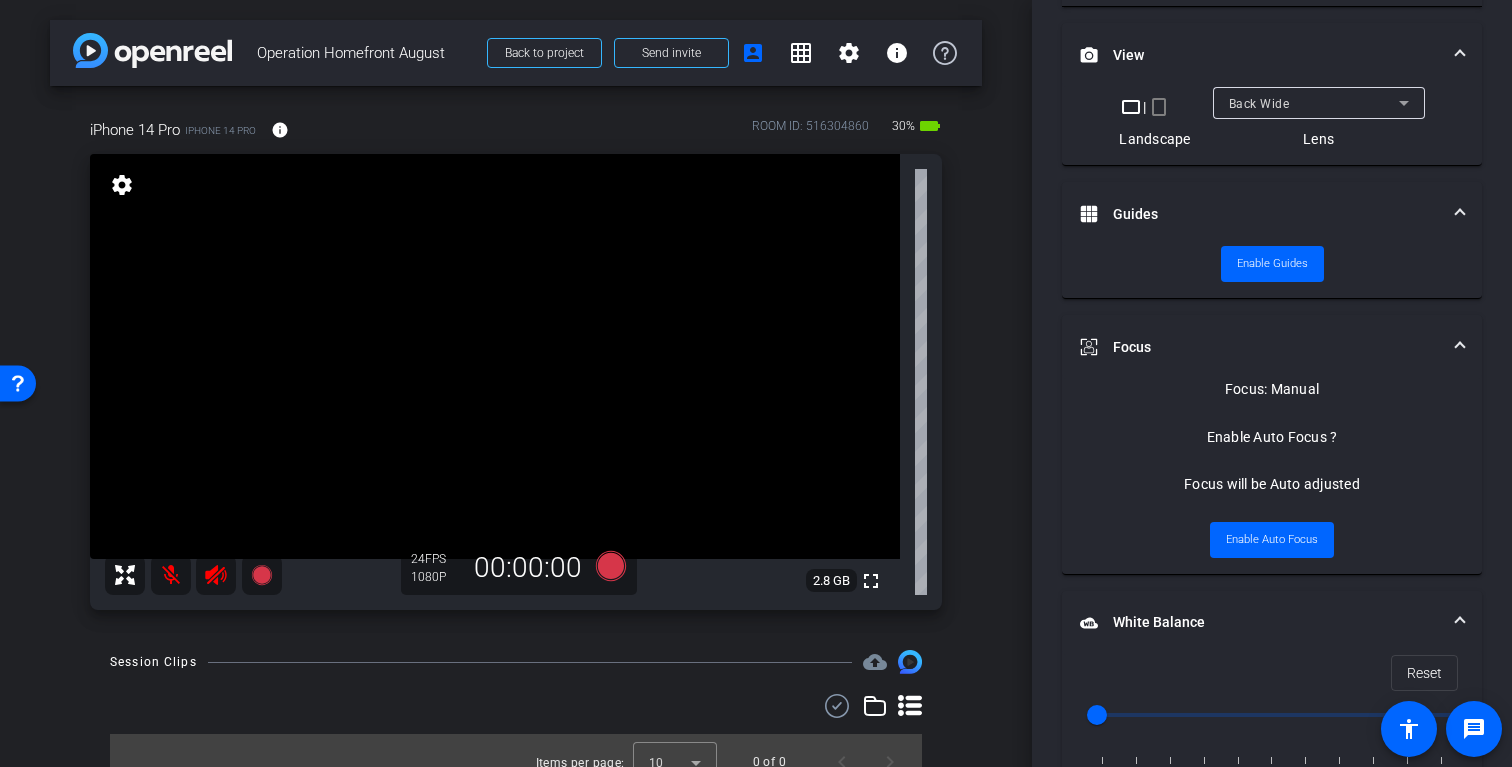 click on "White Balance
White Balance" at bounding box center (1260, 622) 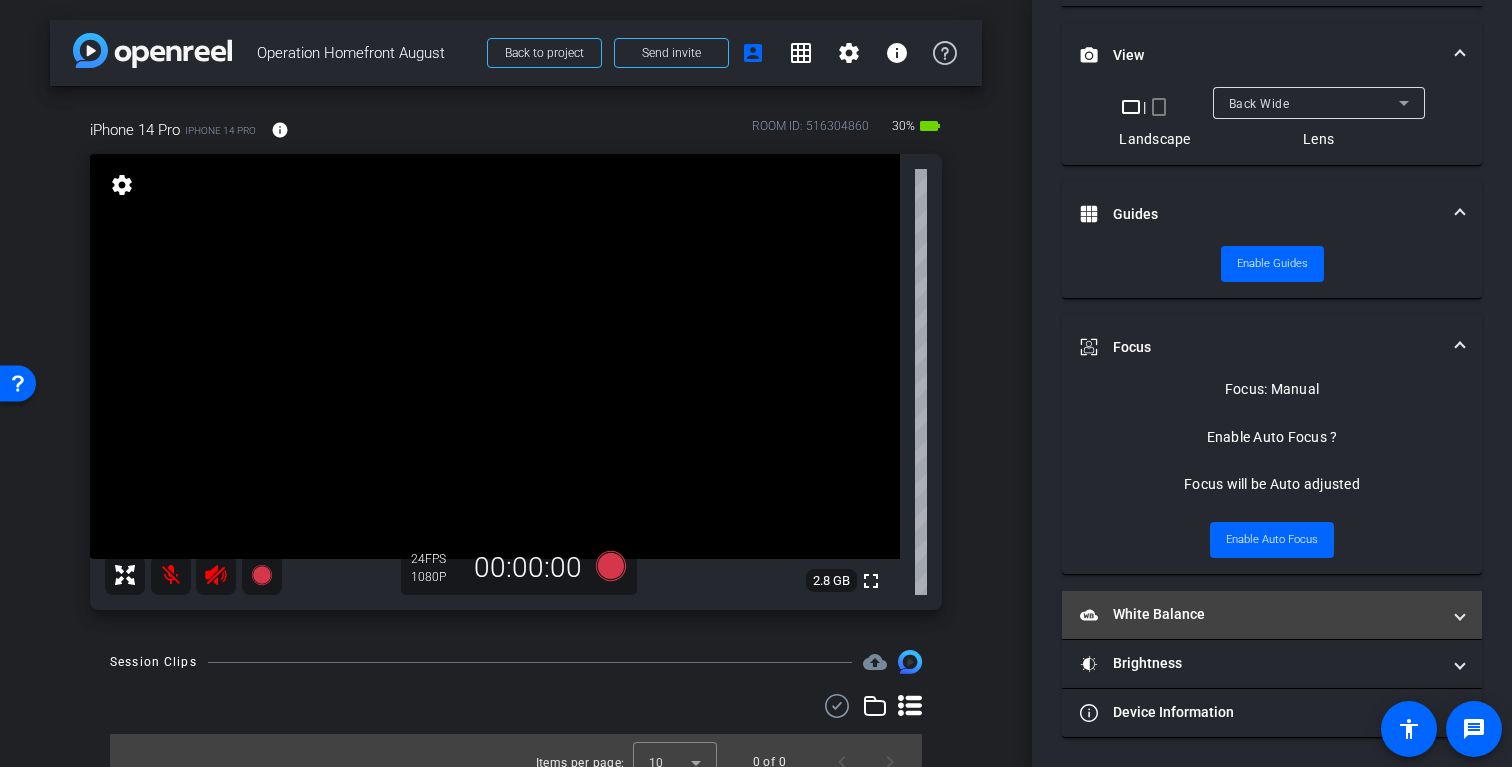 click on "White Balance
White Balance" at bounding box center (1272, 615) 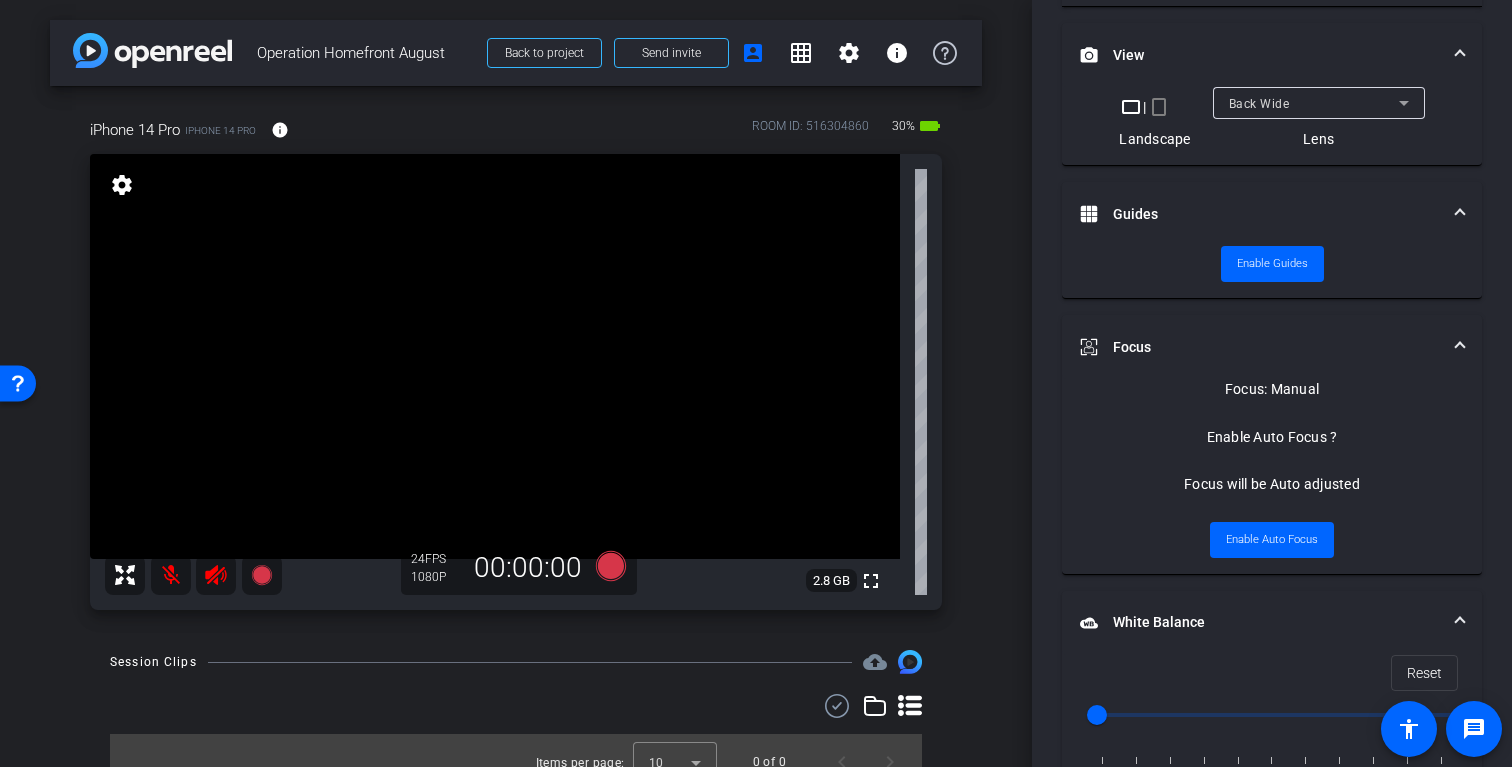 scroll, scrollTop: 681, scrollLeft: 0, axis: vertical 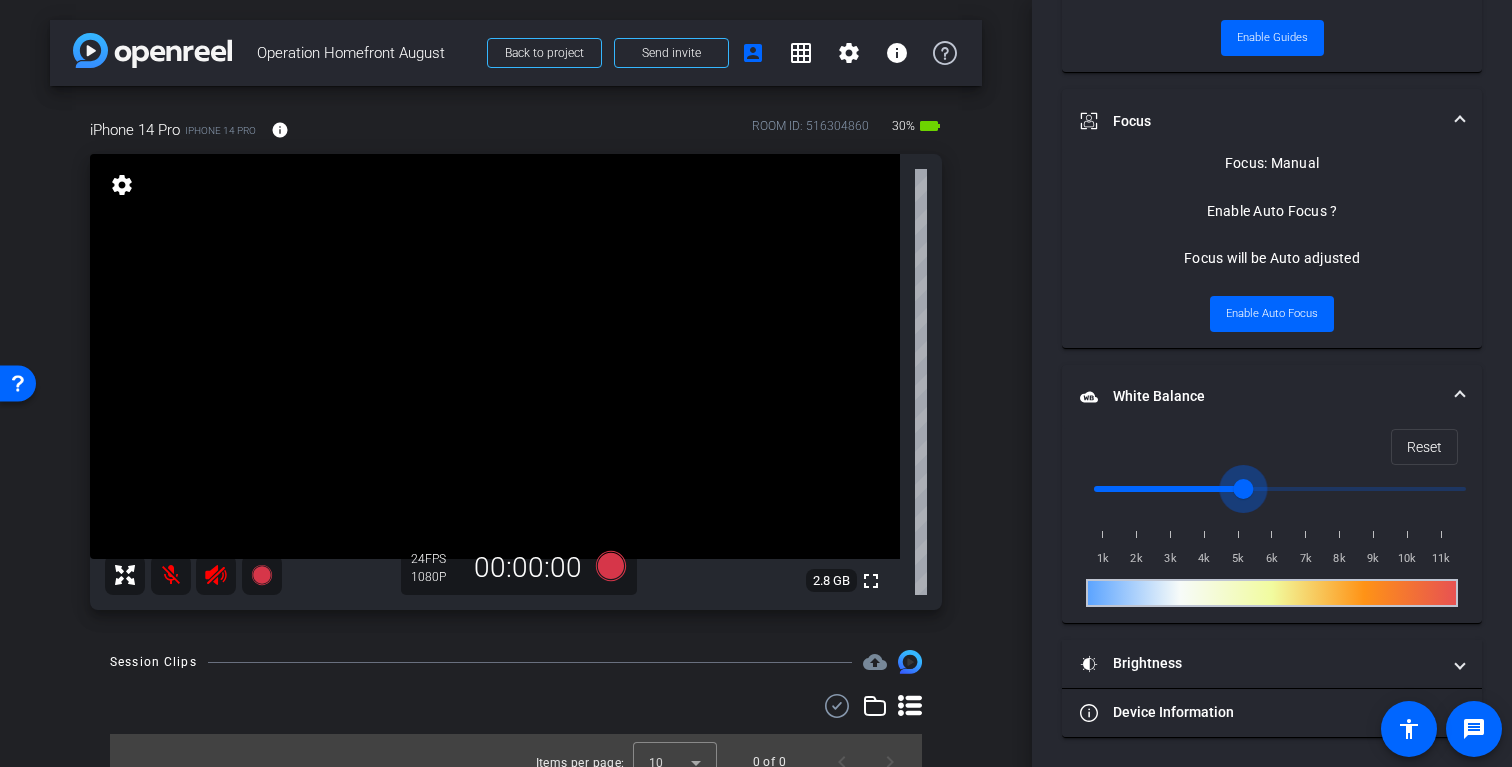type on "1000" 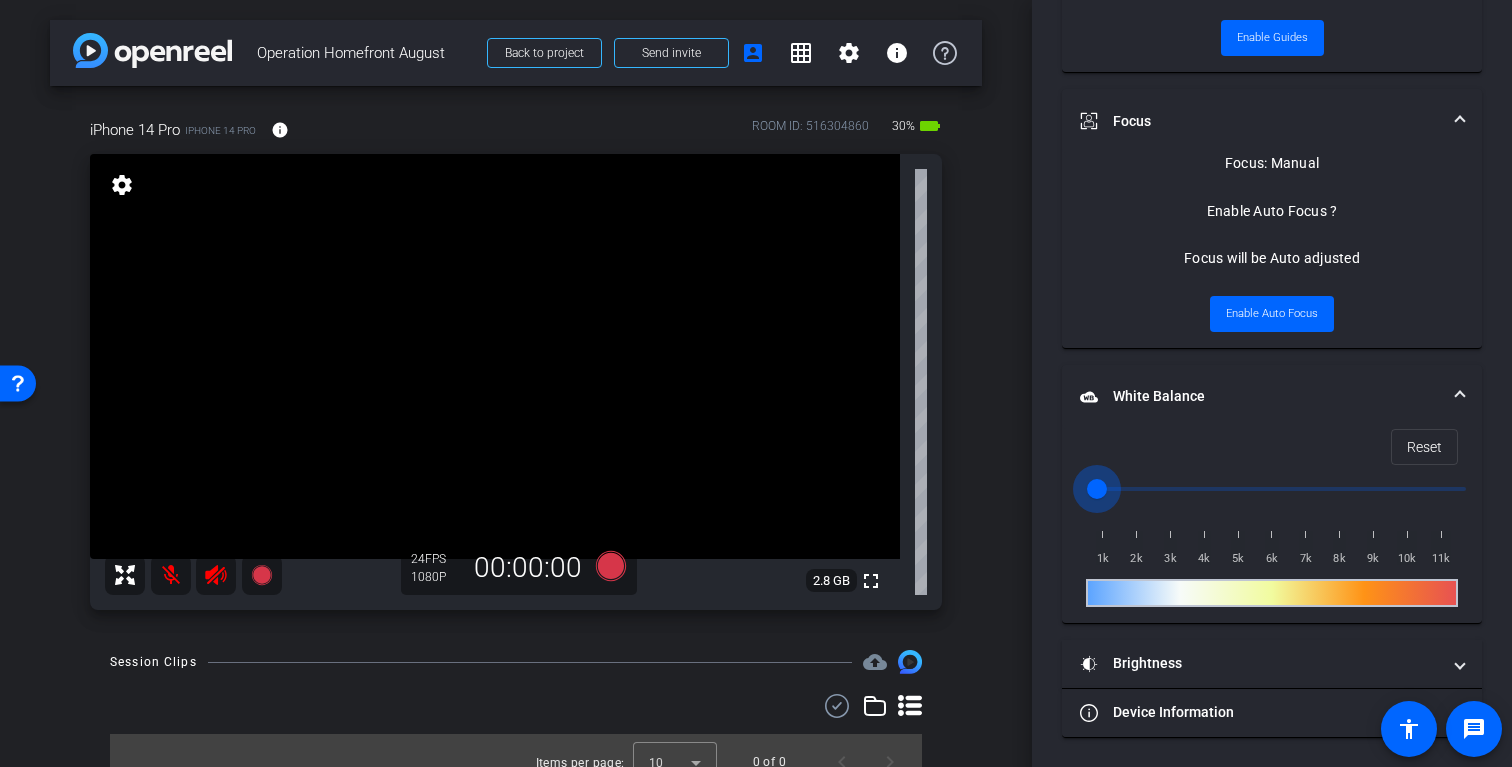 drag, startPoint x: 1104, startPoint y: 482, endPoint x: 1070, endPoint y: 489, distance: 34.713108 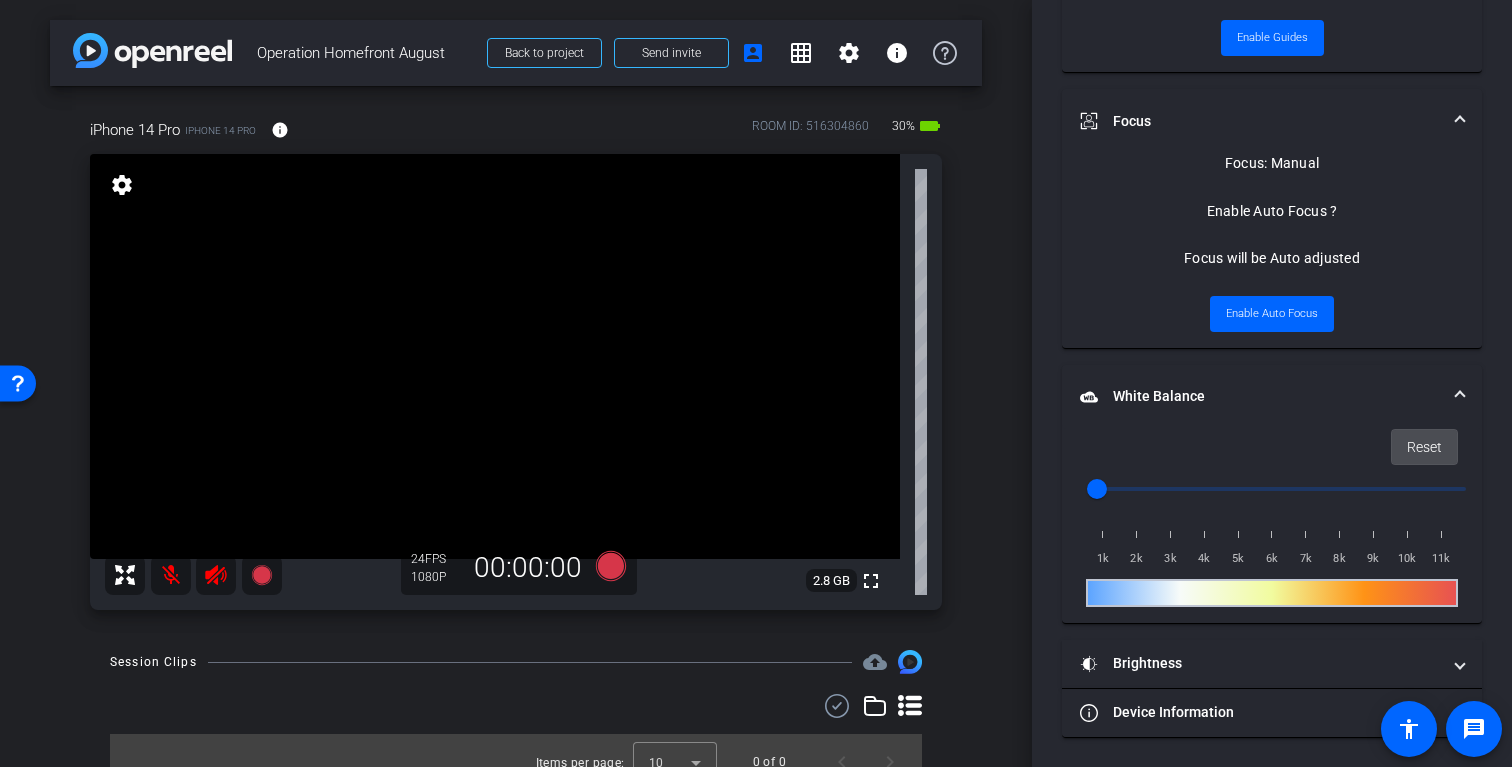 click on "Reset" at bounding box center (1424, 447) 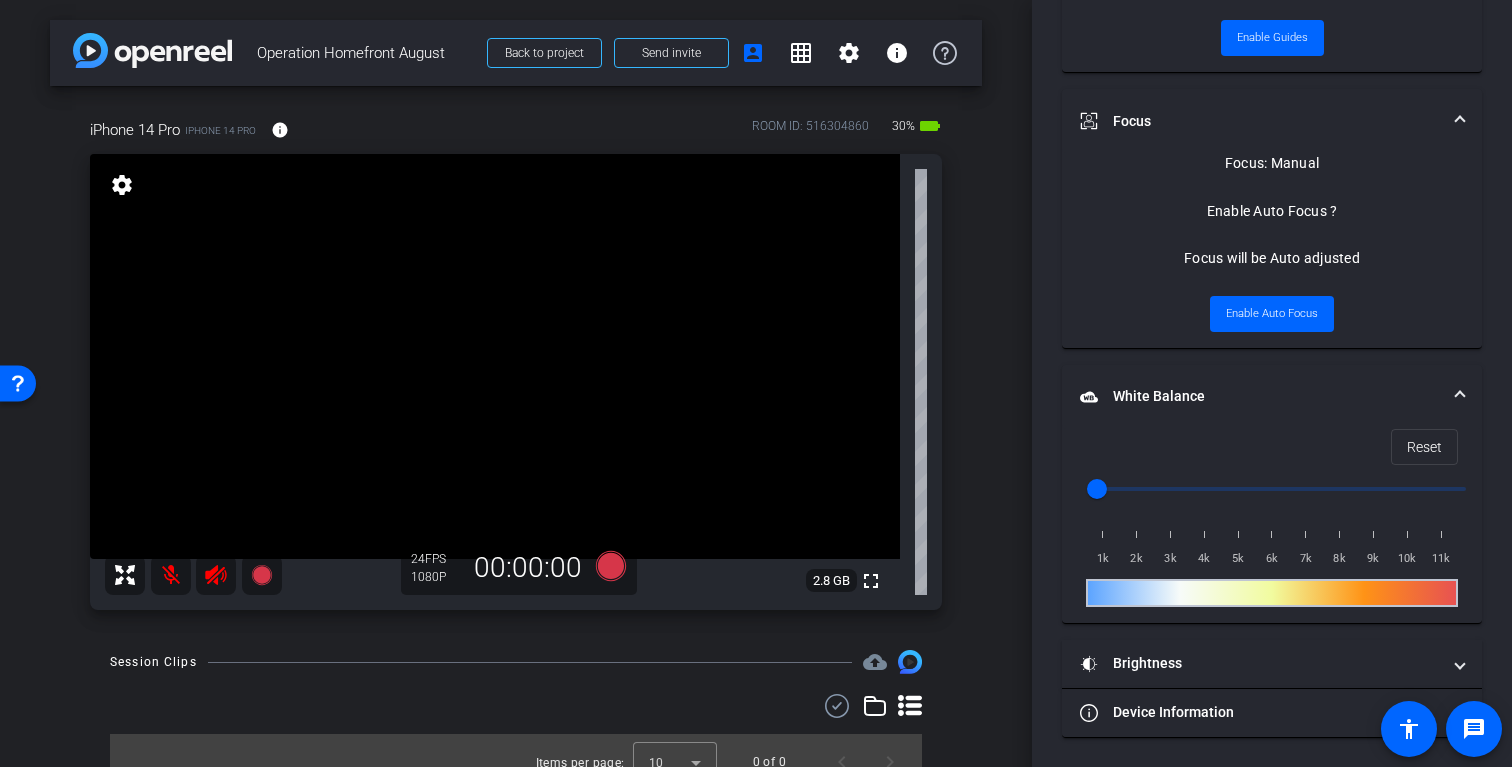 click at bounding box center (1460, 396) 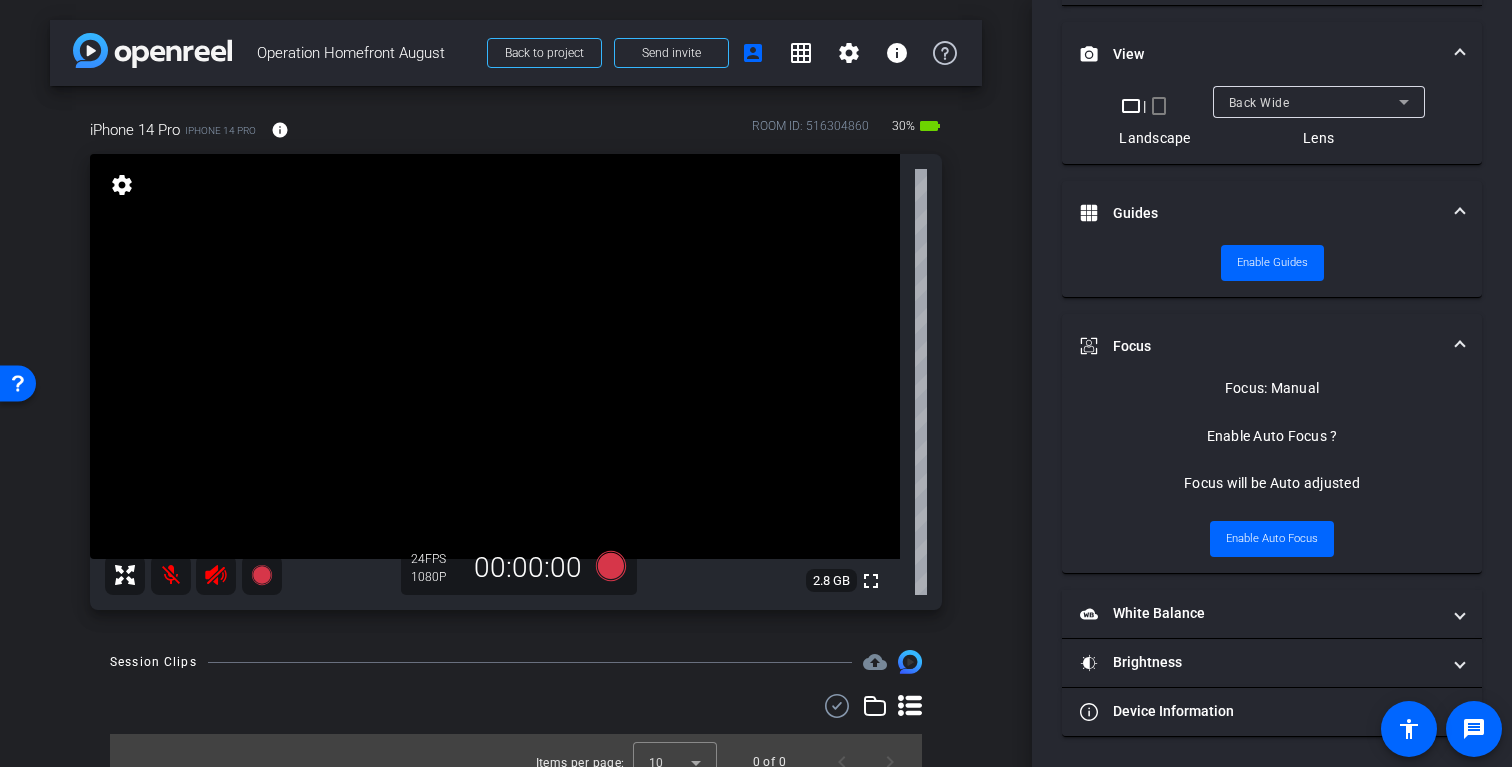 scroll, scrollTop: 455, scrollLeft: 0, axis: vertical 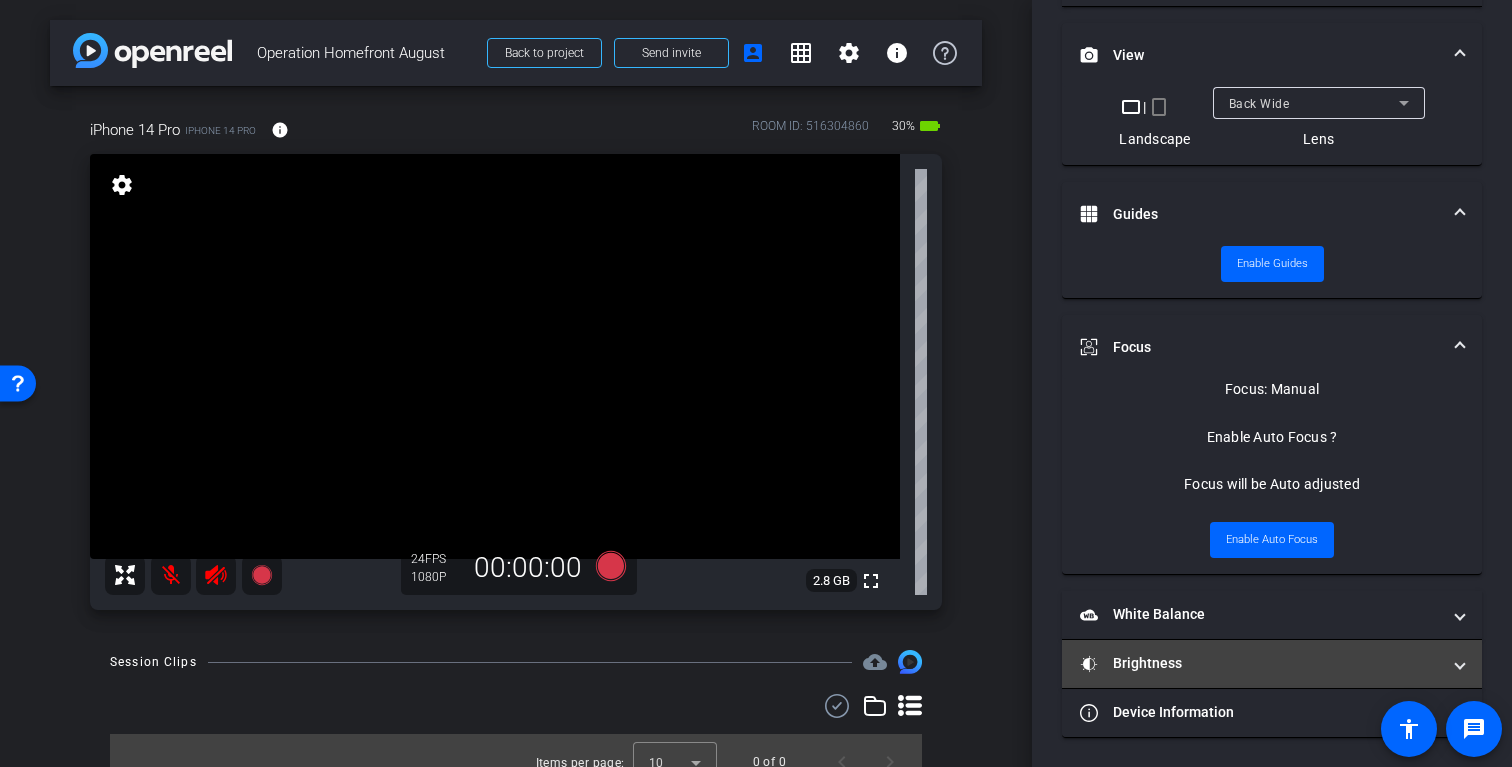 click on "Brightness" at bounding box center (1260, 663) 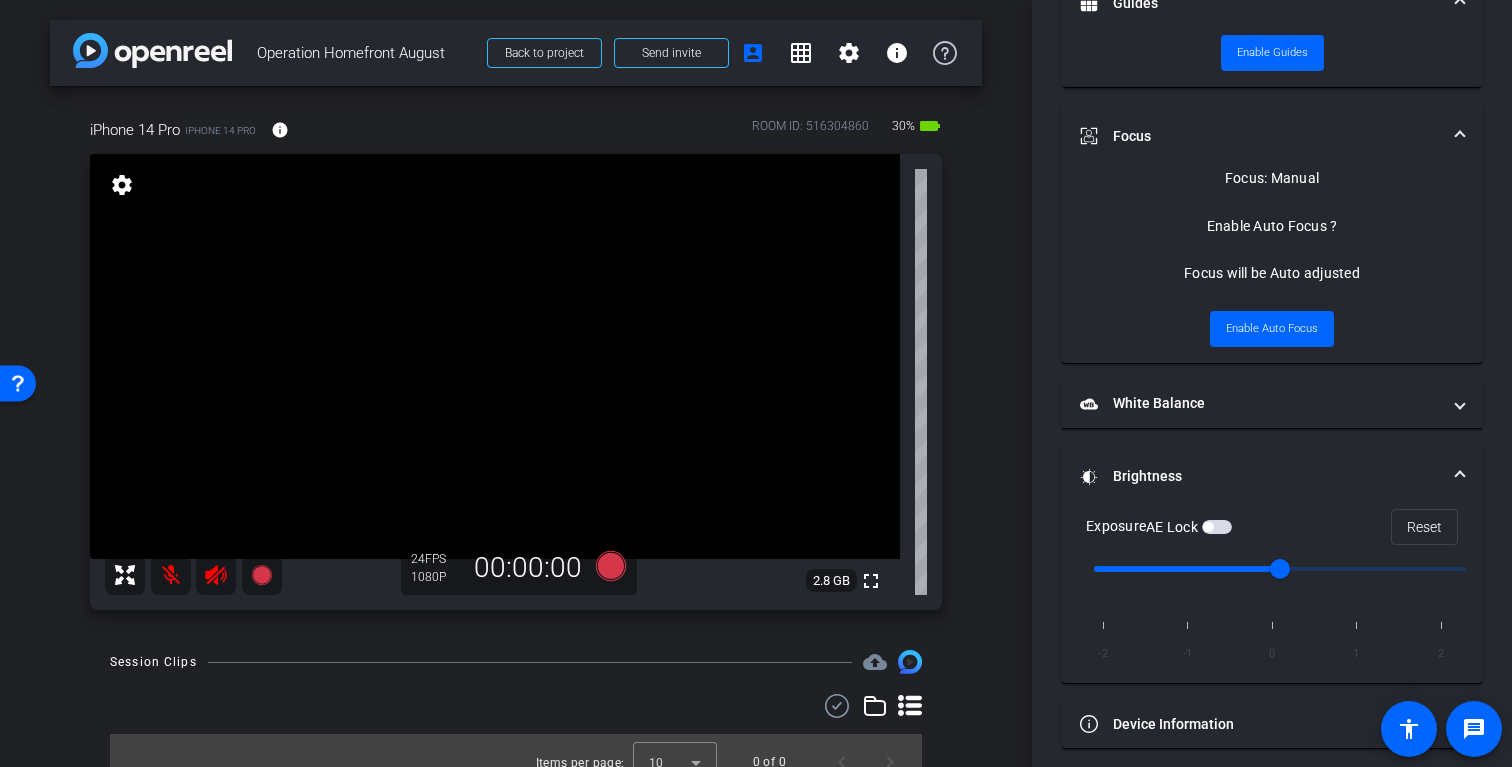 scroll, scrollTop: 678, scrollLeft: 0, axis: vertical 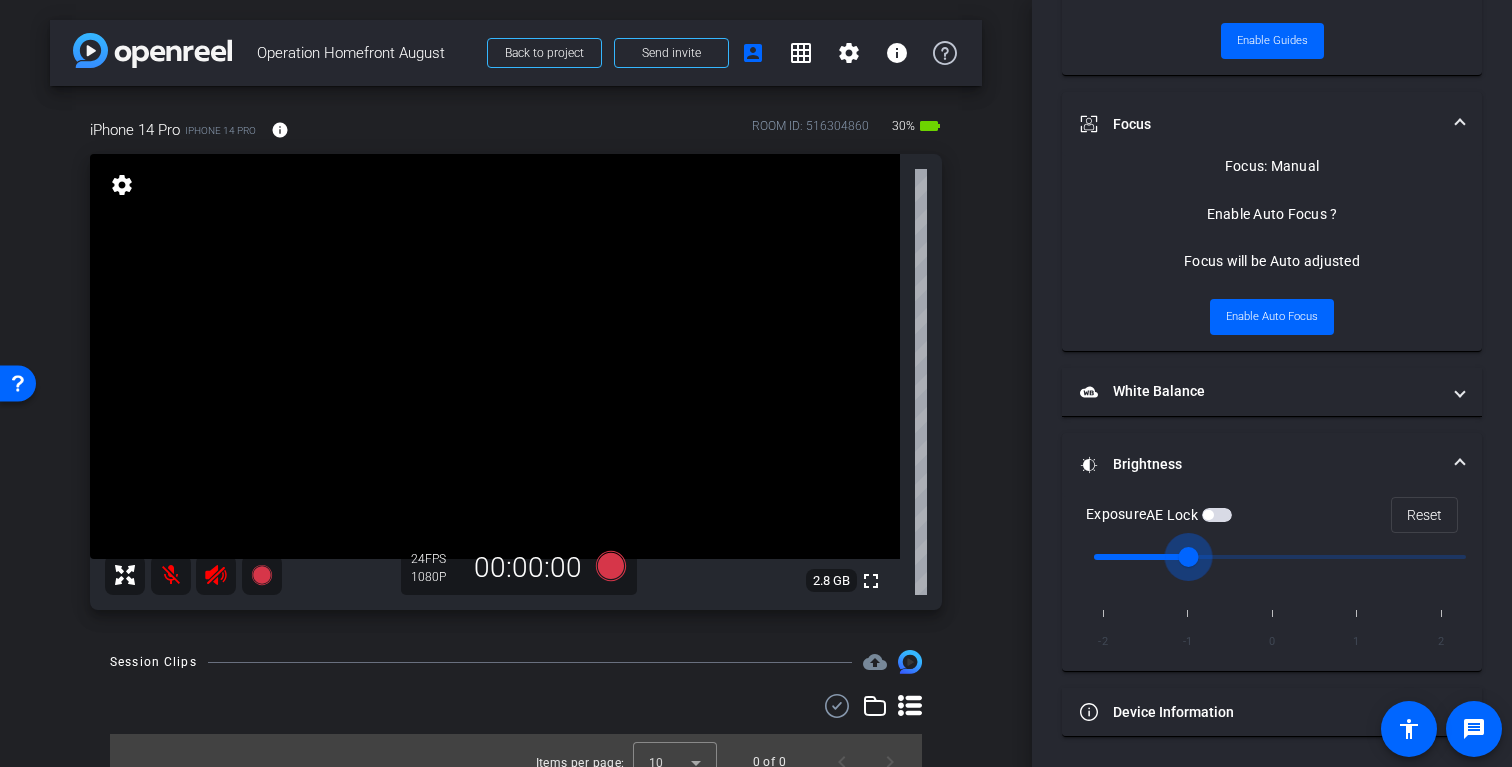drag, startPoint x: 1286, startPoint y: 559, endPoint x: 1150, endPoint y: 557, distance: 136.01471 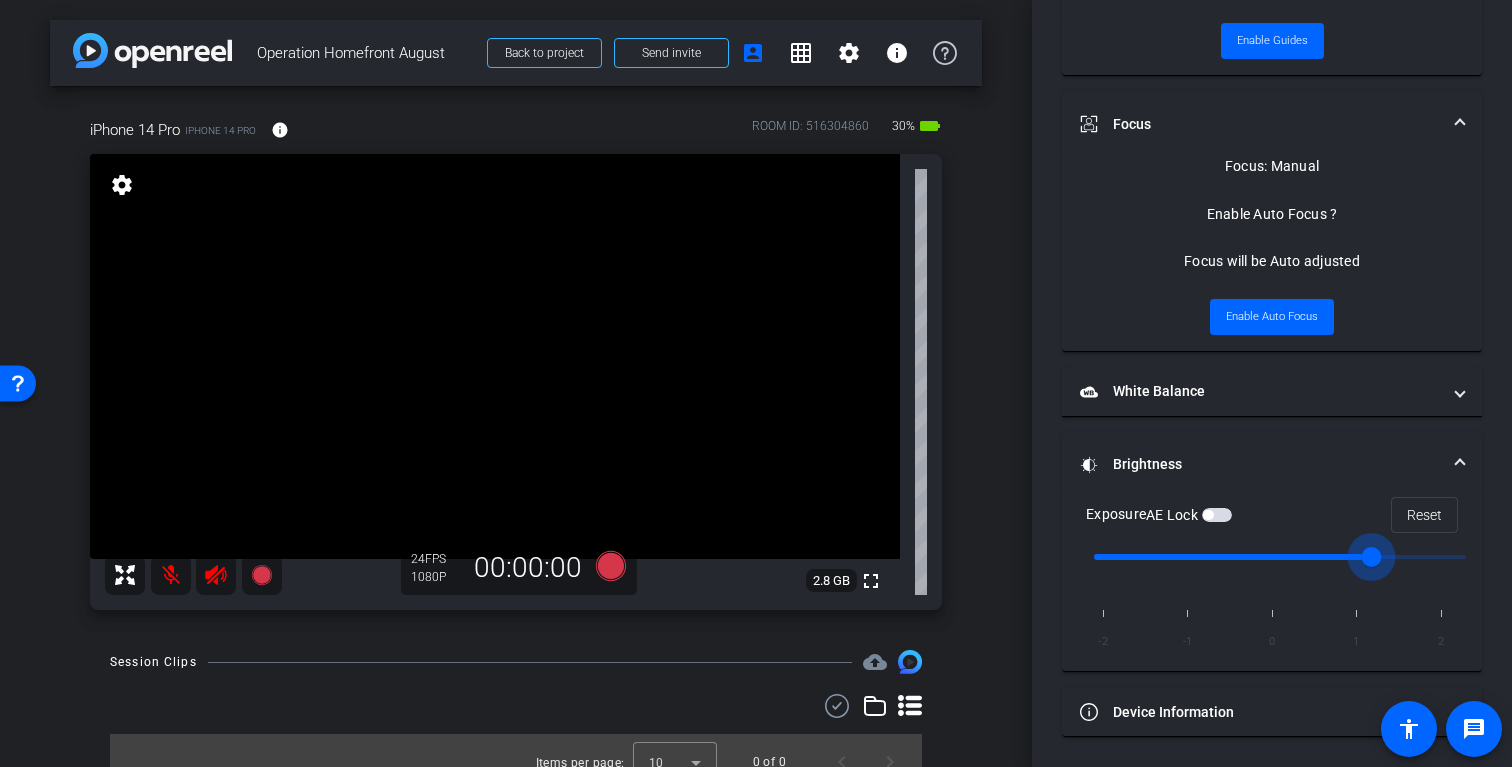 drag, startPoint x: 1189, startPoint y: 549, endPoint x: 1386, endPoint y: 557, distance: 197.16237 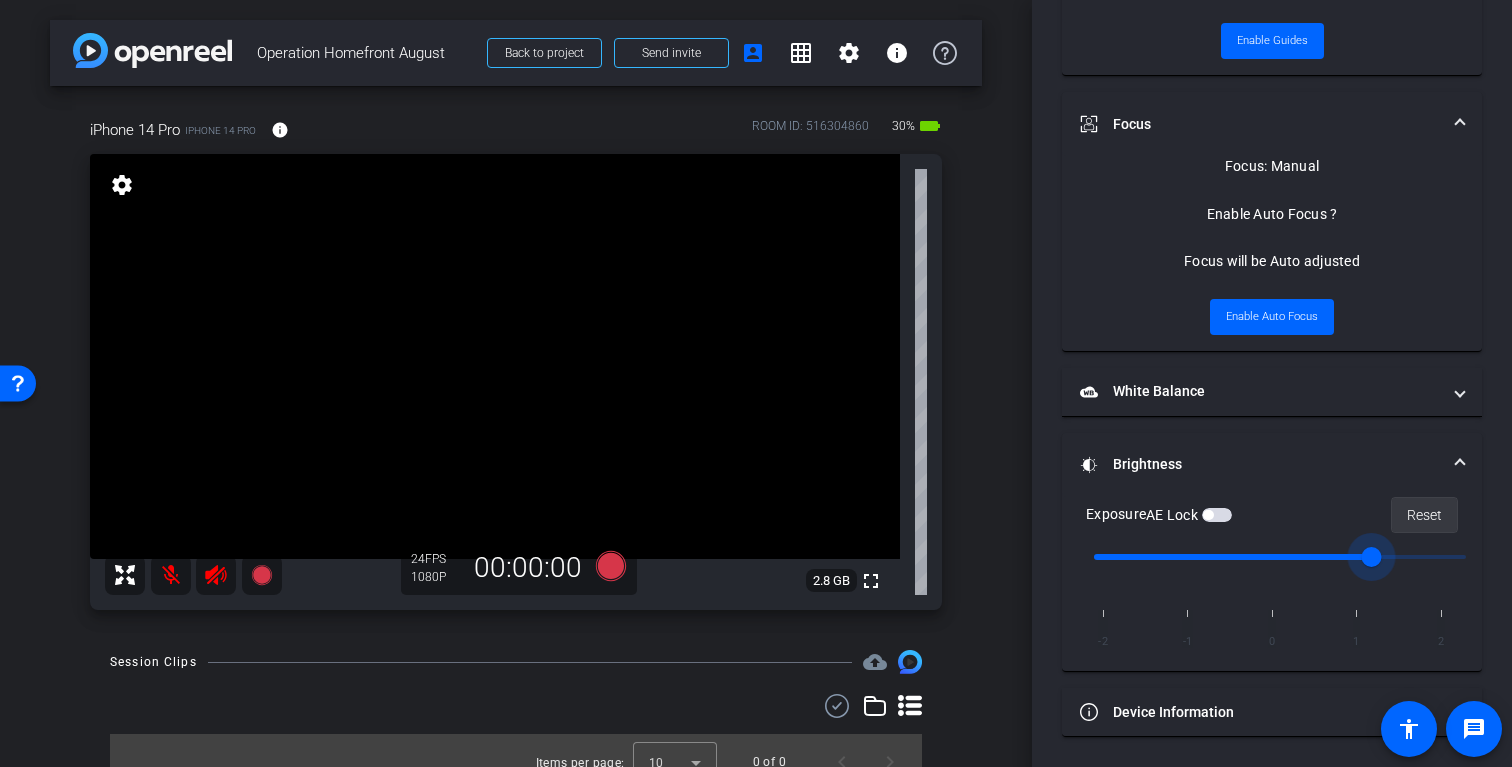 click on "Reset" at bounding box center [1424, 515] 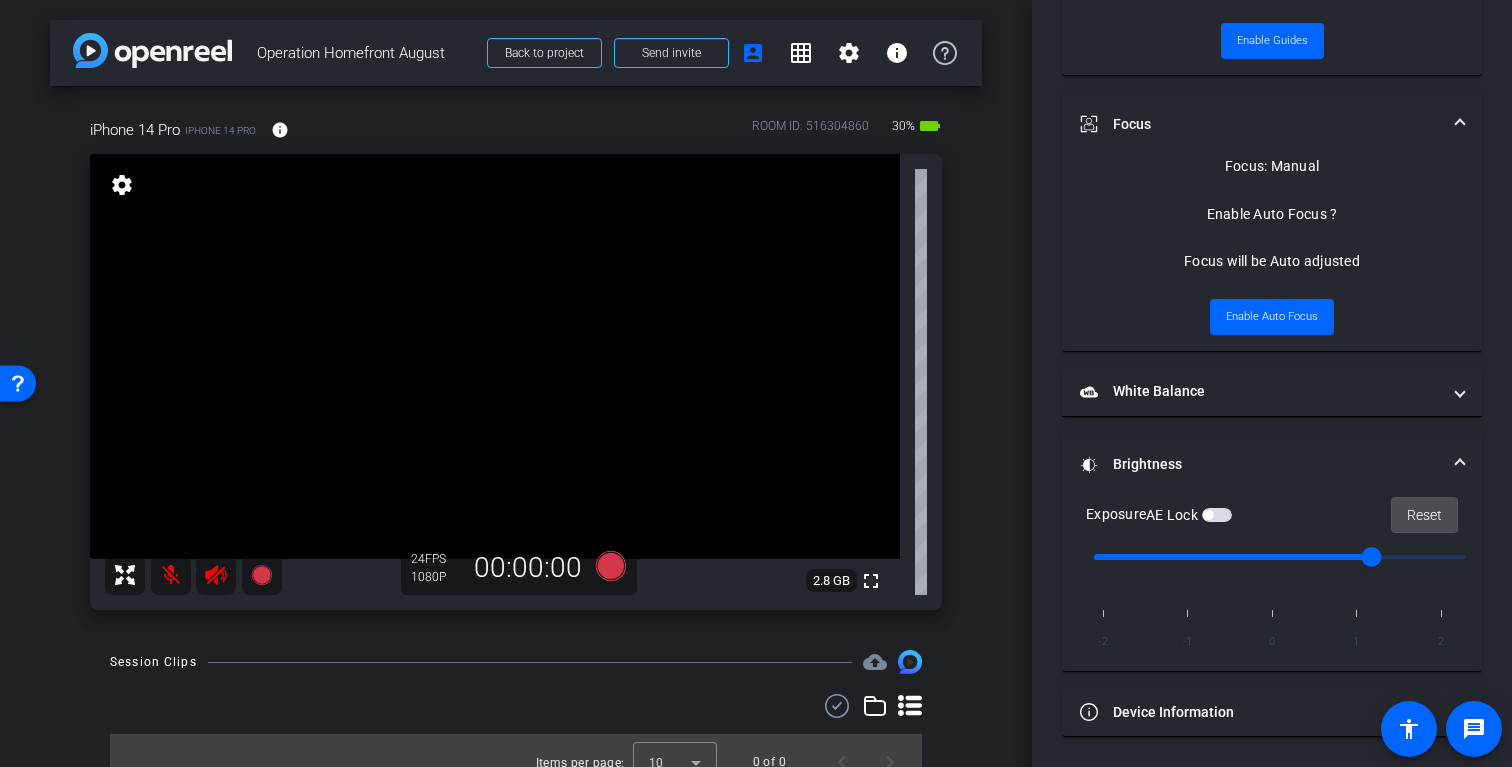 type on "0" 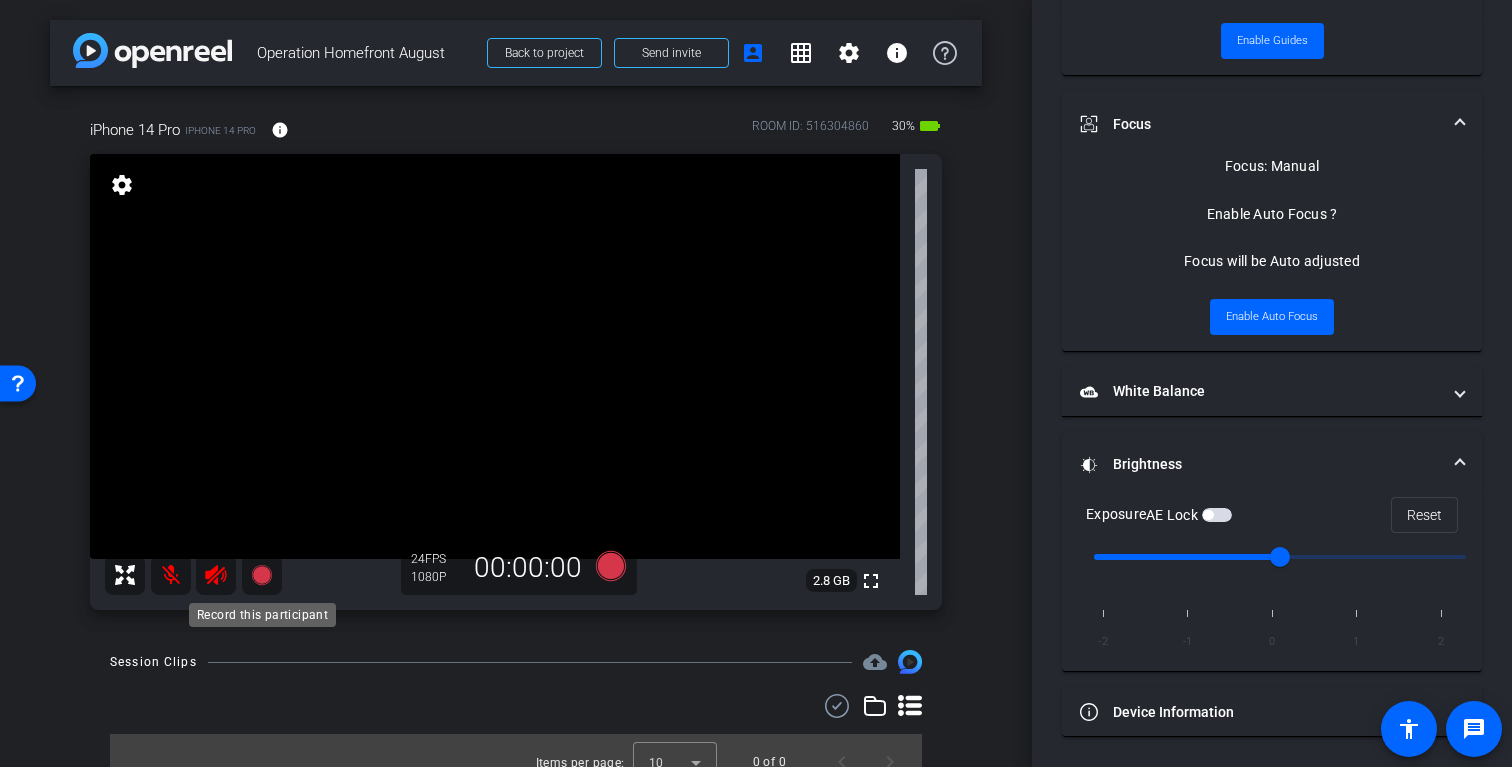 click 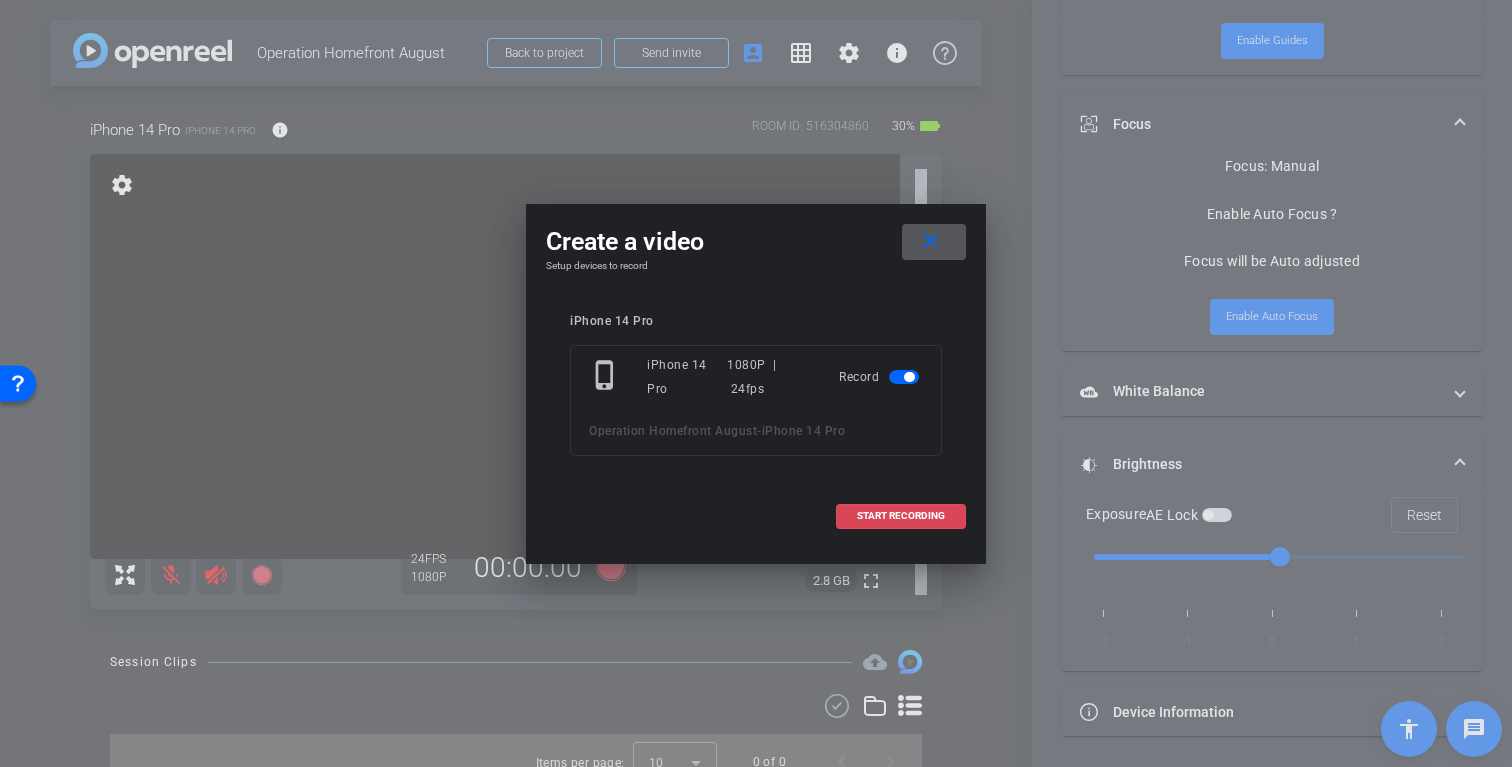 click on "START RECORDING" at bounding box center [901, 516] 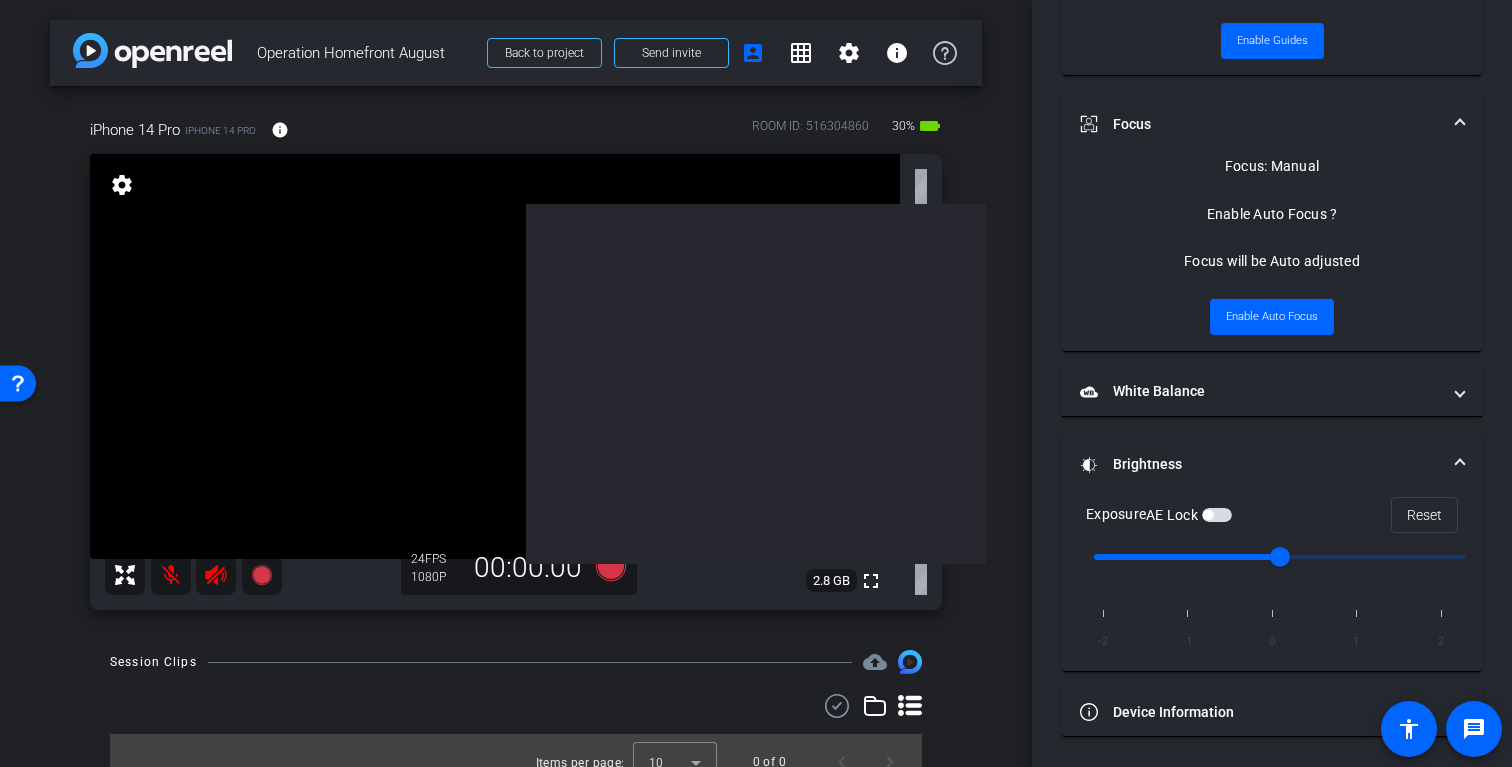 scroll, scrollTop: 700, scrollLeft: 0, axis: vertical 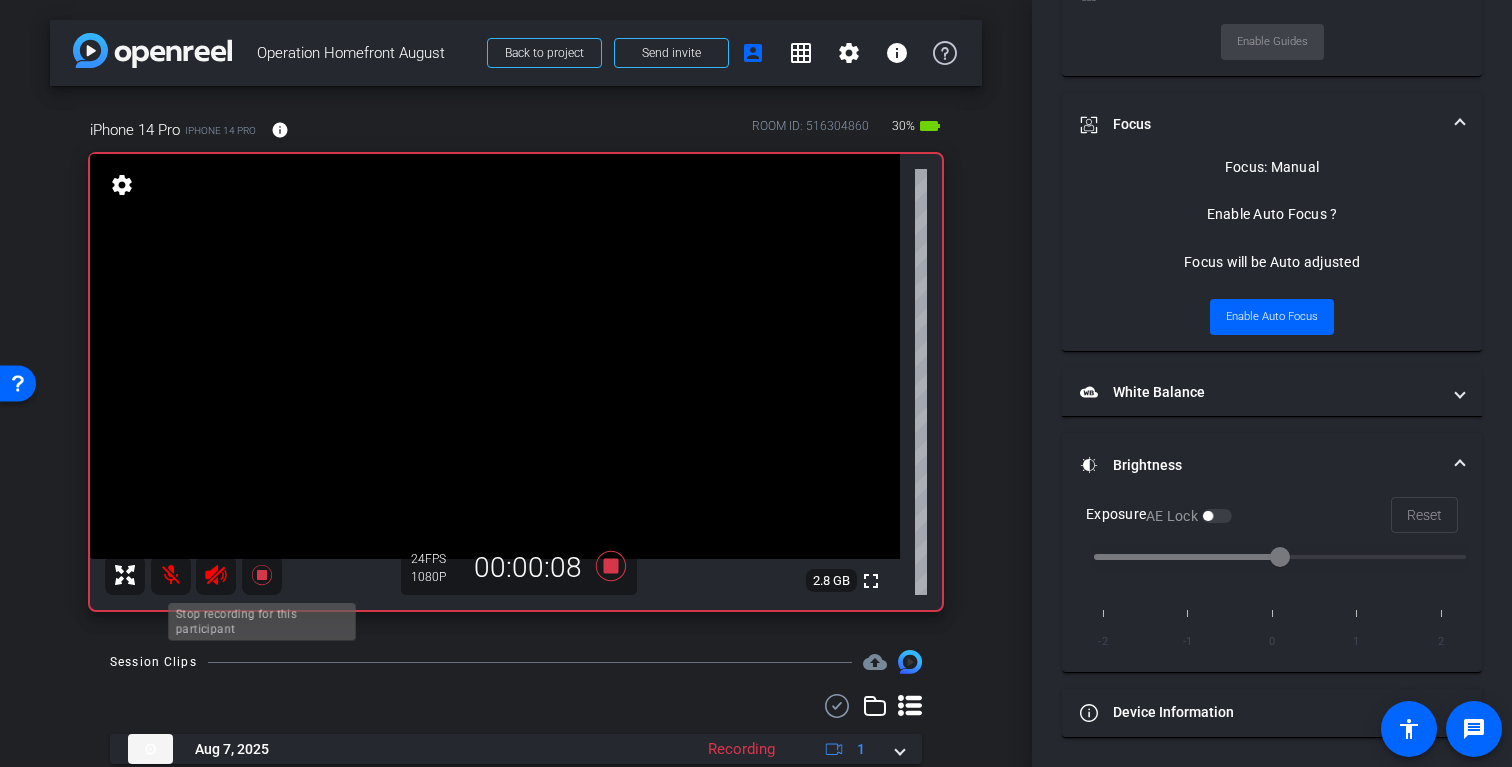 click 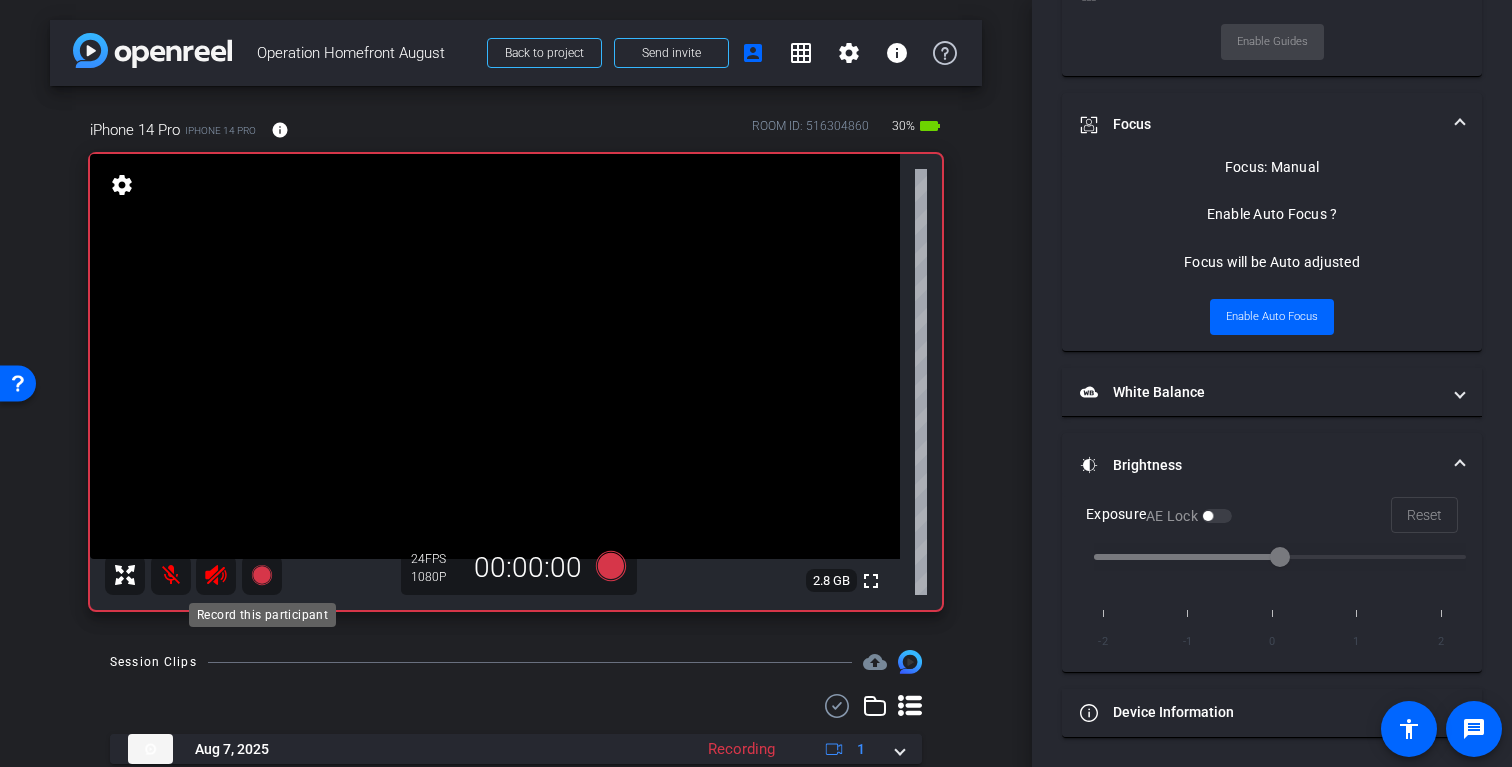 scroll, scrollTop: 678, scrollLeft: 0, axis: vertical 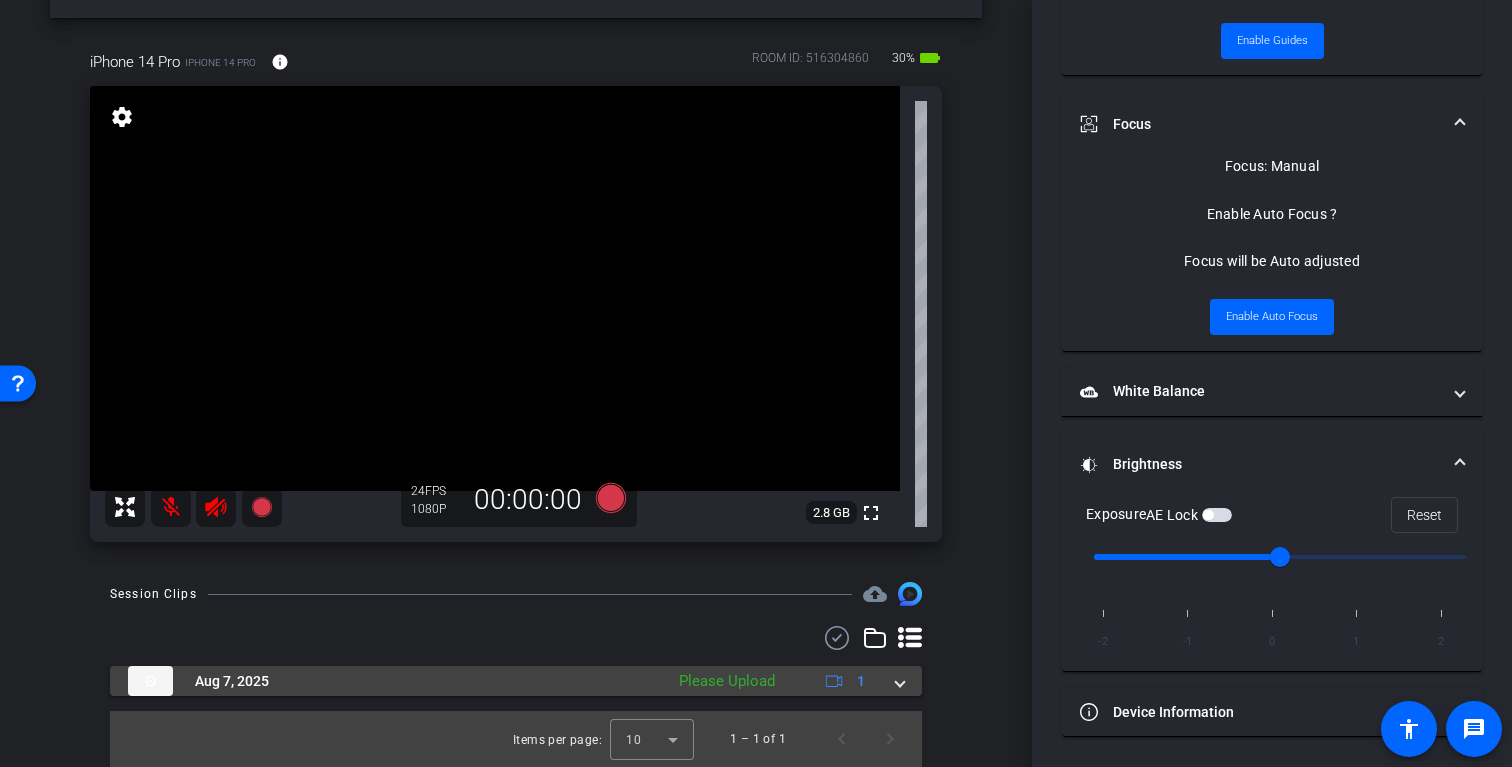 click on "Aug 7, 2025  Please Upload
1" at bounding box center [516, 681] 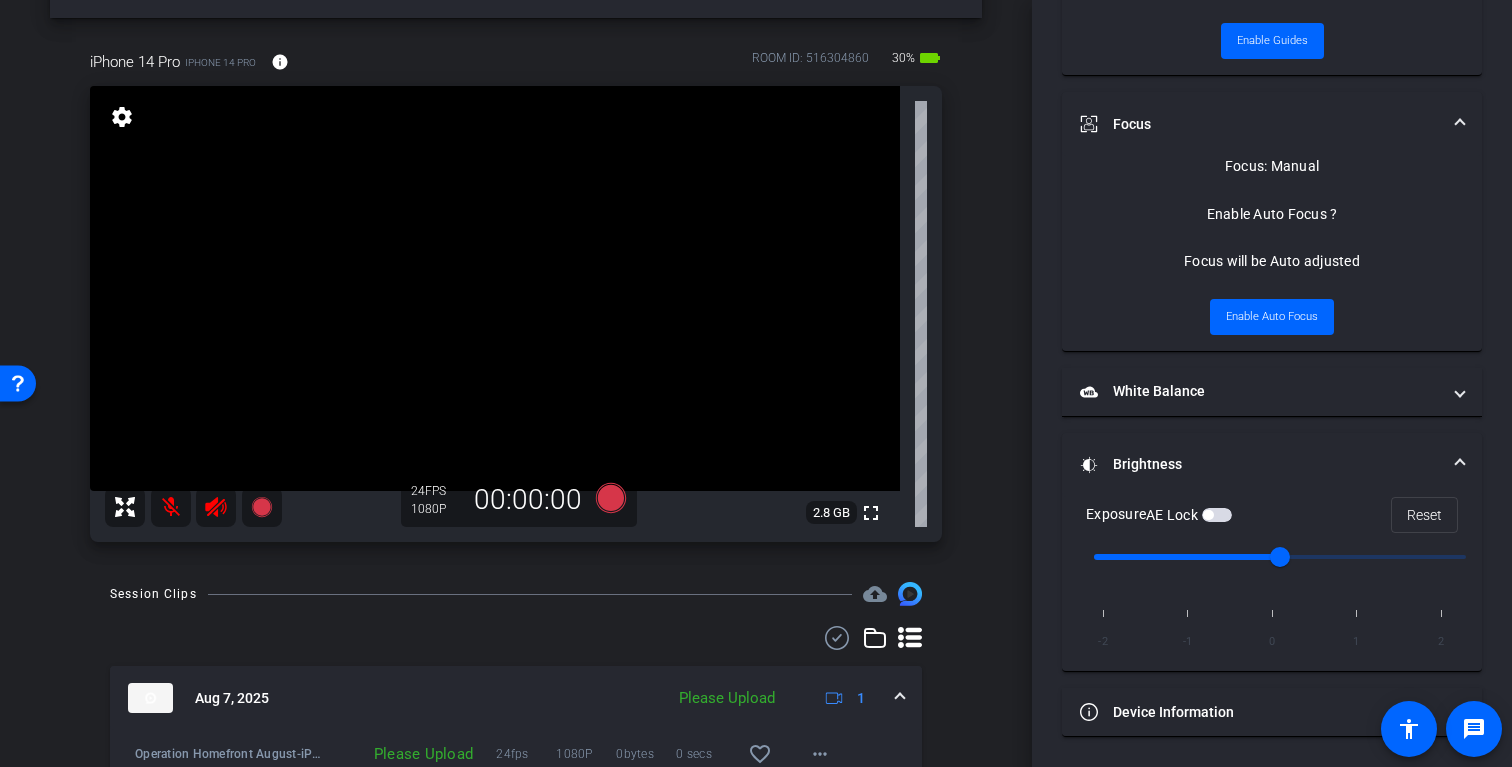 scroll, scrollTop: 171, scrollLeft: 0, axis: vertical 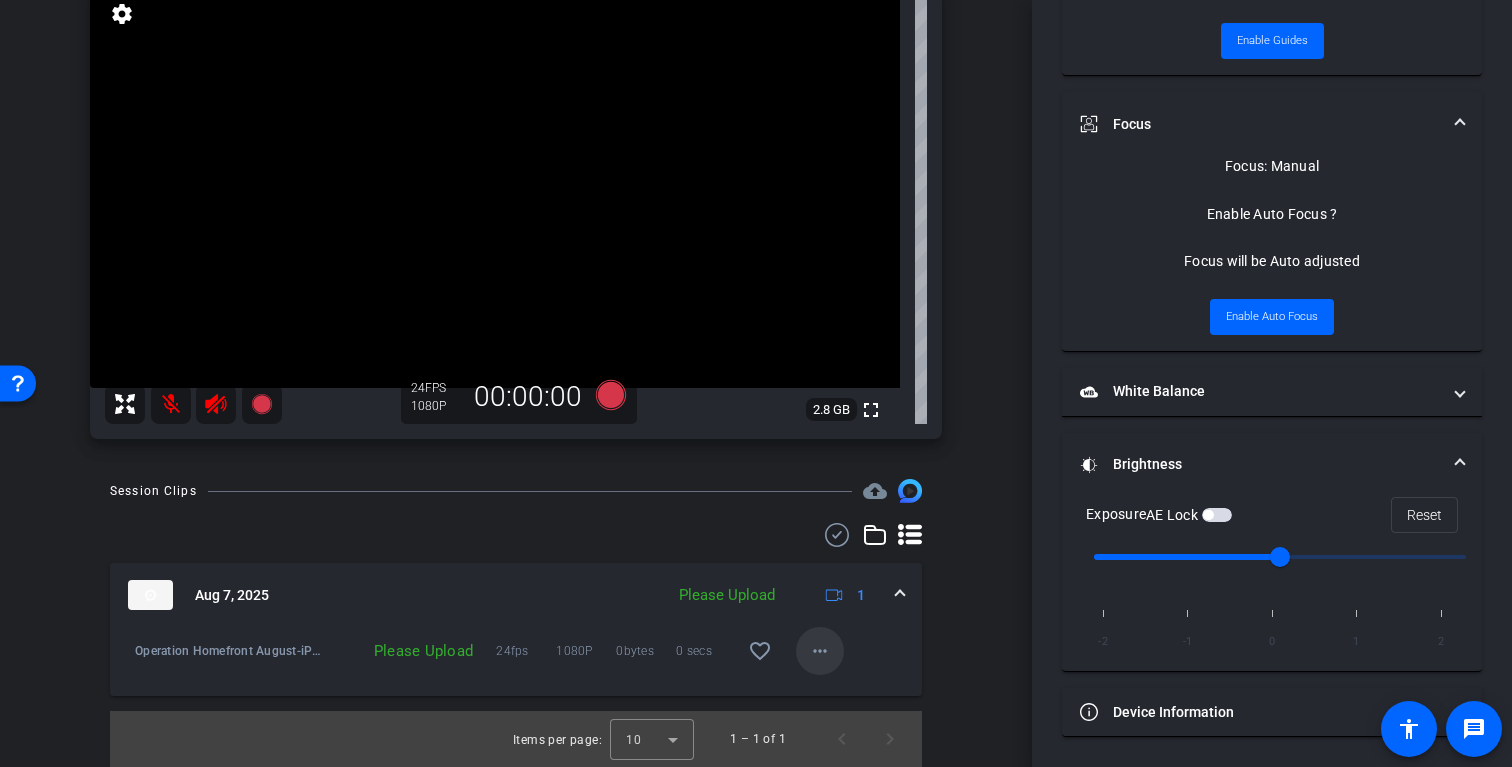click on "more_horiz" at bounding box center [820, 651] 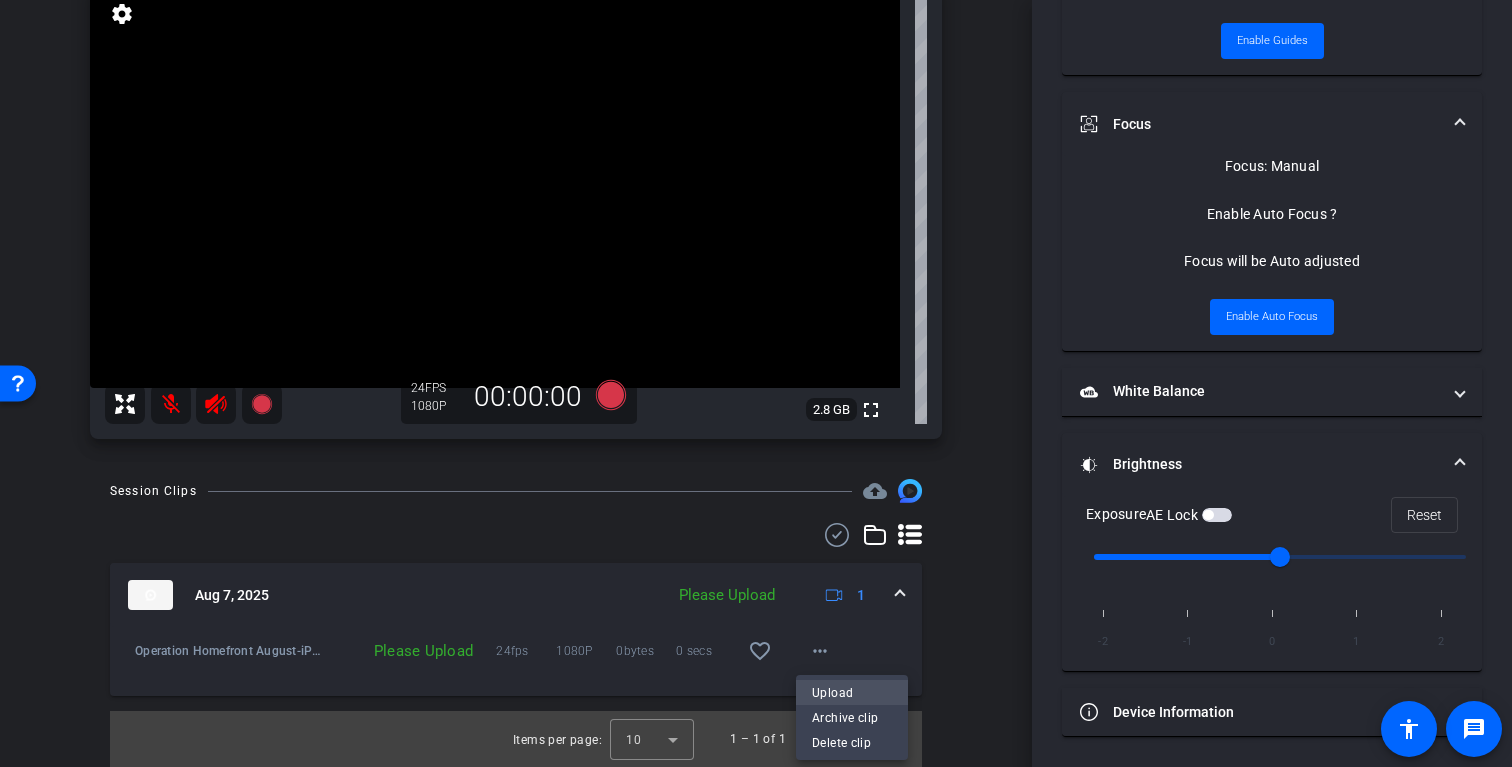 click on "Upload" at bounding box center [852, 693] 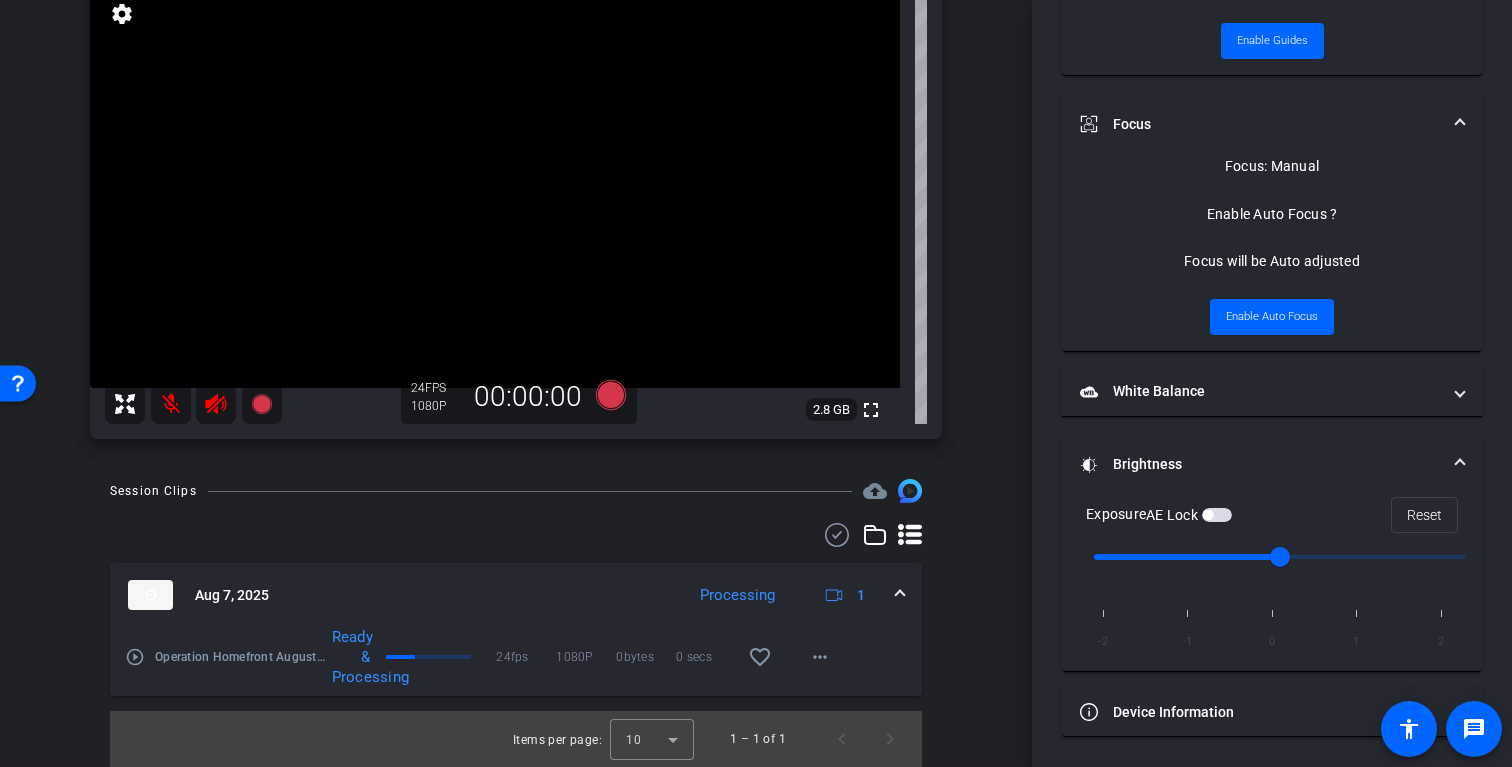 scroll, scrollTop: 0, scrollLeft: 0, axis: both 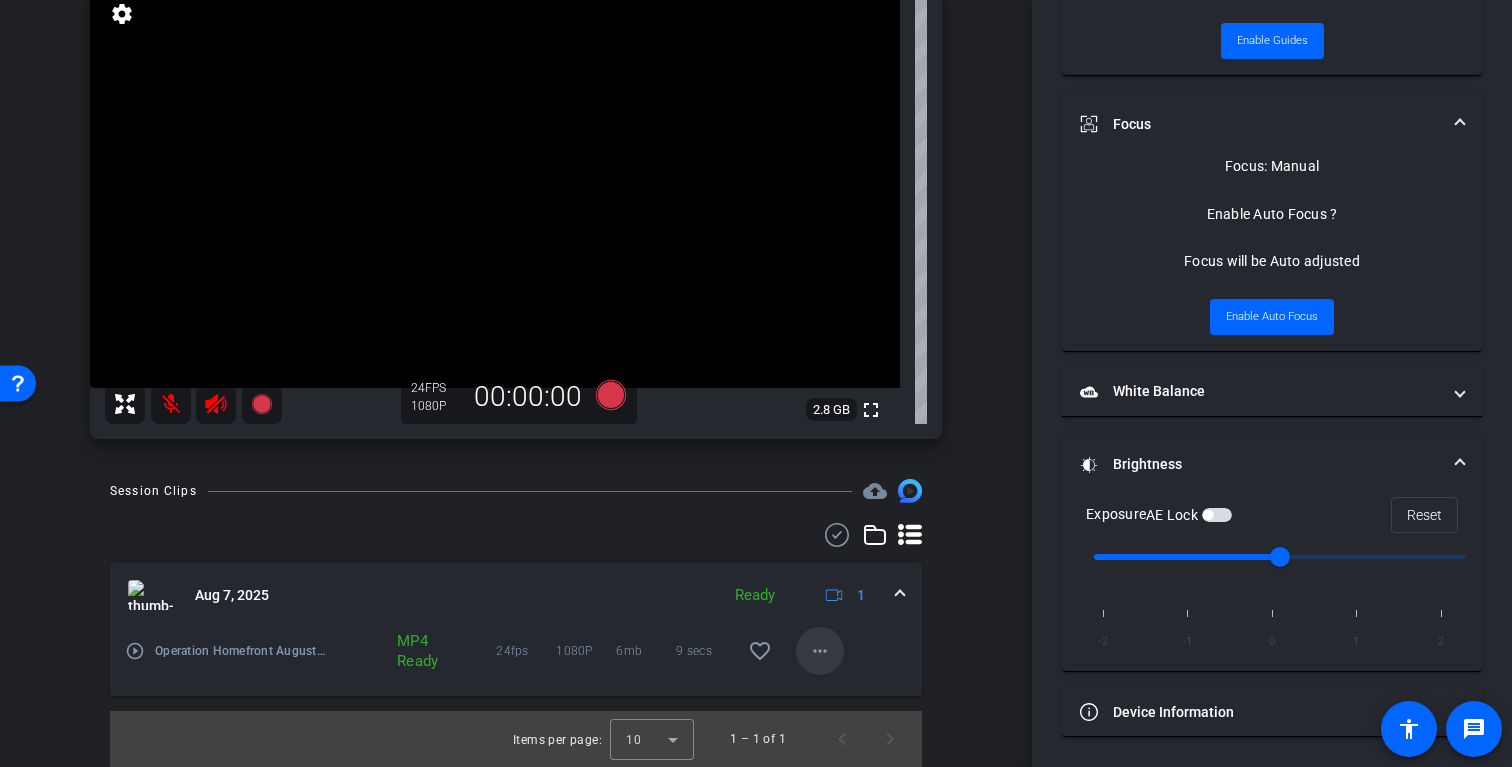 click on "more_horiz" at bounding box center [820, 651] 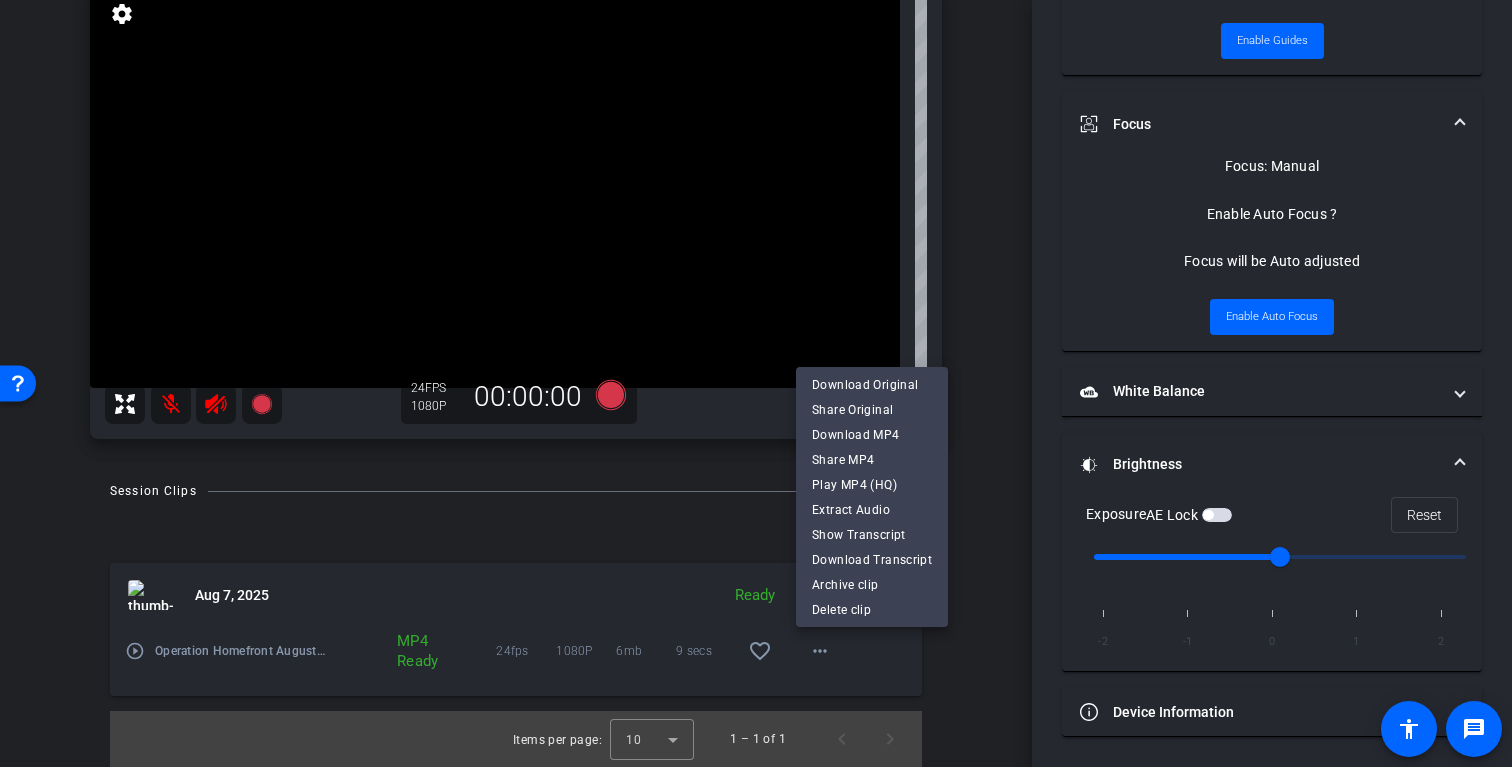 scroll, scrollTop: 50, scrollLeft: 0, axis: vertical 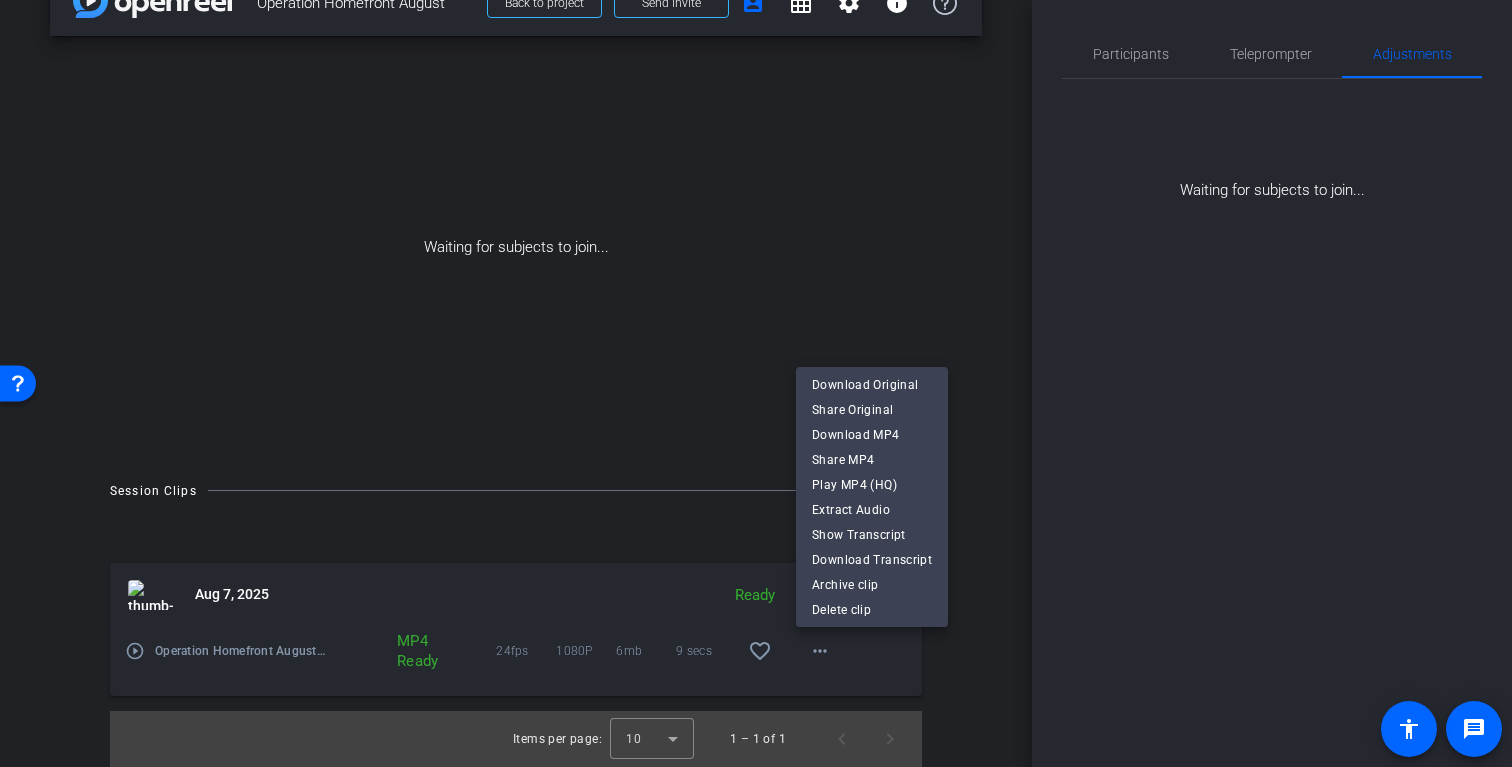 click at bounding box center (756, 383) 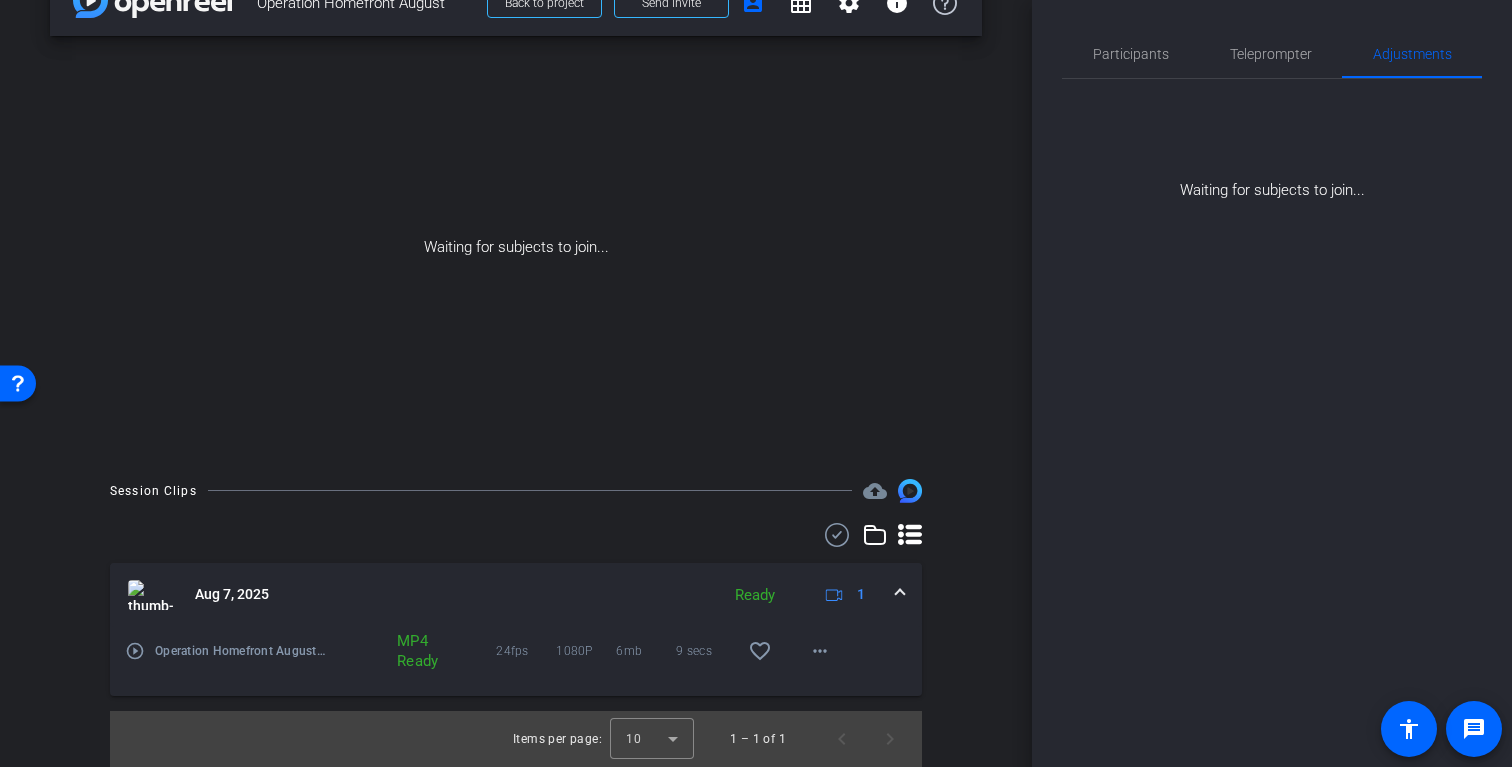 scroll, scrollTop: 0, scrollLeft: 0, axis: both 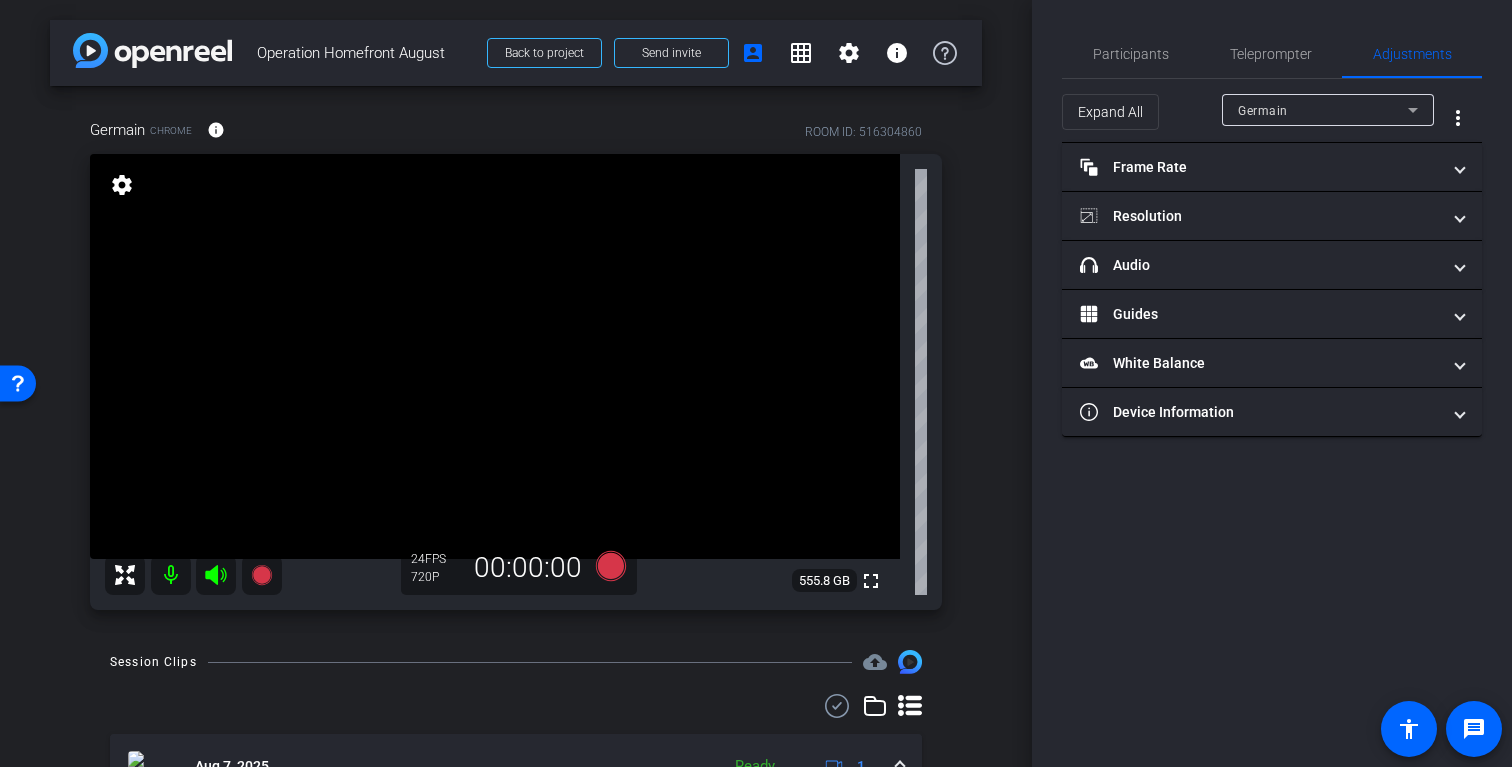 click at bounding box center (171, 575) 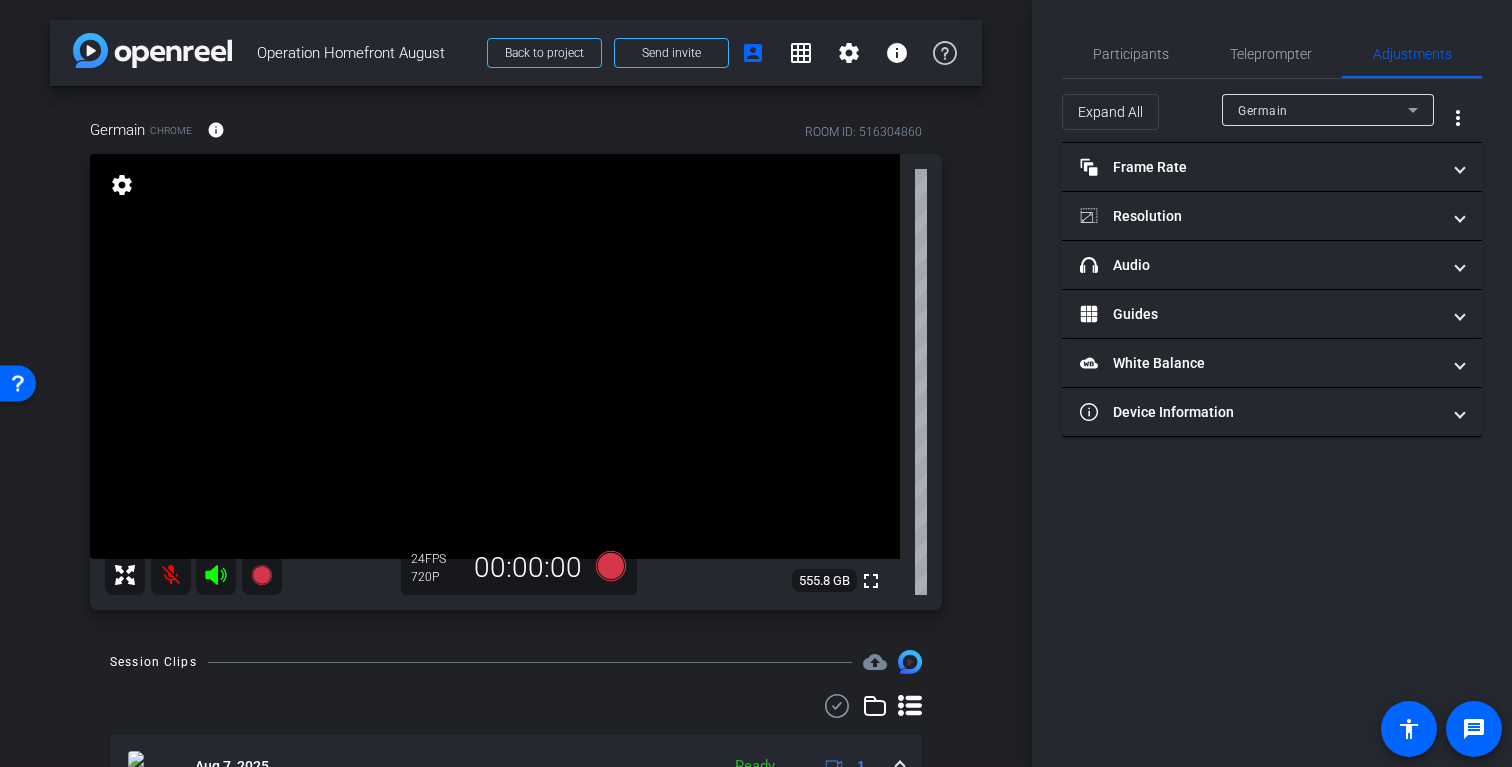 click 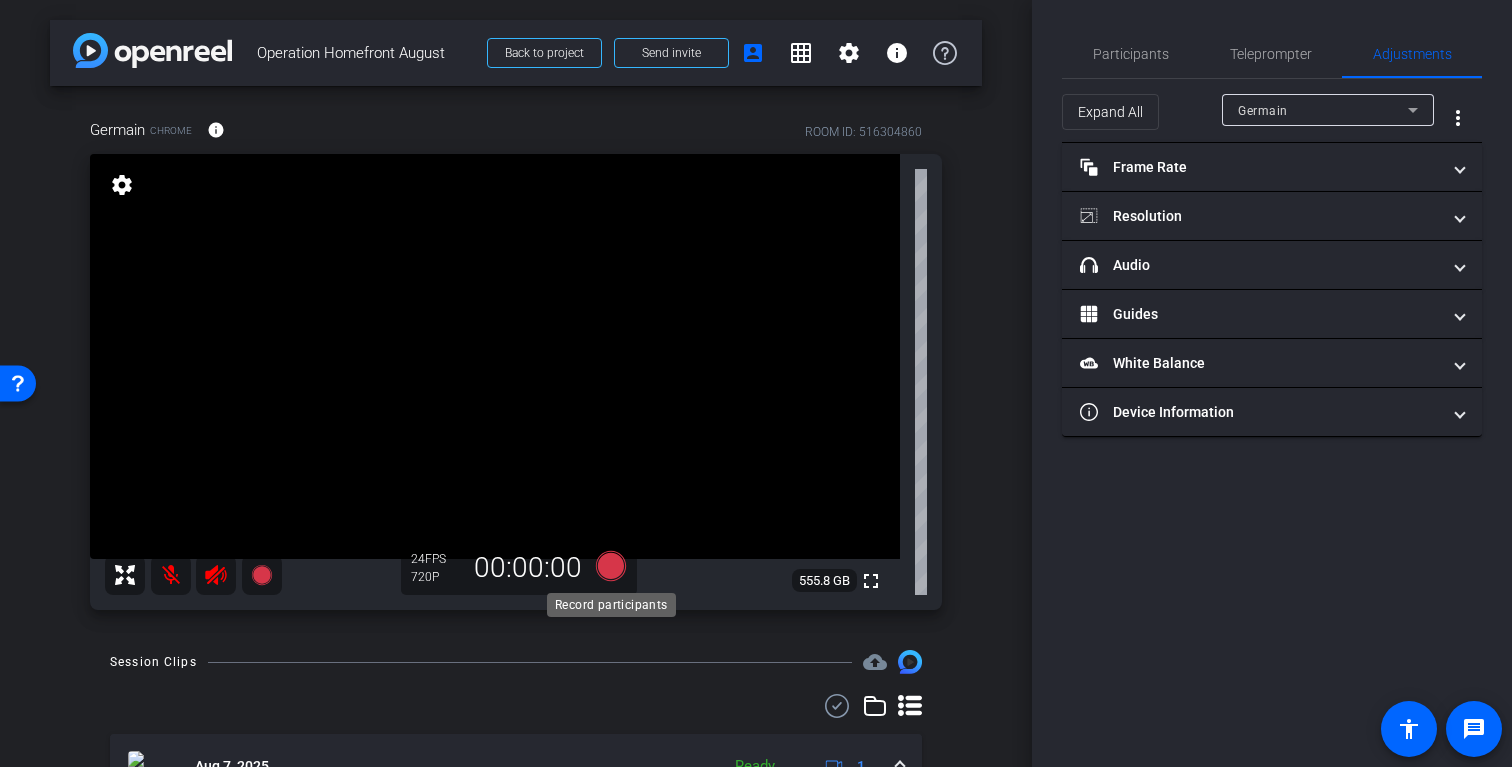 click 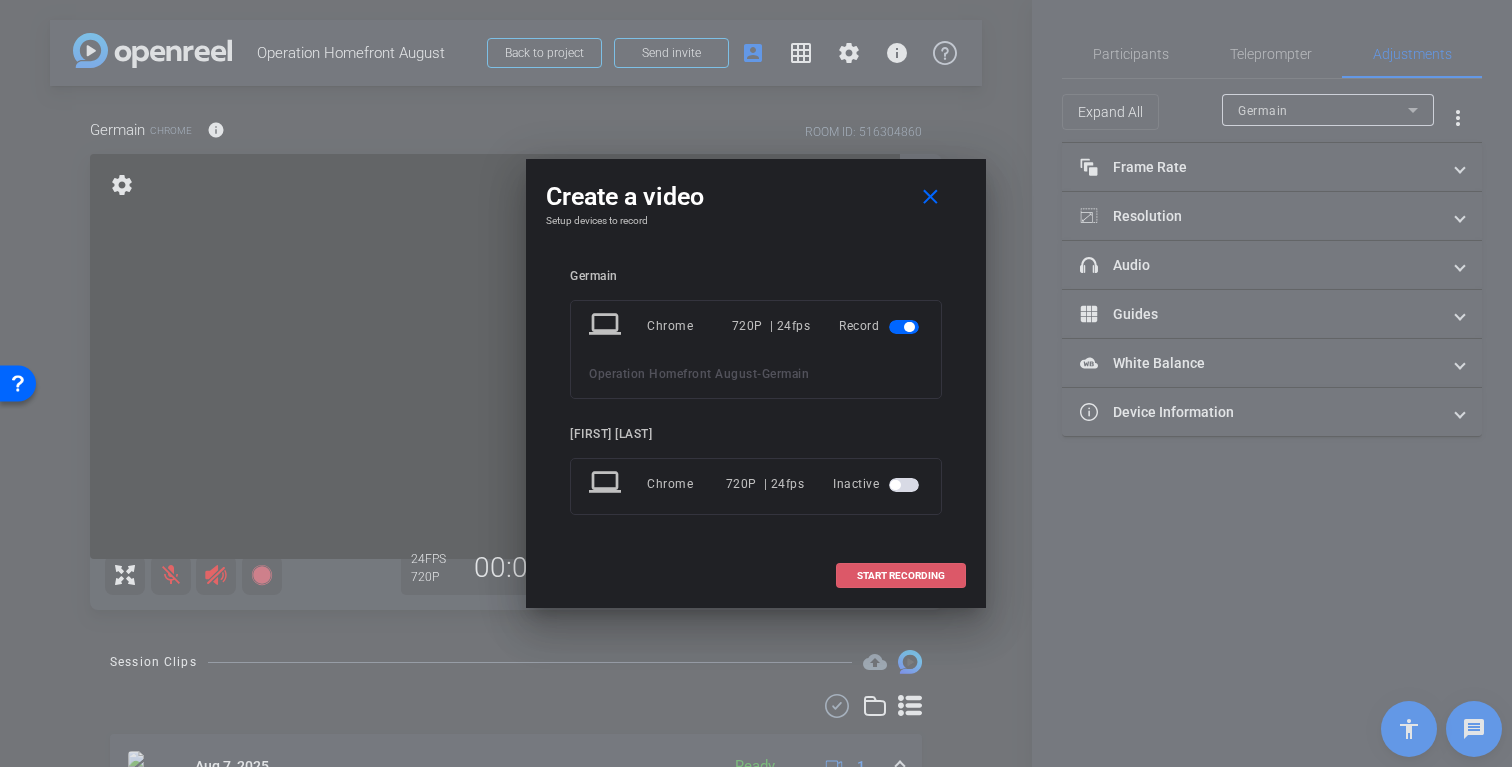 click on "START RECORDING" at bounding box center (901, 576) 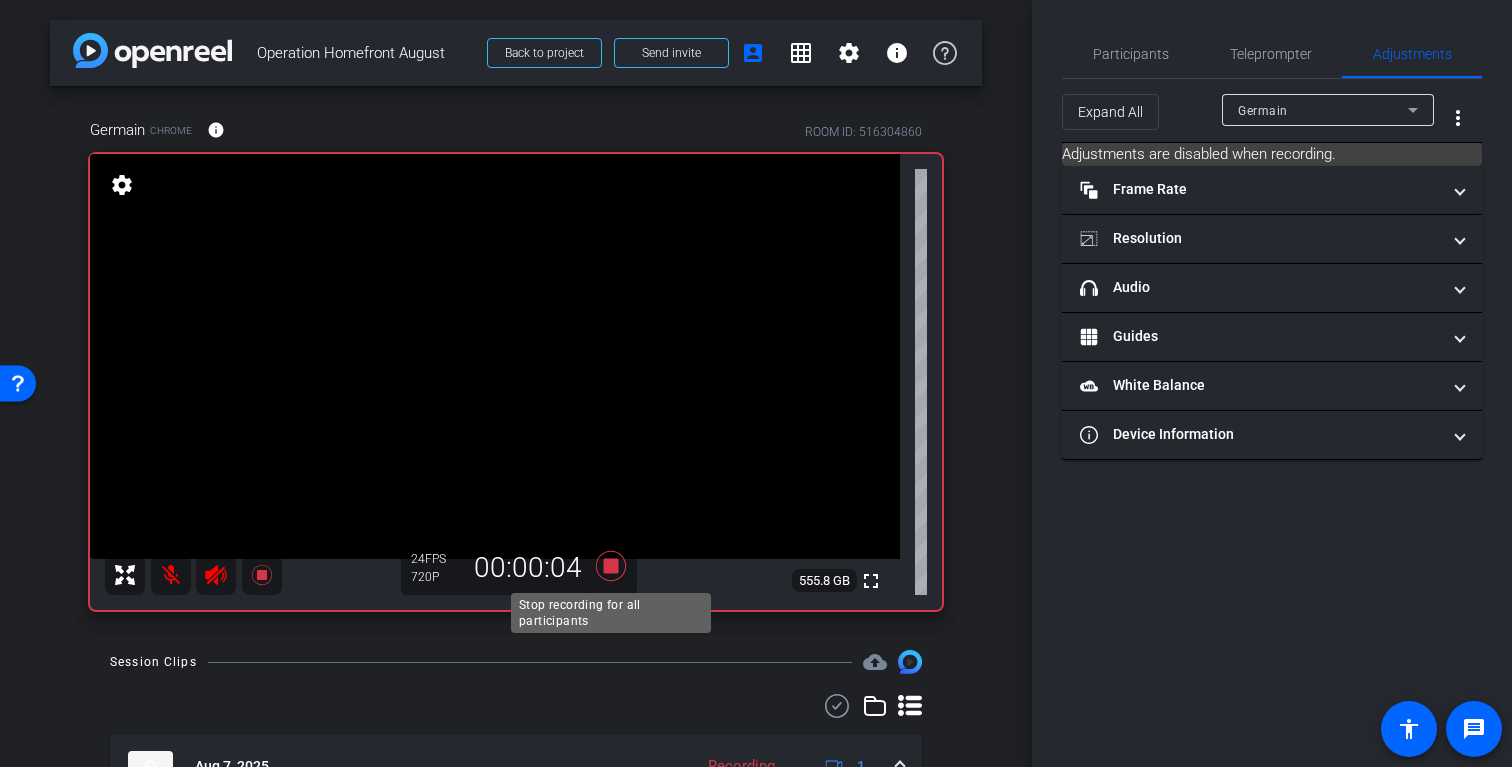 click 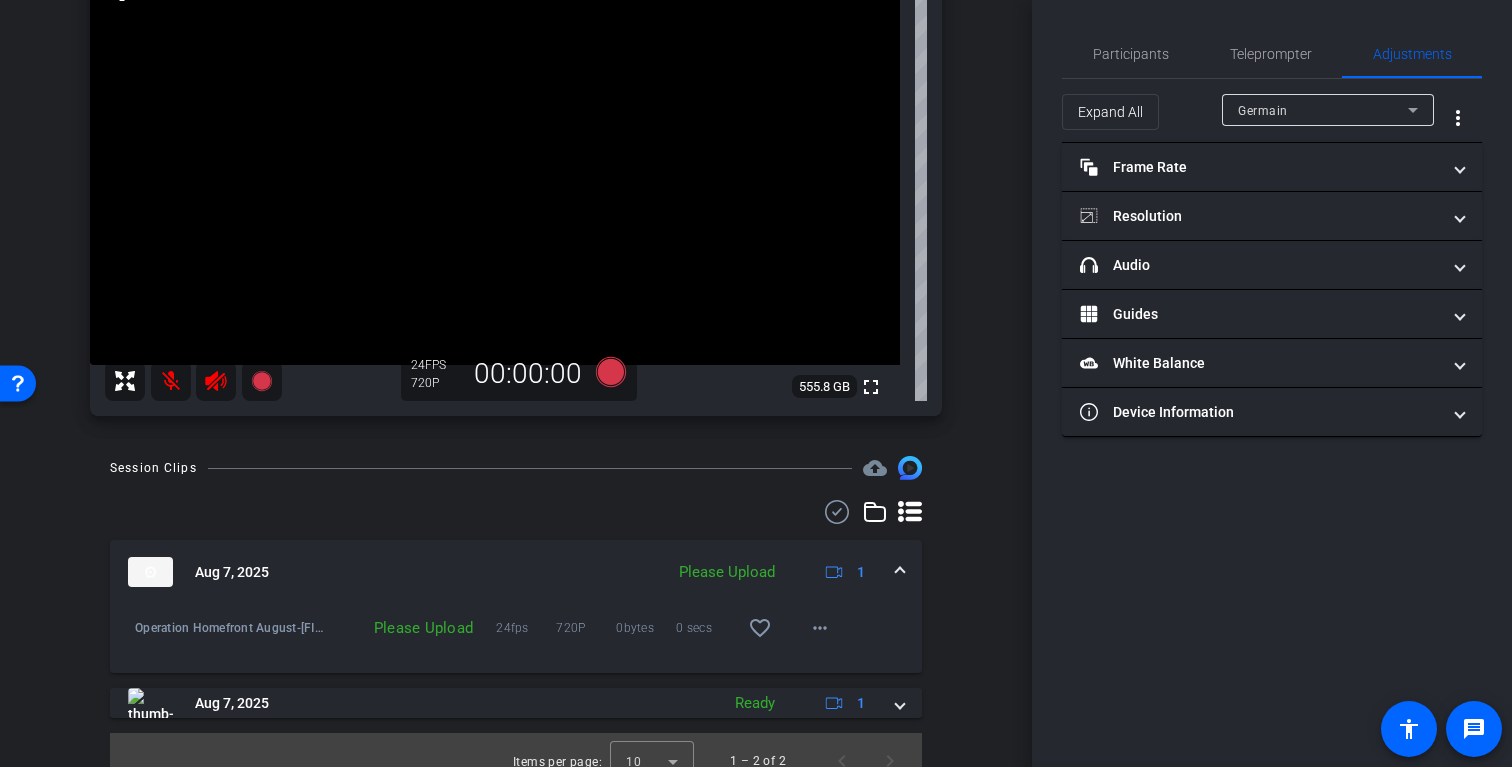 scroll, scrollTop: 216, scrollLeft: 0, axis: vertical 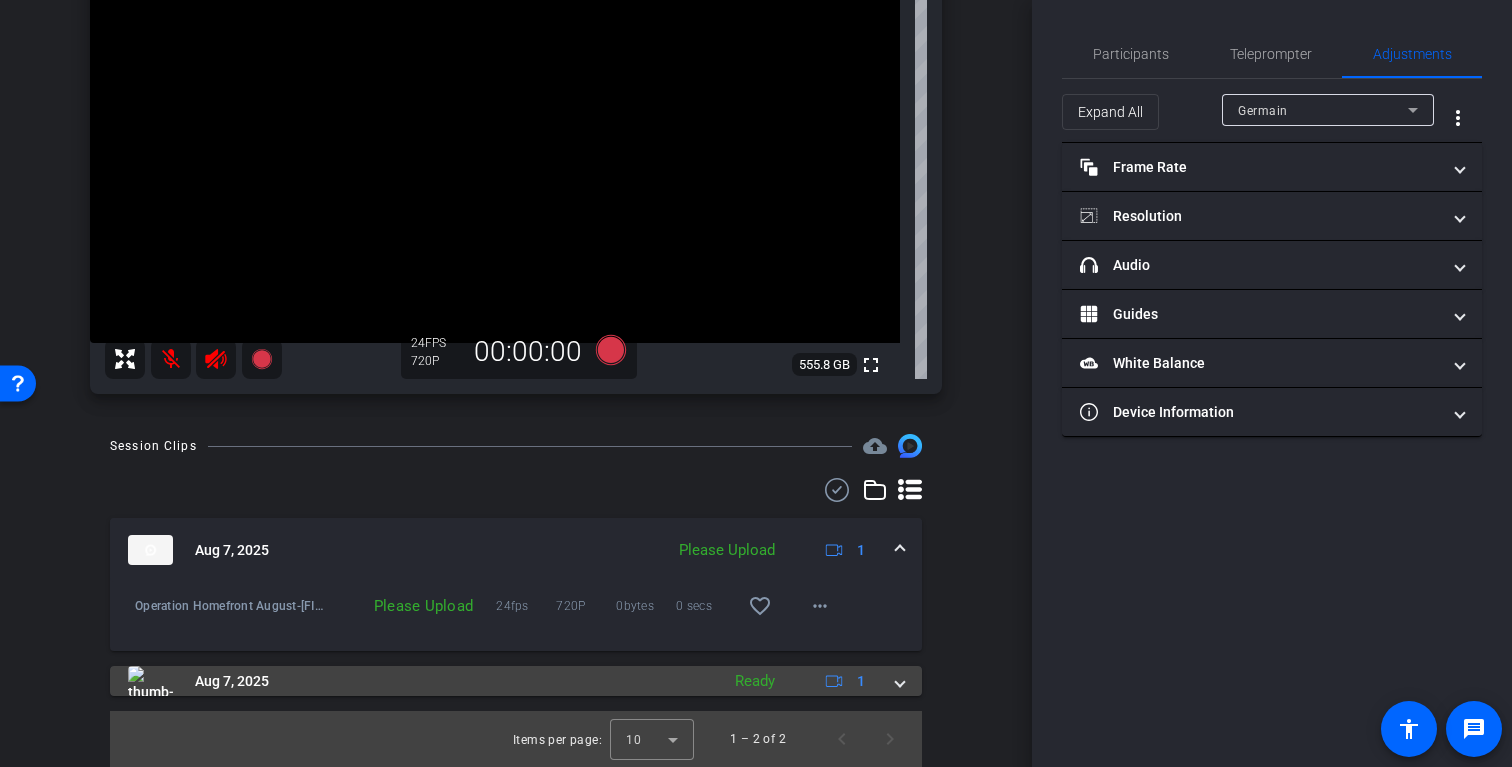 click at bounding box center [900, 681] 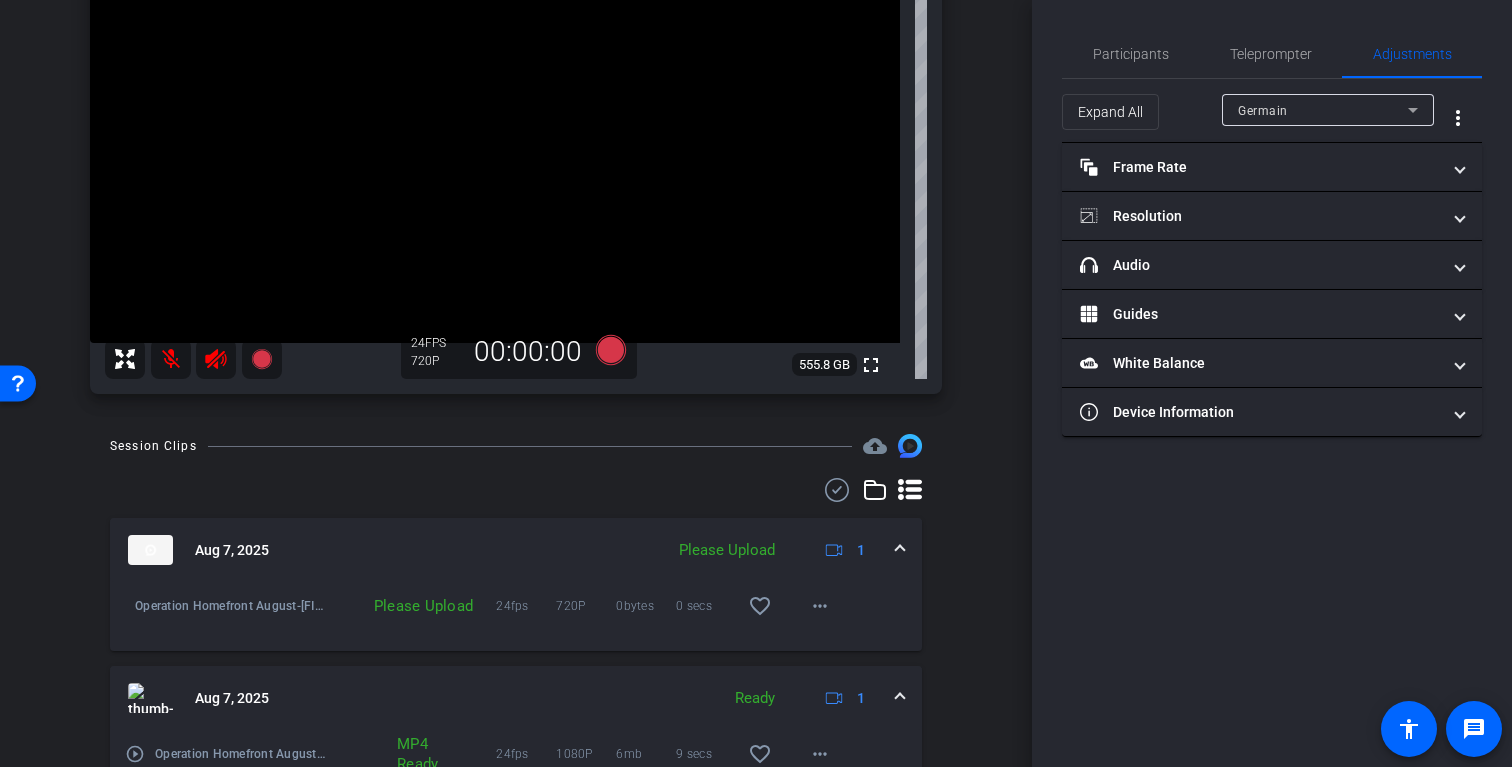 scroll, scrollTop: 319, scrollLeft: 0, axis: vertical 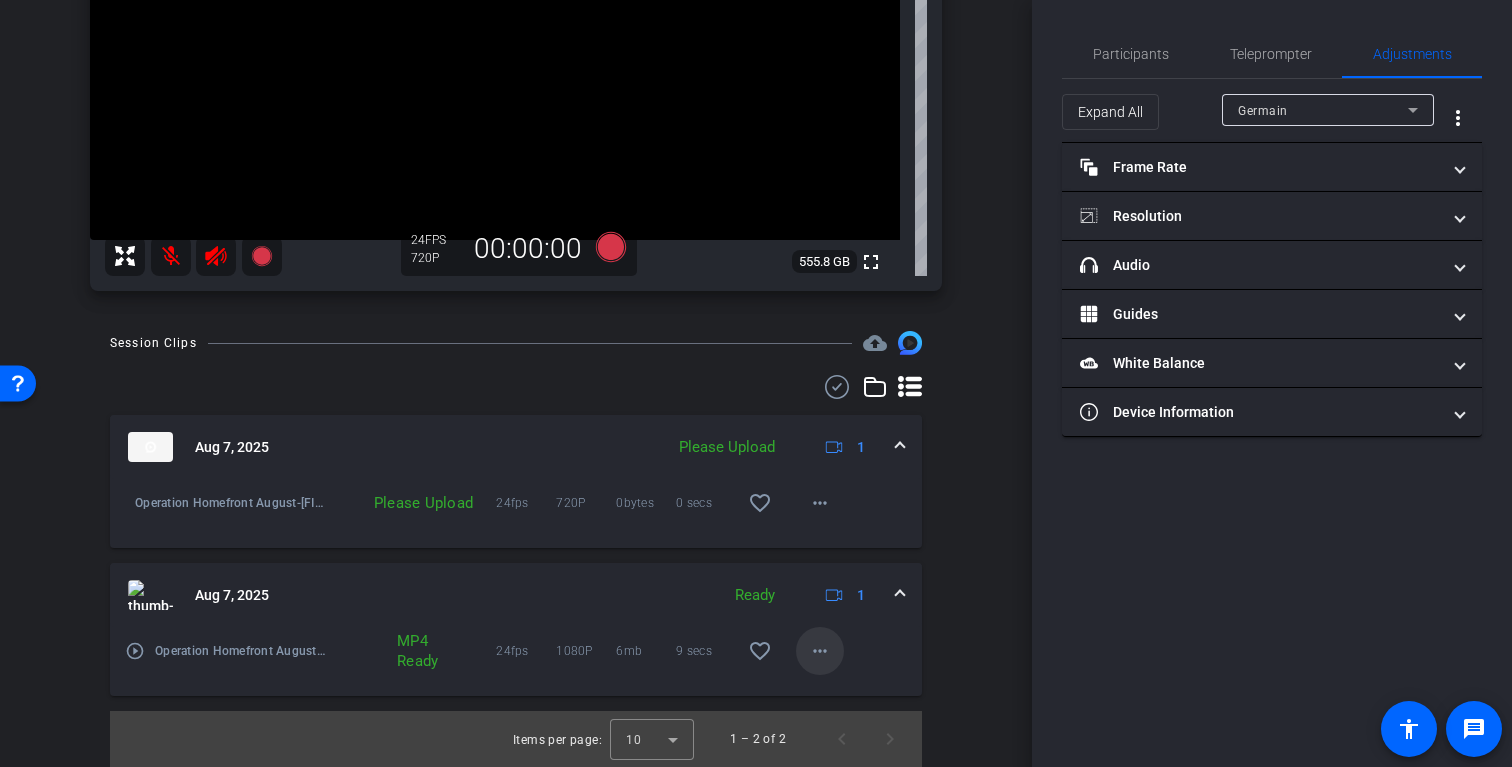 click on "more_horiz" at bounding box center (820, 651) 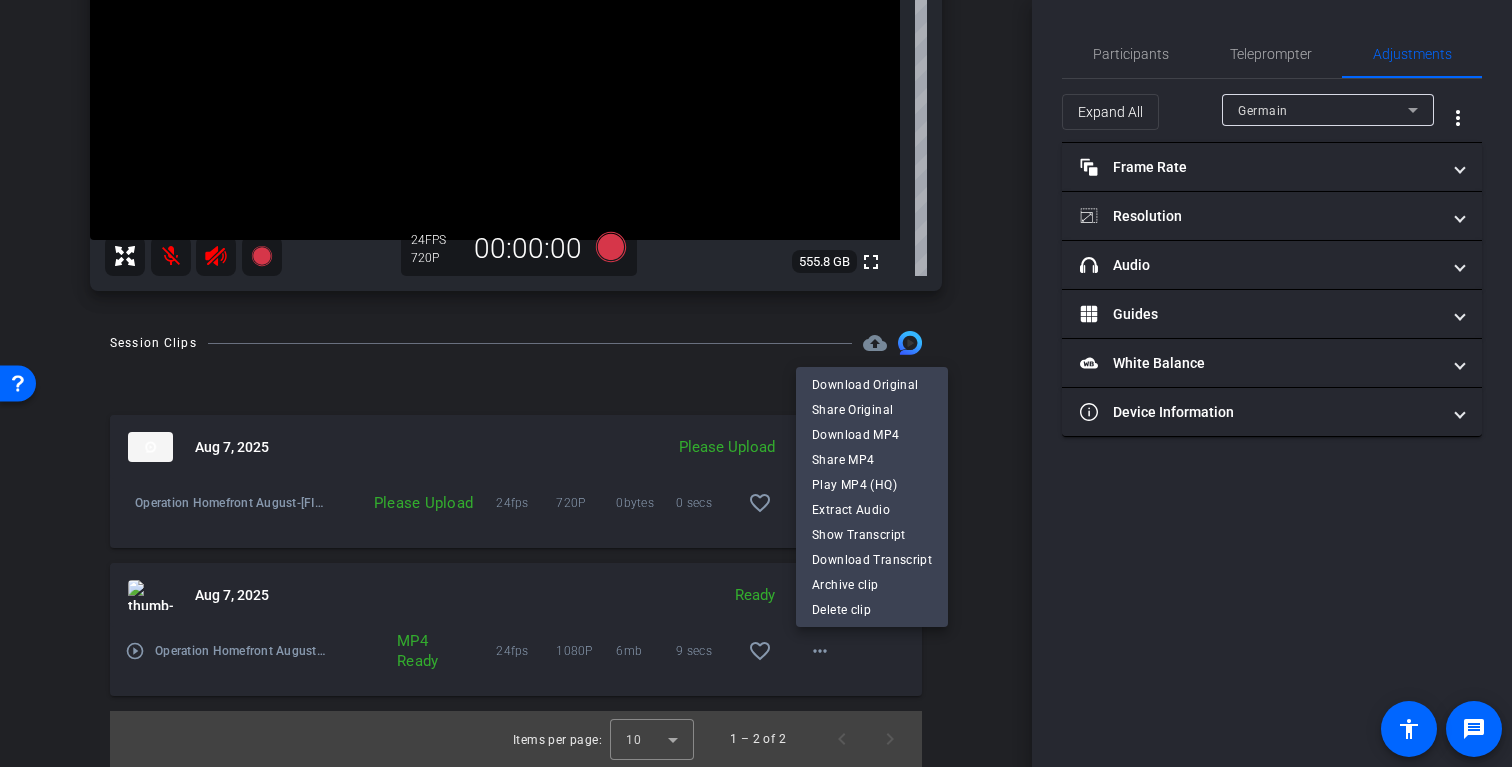 click at bounding box center [756, 383] 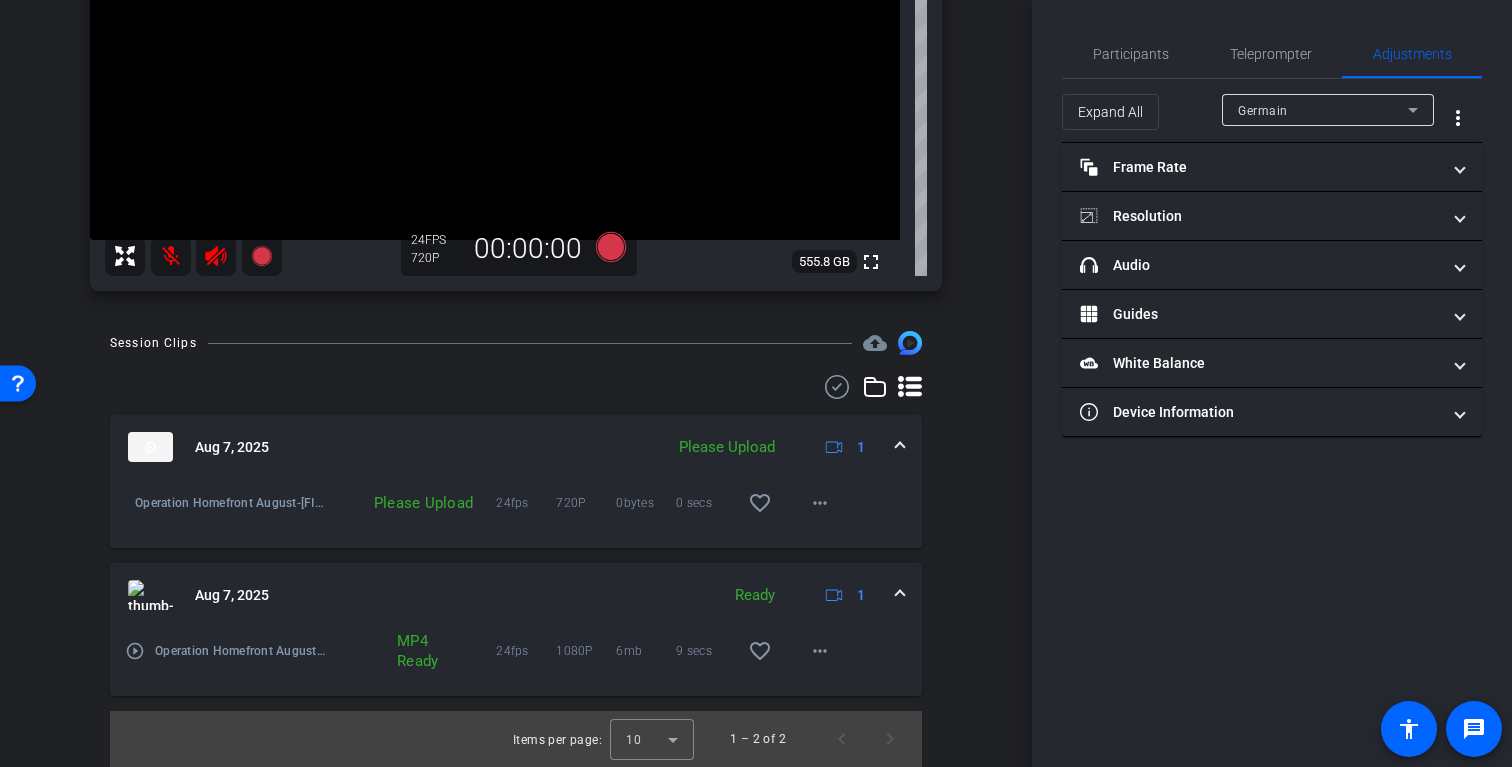 click on "Please Upload" at bounding box center (405, 503) 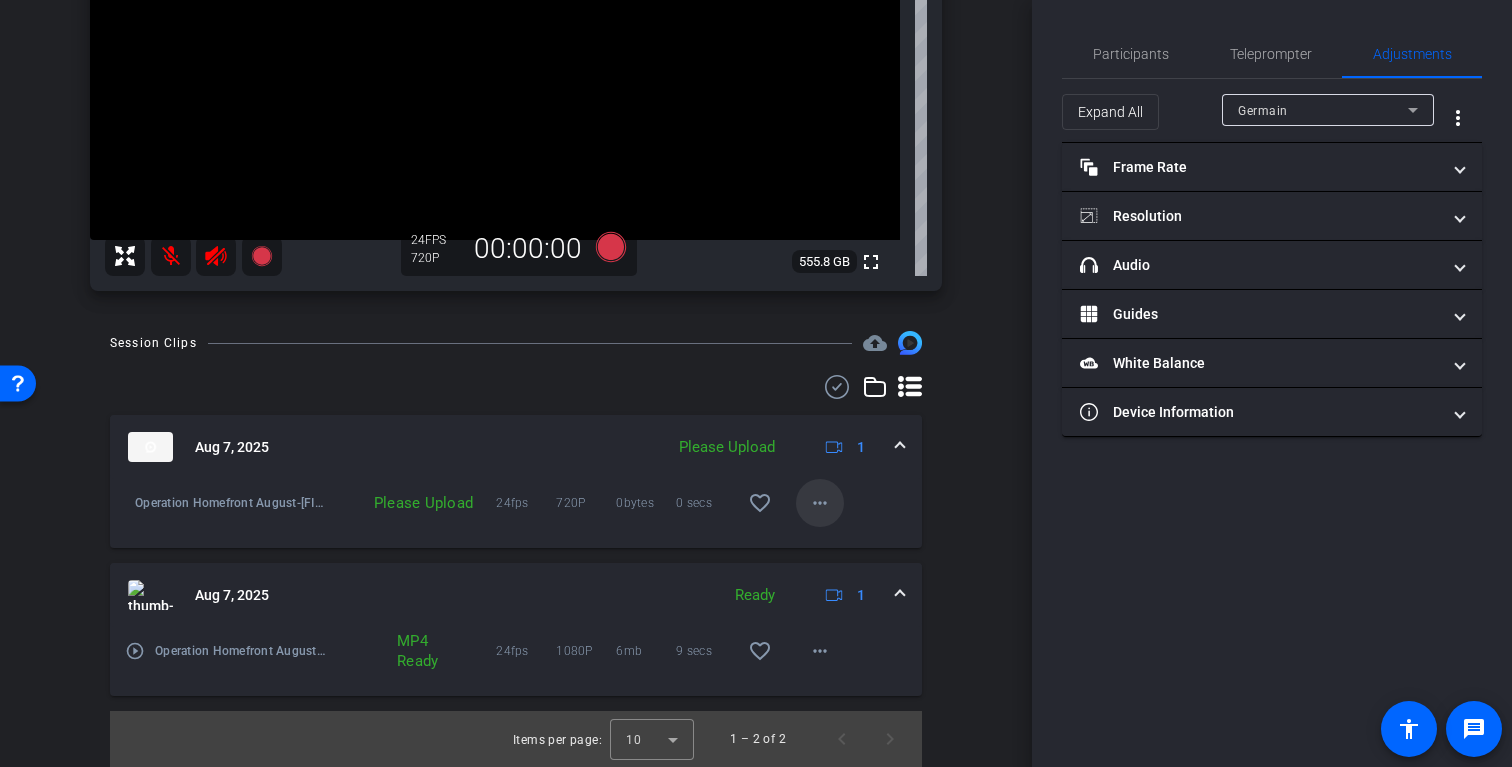 click on "more_horiz" at bounding box center (820, 503) 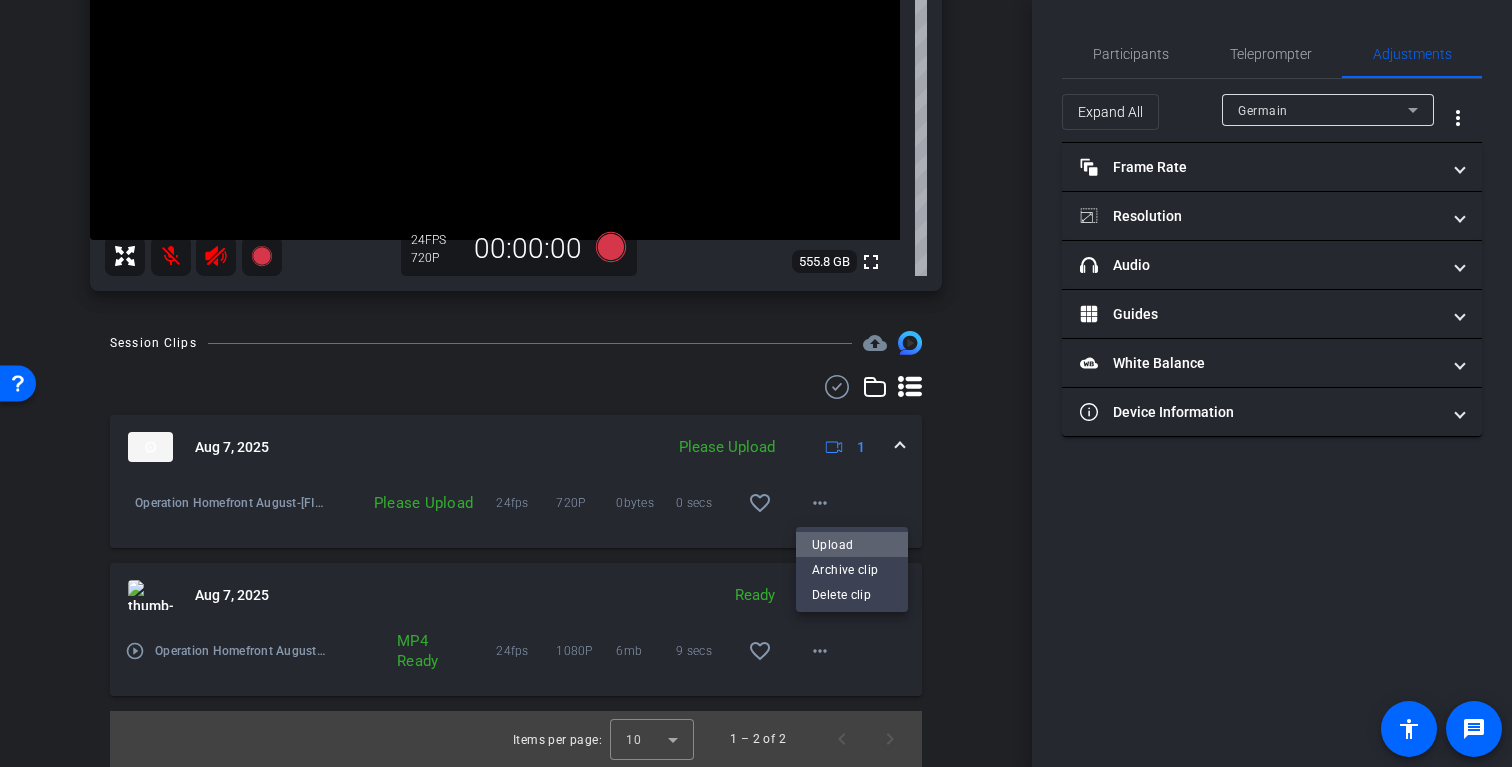 click on "Upload" at bounding box center (852, 545) 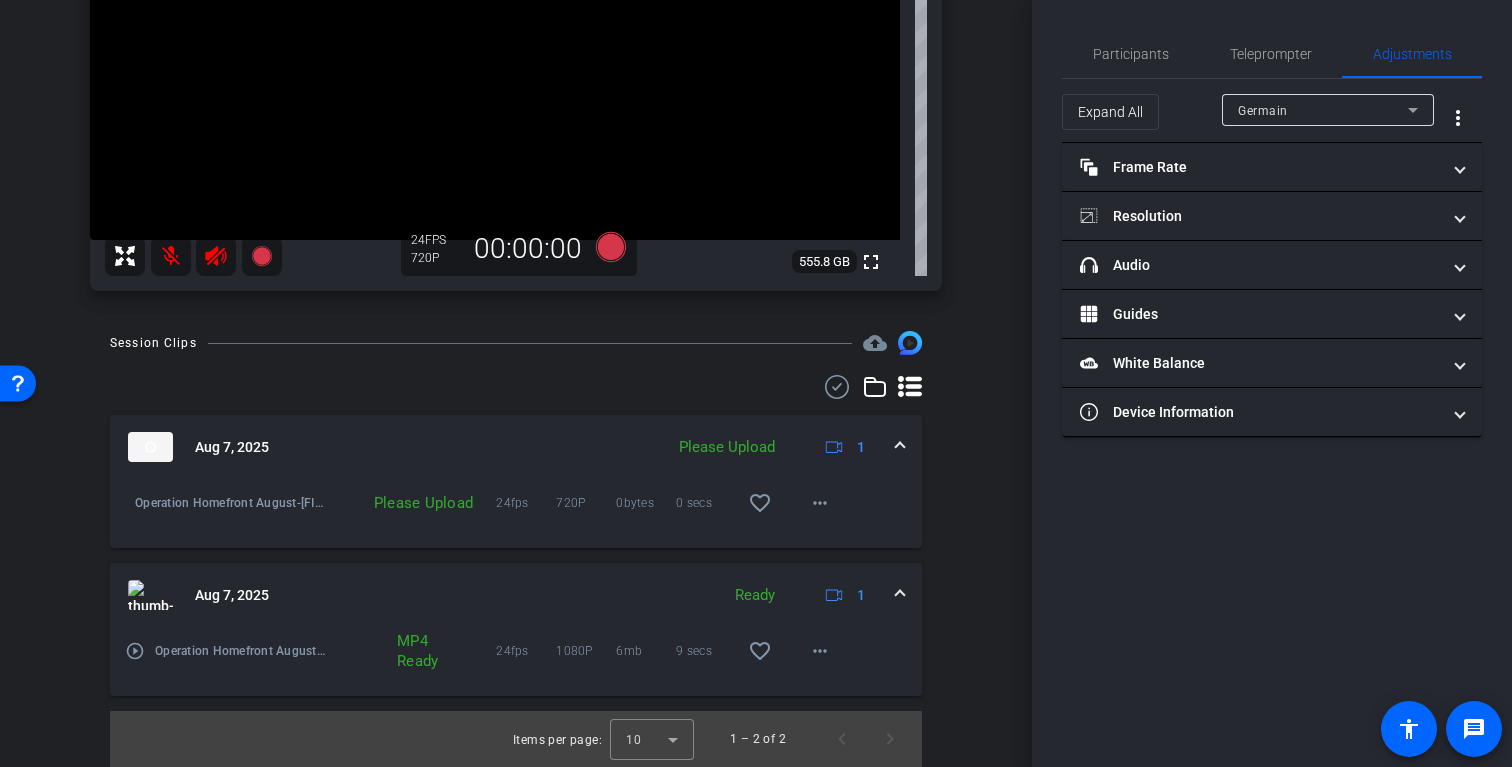 click on "arrow_back  Operation Homefront August   Back to project   Send invite  account_box grid_on settings info
Germain Chrome info ROOM ID: 516304860 fullscreen settings  555.8 GB
24 FPS  720P   00:00:00
Session Clips   cloud_upload
Aug 7, 2025  Please Upload
1 Operation Homefront August-Germain-2025-08-07-09-49-58-166-0  Please Upload 24fps 720P 0bytes 0 secs favorite_border  Ready" at bounding box center [516, 383] 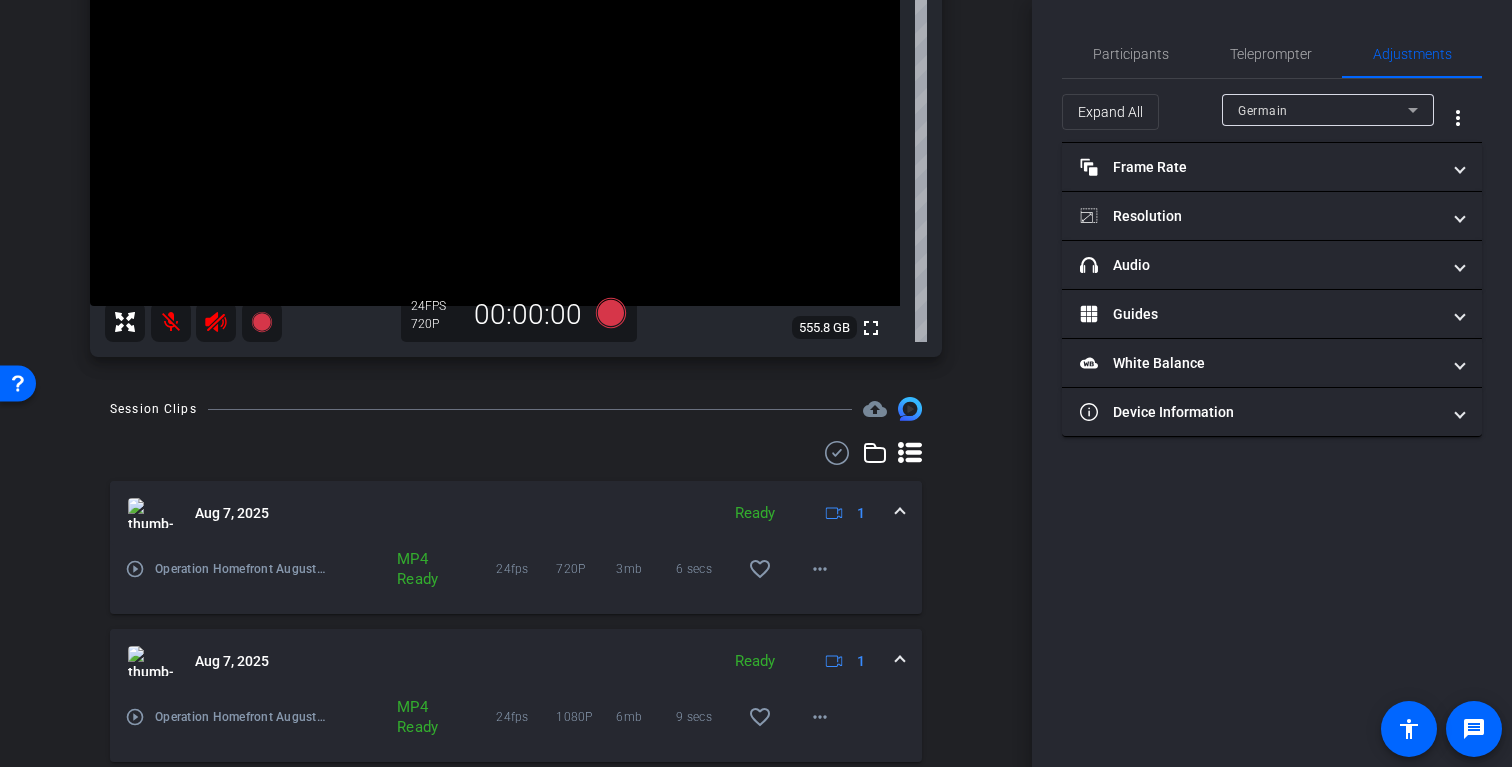 scroll, scrollTop: 271, scrollLeft: 0, axis: vertical 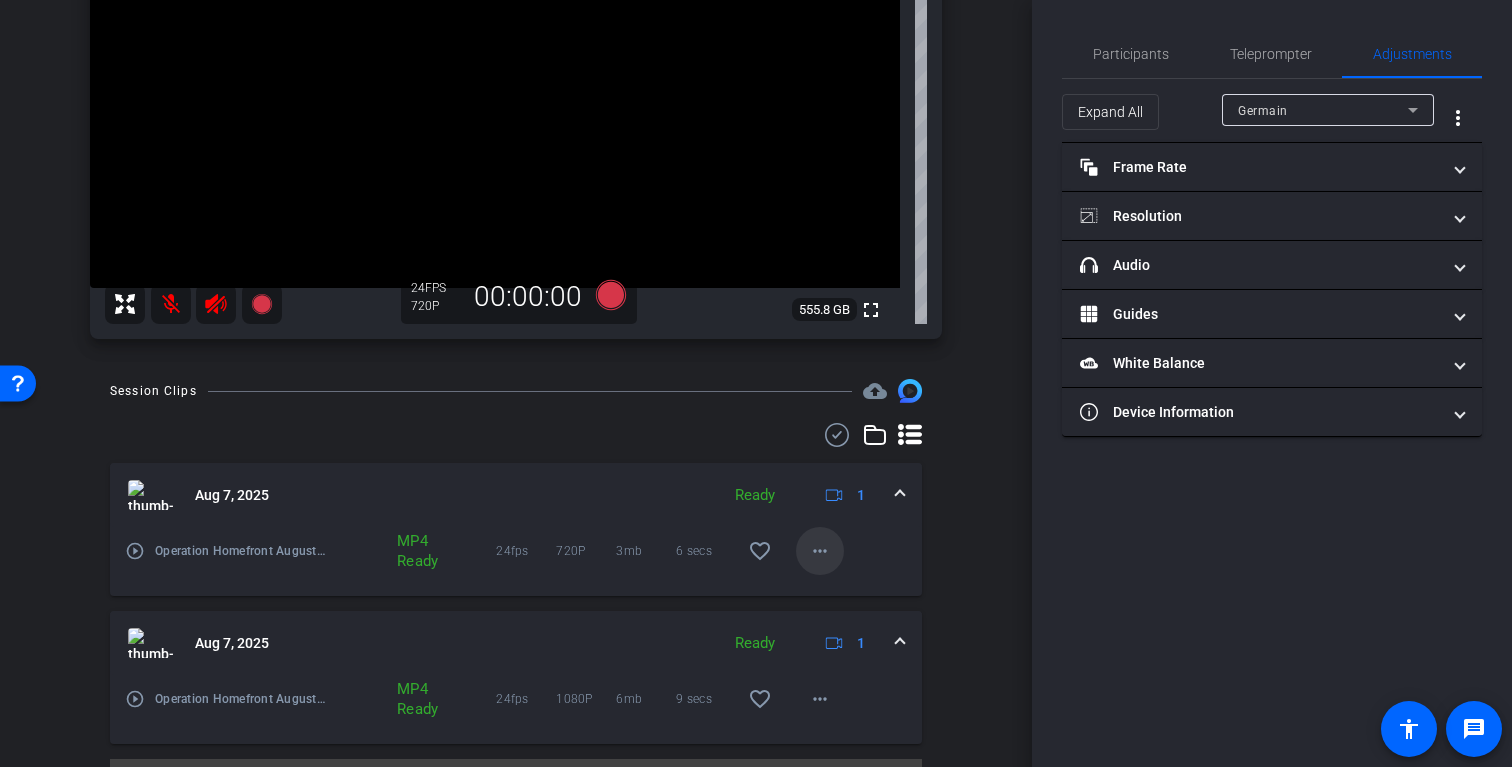 click on "more_horiz" at bounding box center [820, 551] 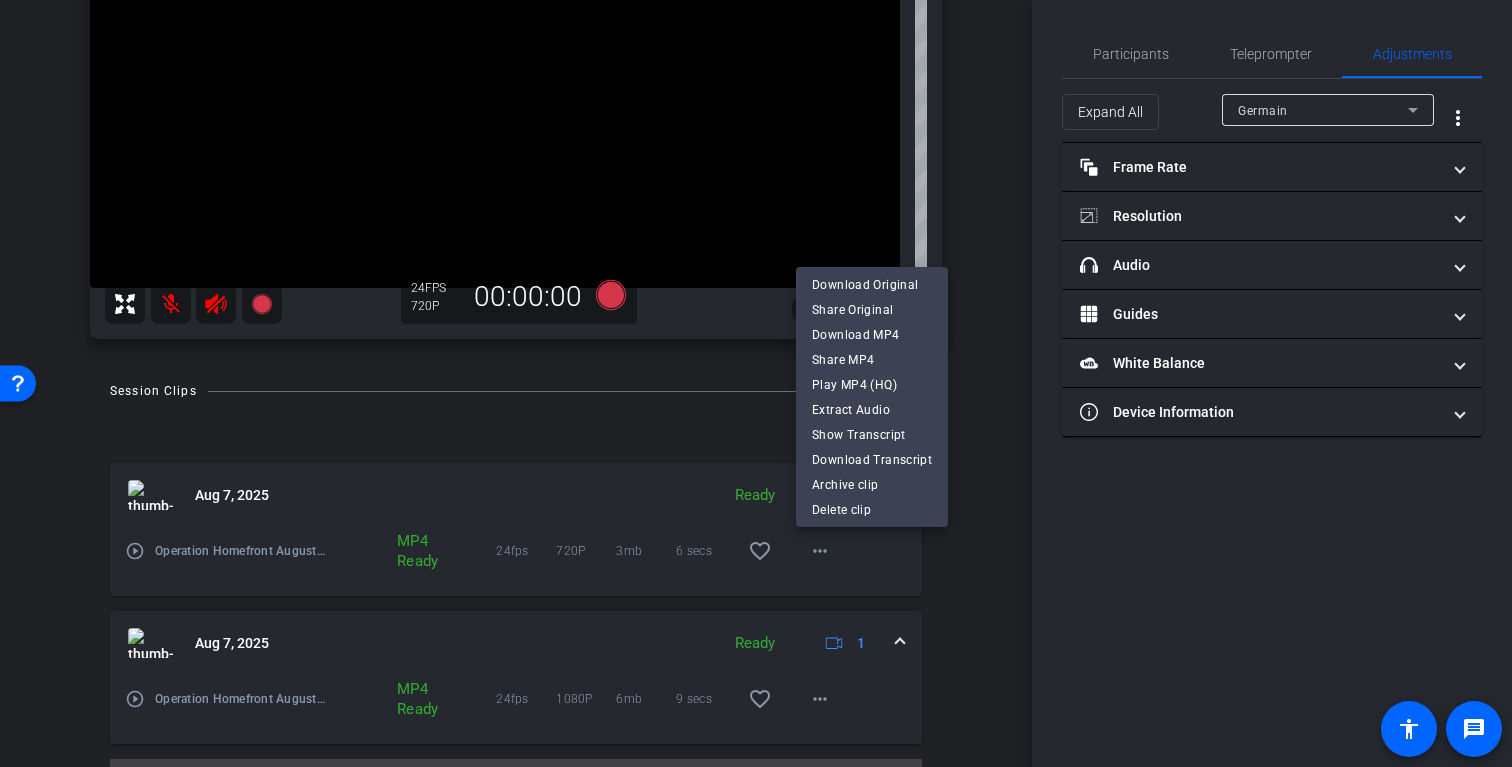 click at bounding box center [756, 383] 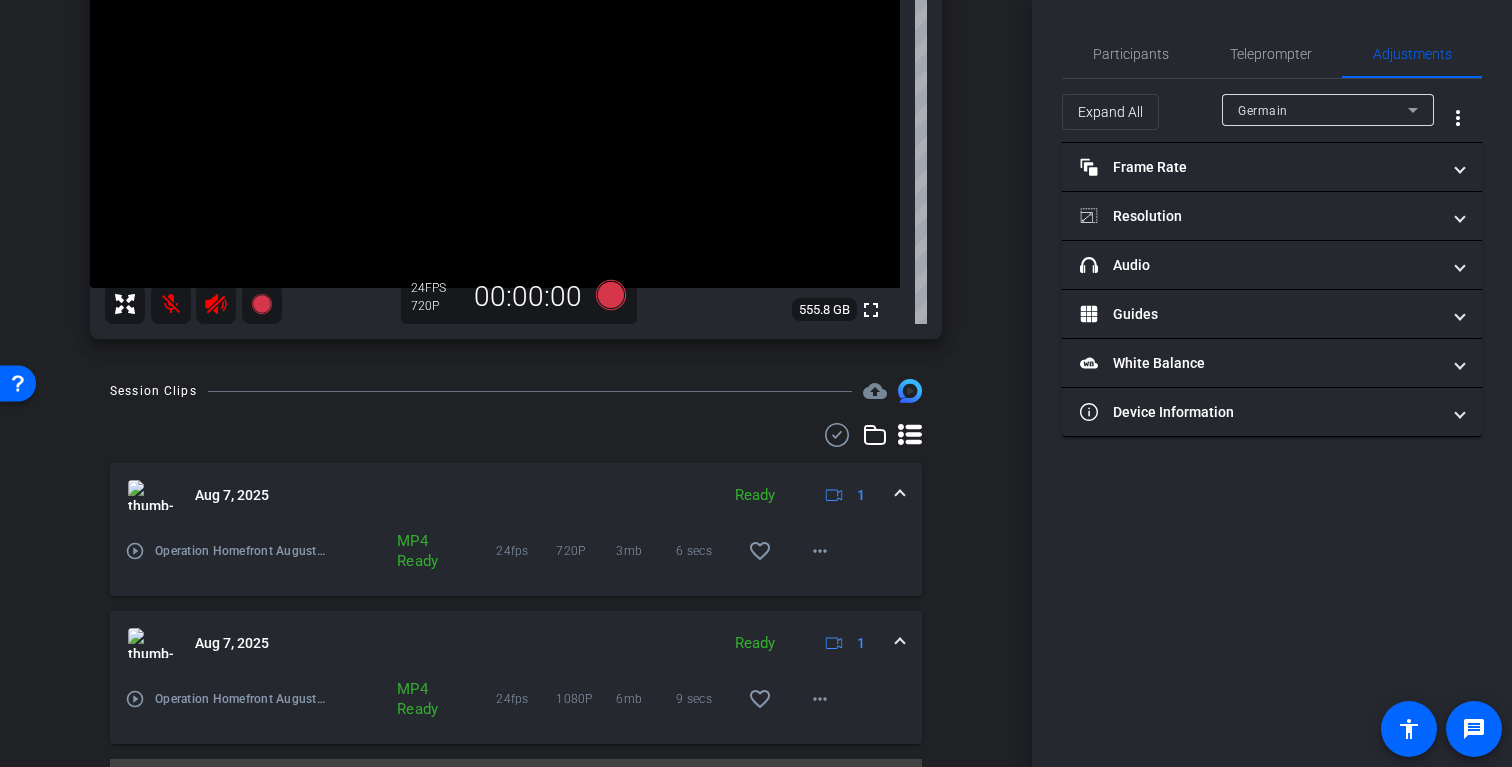 click on "Germain Chrome info ROOM ID: 516304860 fullscreen settings  555.8 GB
24 FPS  720P   00:00:00" at bounding box center (516, 87) 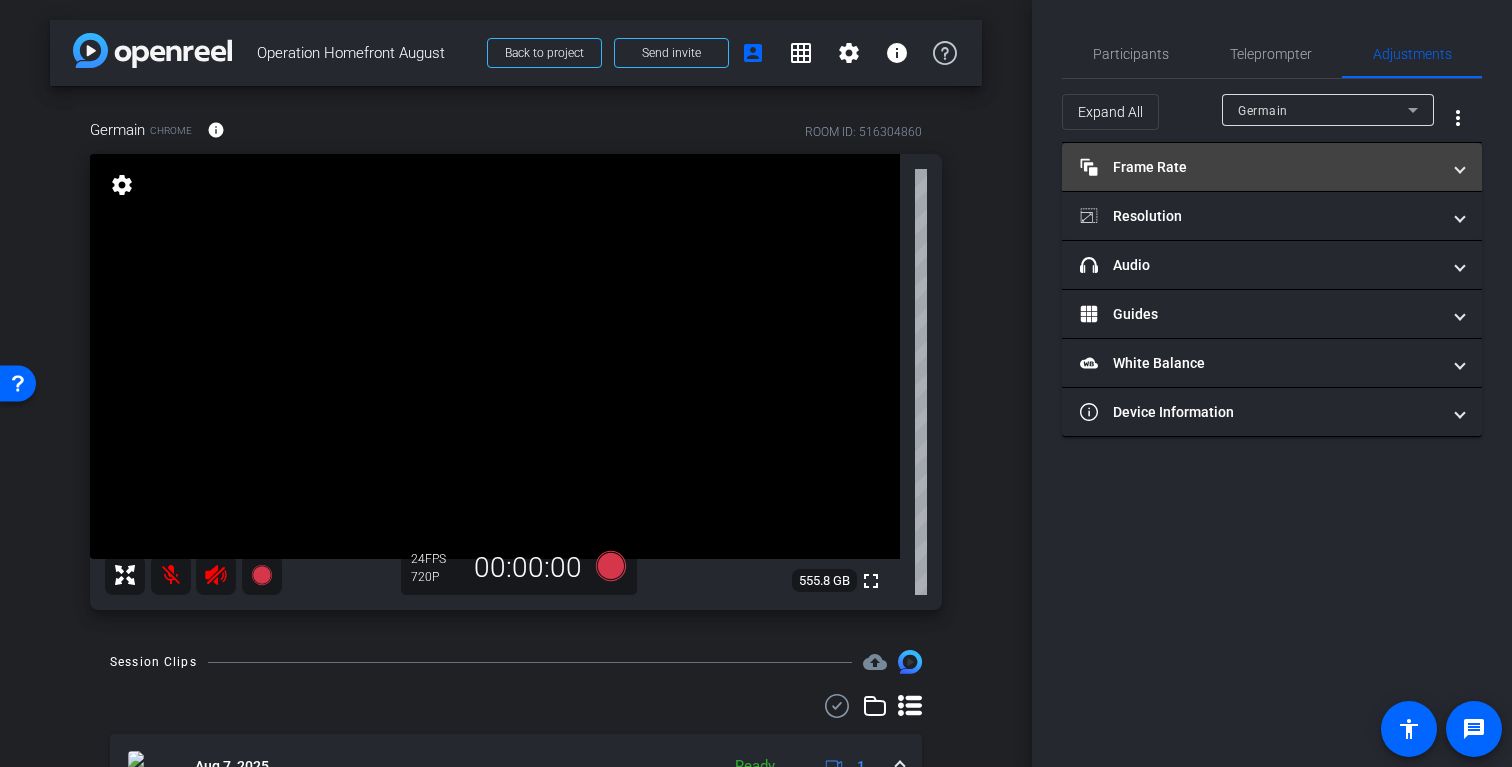 click on "Frame Rate
Frame Rate" at bounding box center [1260, 167] 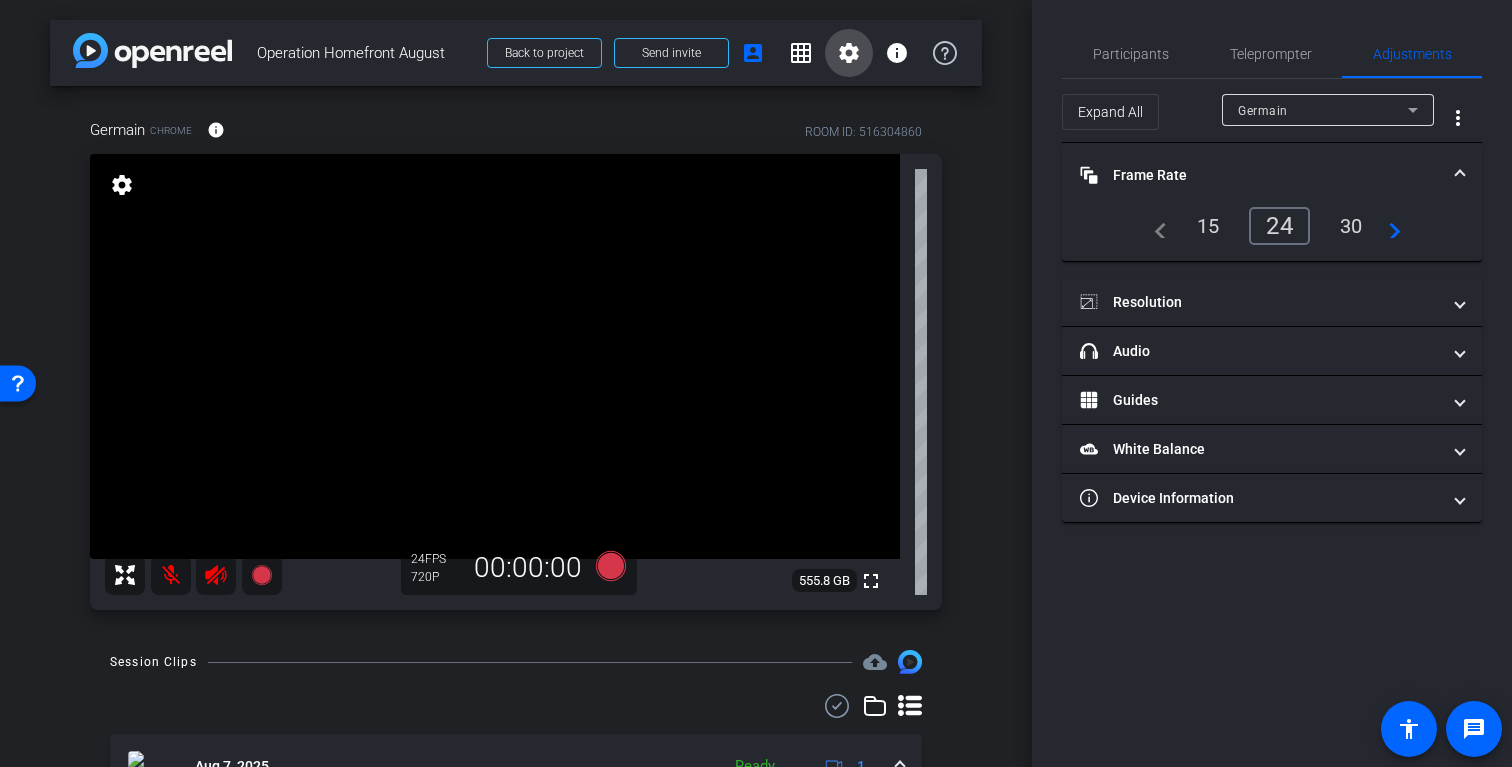 click on "settings" at bounding box center (849, 53) 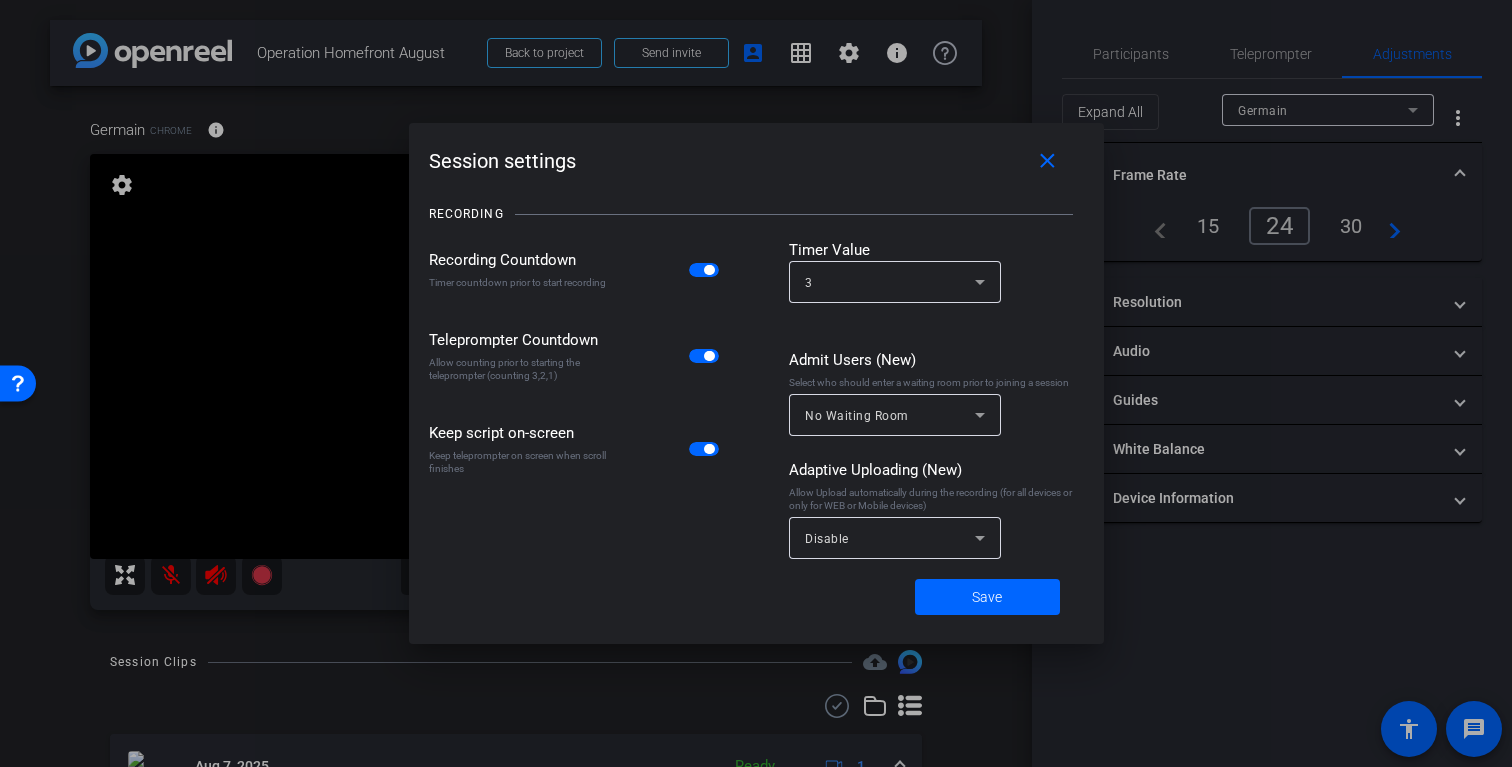 click at bounding box center [756, 383] 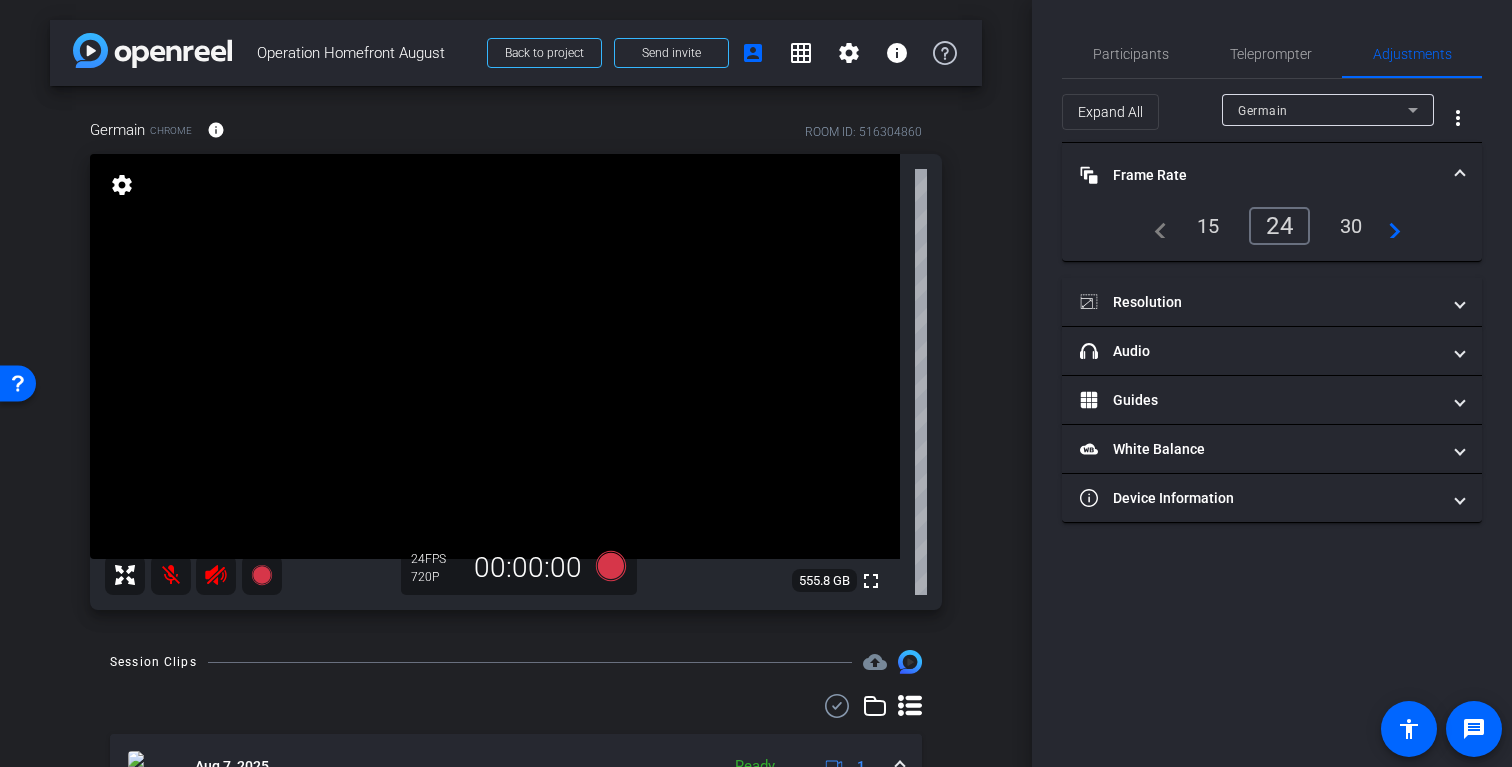 click on "Germain Chrome info ROOM ID: 516304860 fullscreen settings  555.8 GB
24 FPS  720P   00:00:00" at bounding box center (516, 358) 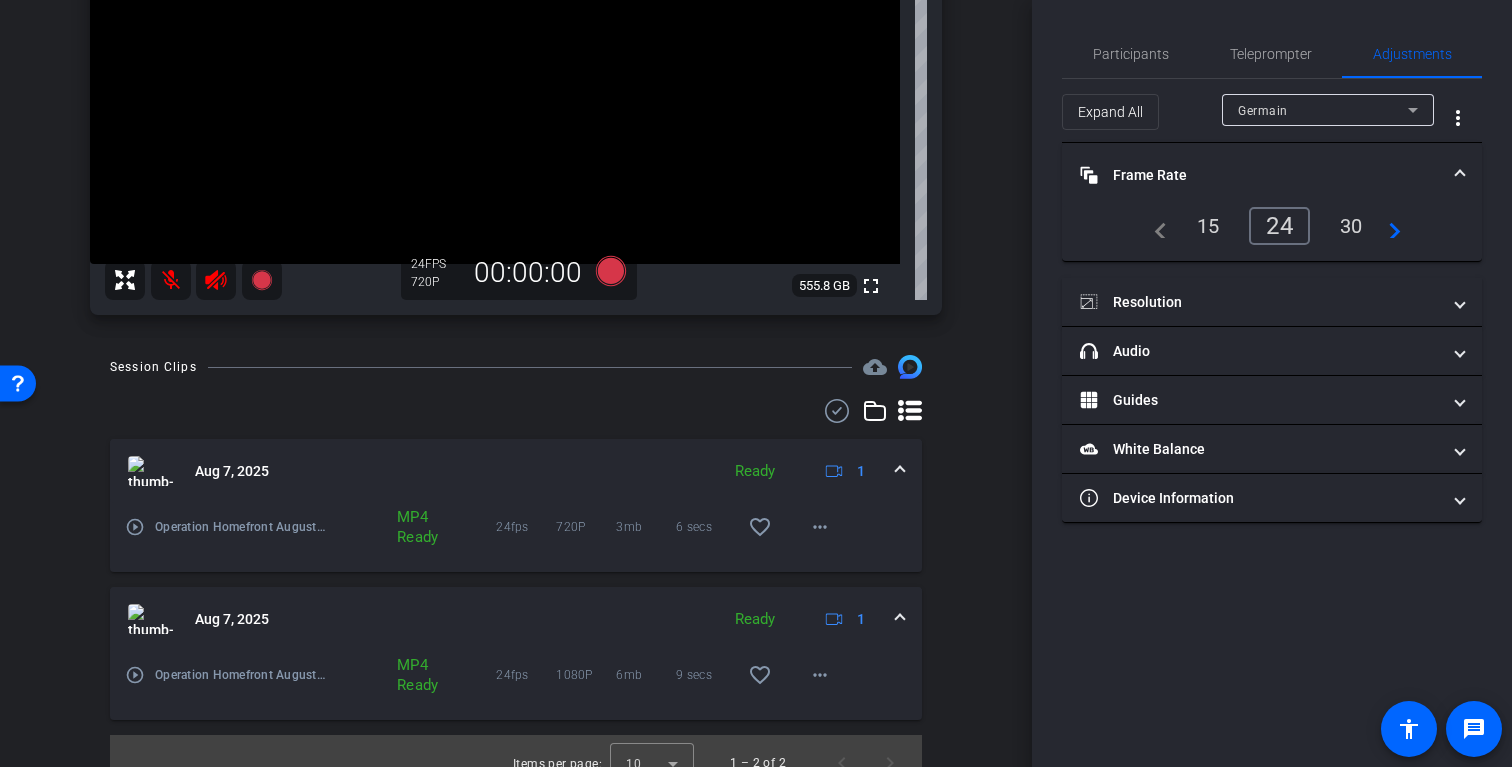 scroll, scrollTop: 300, scrollLeft: 0, axis: vertical 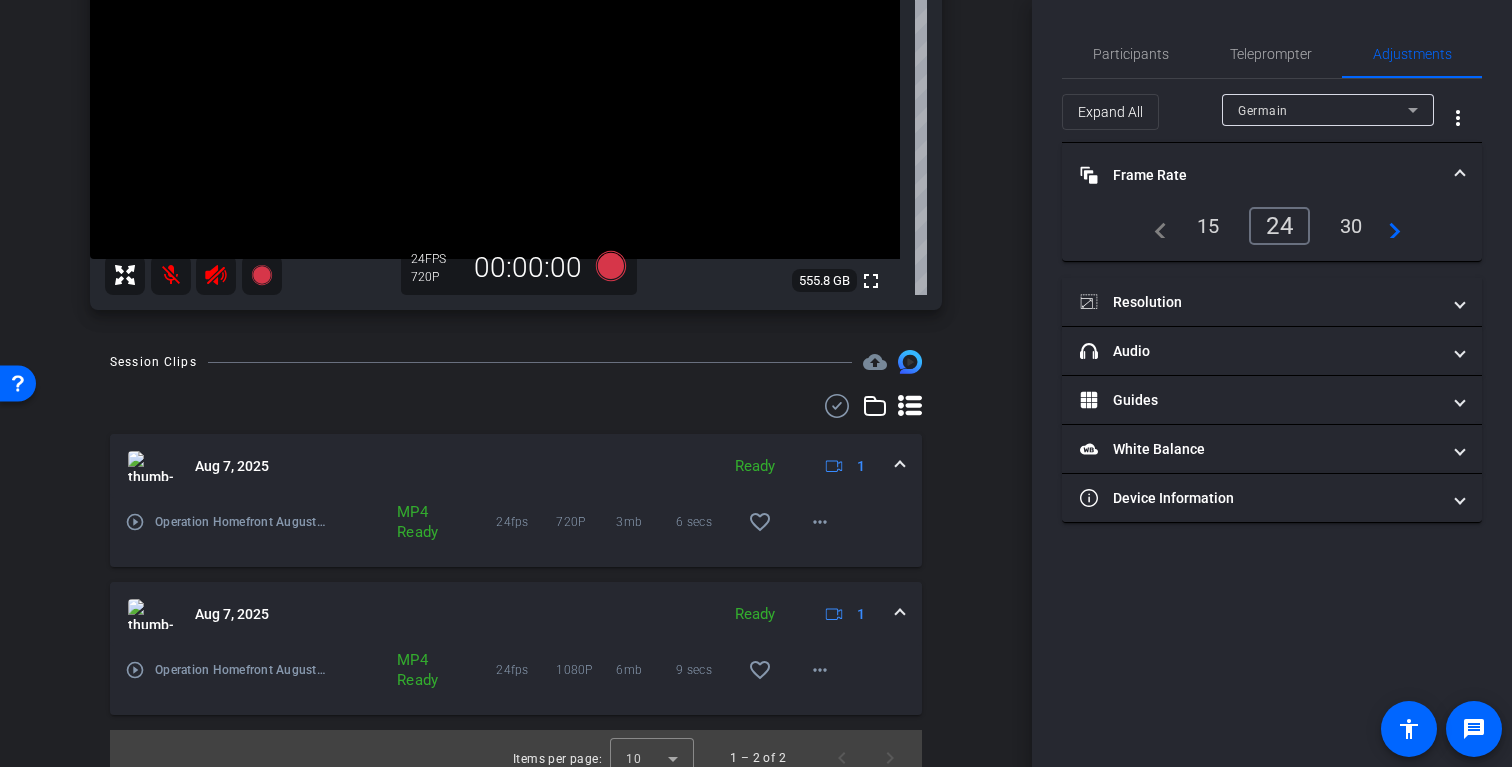 click on "Germain Chrome info ROOM ID: 516304860 fullscreen settings  555.8 GB
24 FPS  720P   00:00:00" at bounding box center [516, 58] 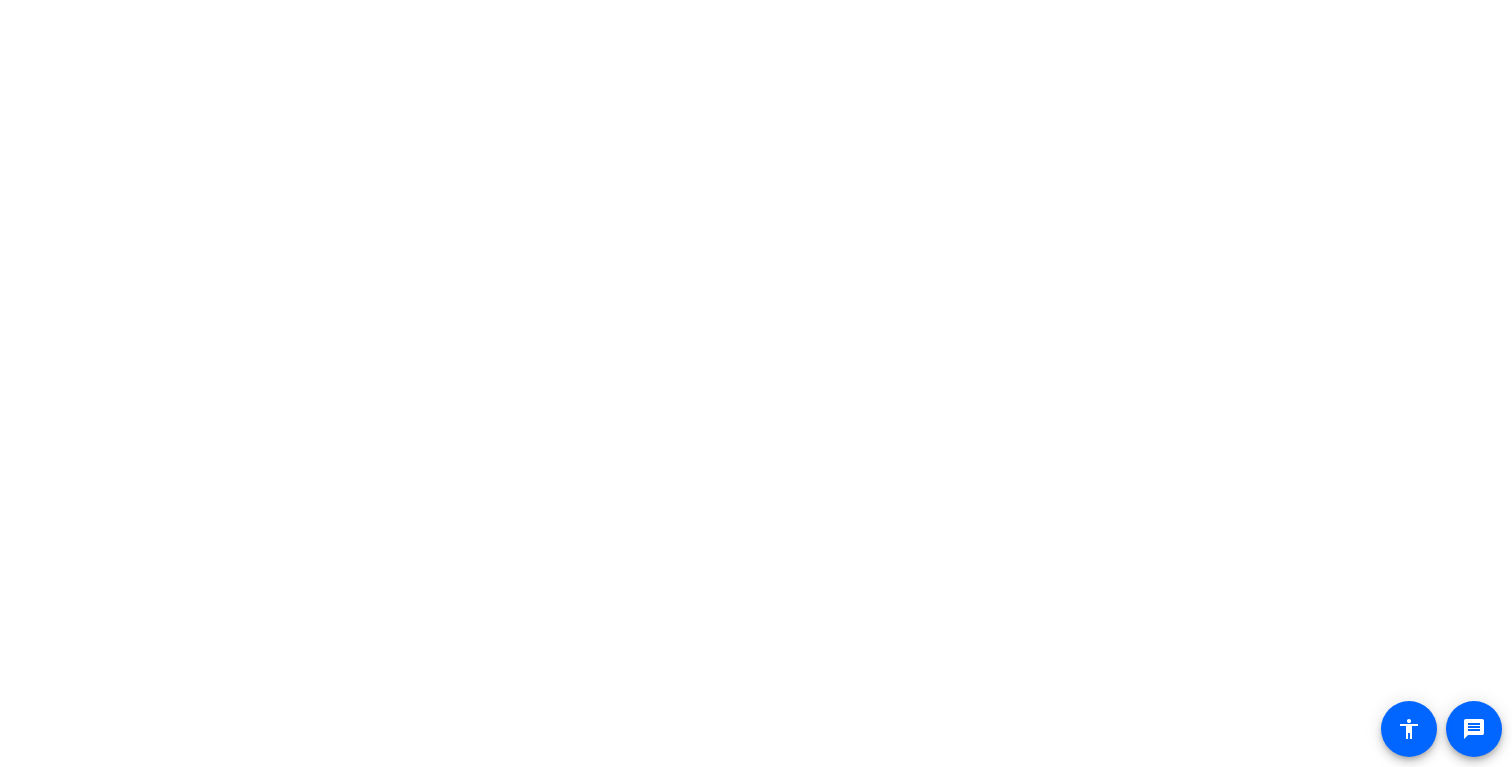 scroll, scrollTop: 0, scrollLeft: 0, axis: both 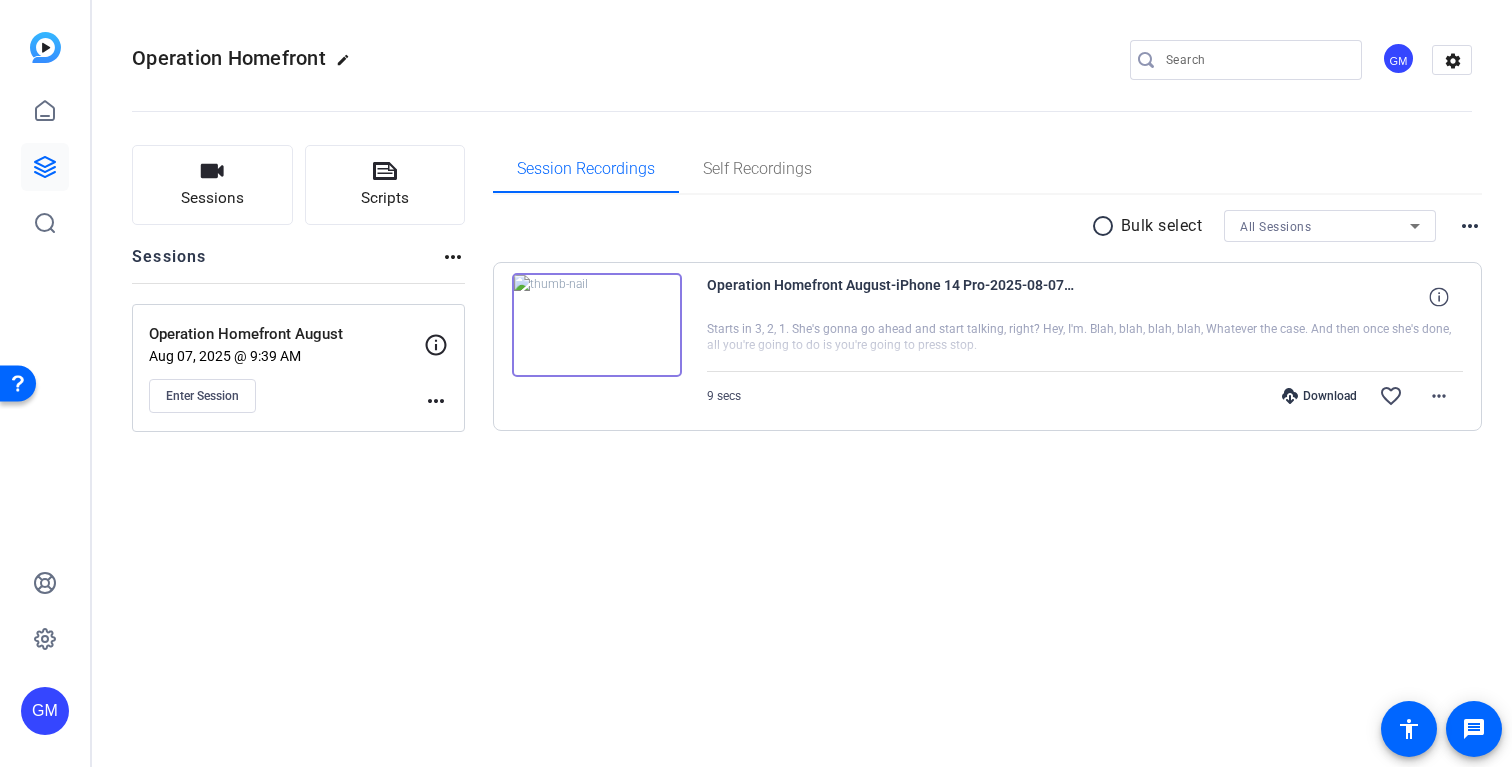click at bounding box center [597, 325] 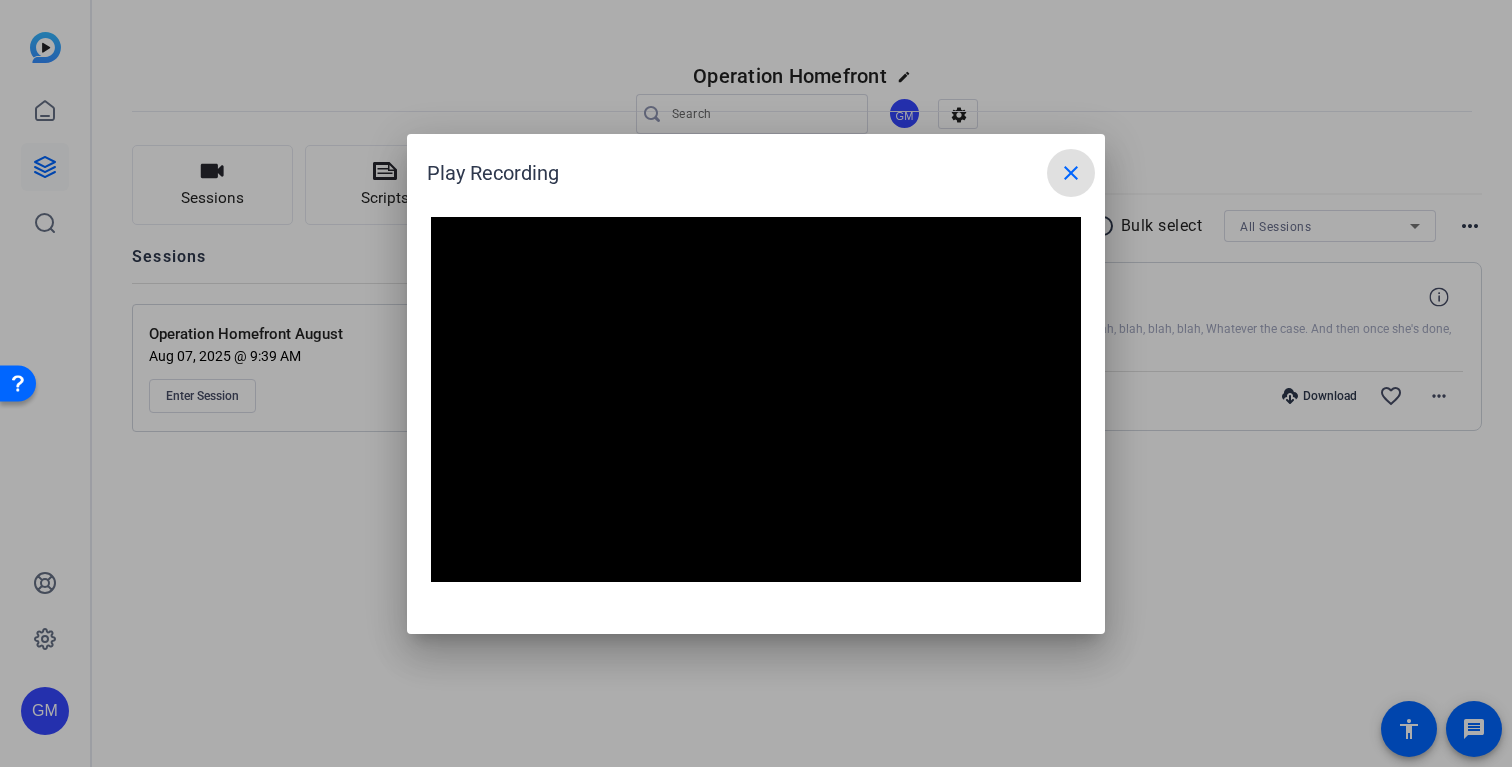 click on "close" at bounding box center (1071, 173) 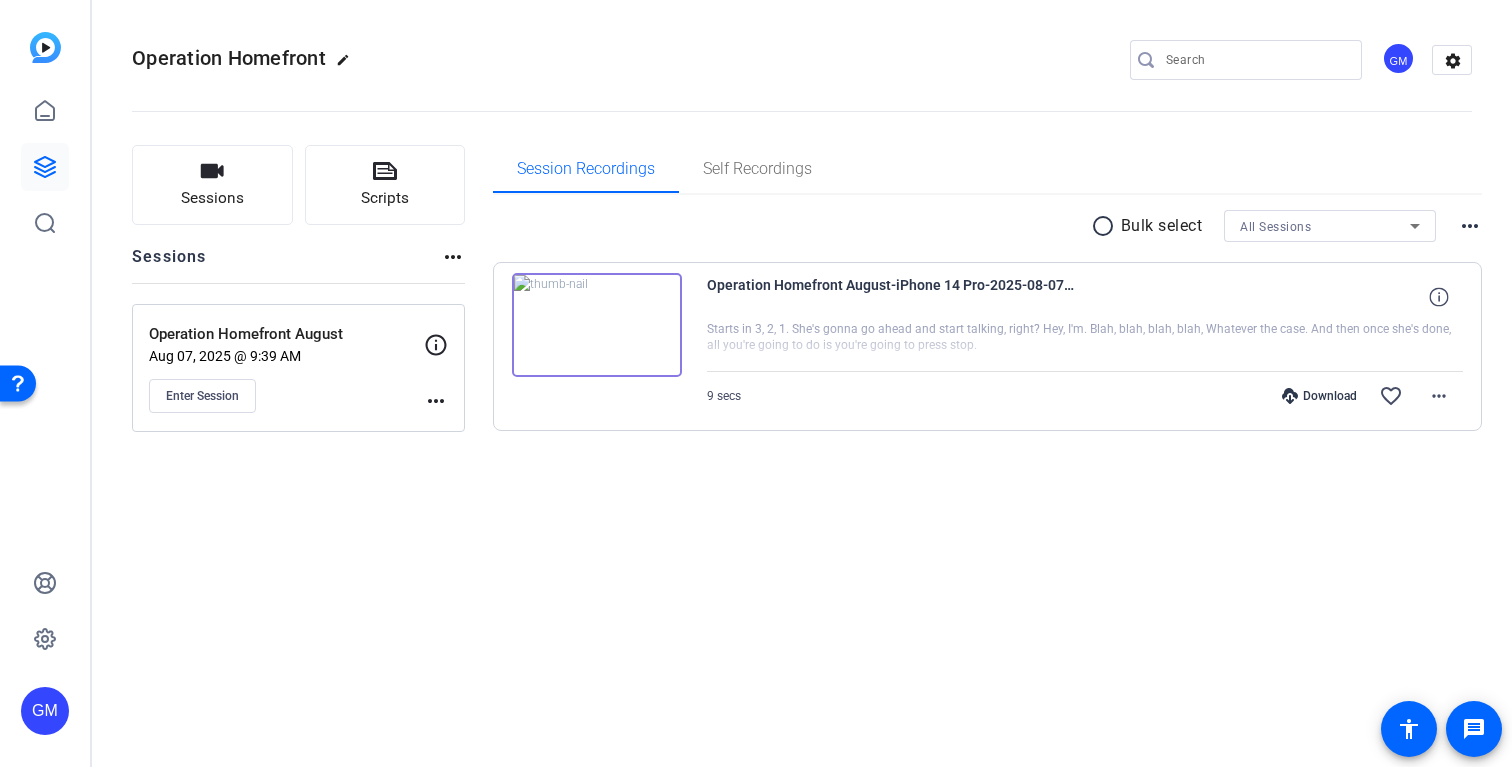 click on "Sessions
Scripts  Sessions more_horiz  Operation Homefront August   Aug 07, 2025 @ 9:39 AM  Enter Session
more_horiz Session Recordings Self Recordings radio_button_unchecked Bulk select All Sessions more_horiz
Operation Homefront August-iPhone 14 Pro-2025-08-07-09-46-02-017-0
Starts in 3, 2, 1. She's gonna go ahead and start talking, right? Hey, I'm. Blah, blah, blah, blah, Whatever the case. And then once she's done, all you're going to do is you're going to press stop.  9 secs
Download  favorite_border more_horiz" 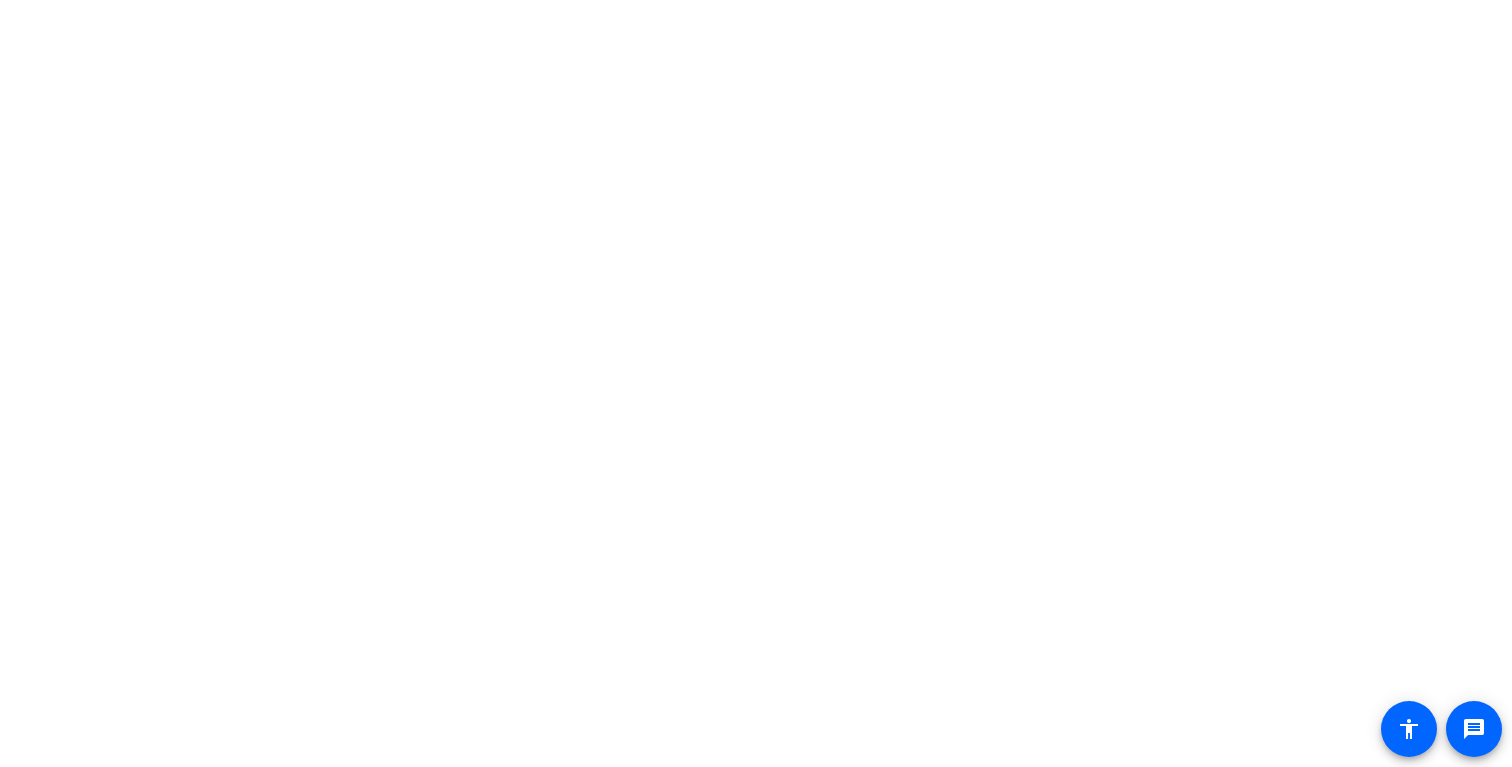 scroll, scrollTop: 0, scrollLeft: 0, axis: both 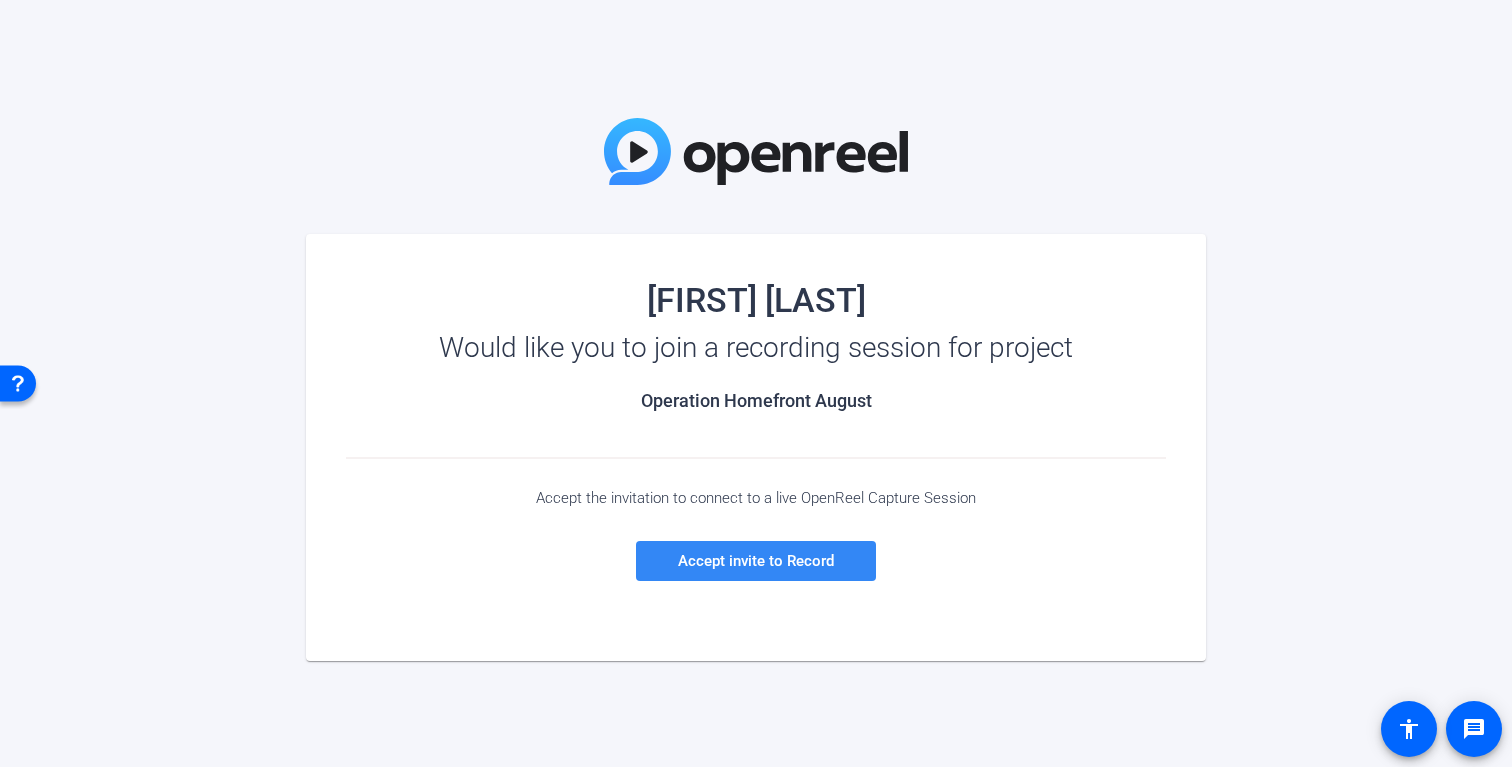 click on "Accept invite to Record" 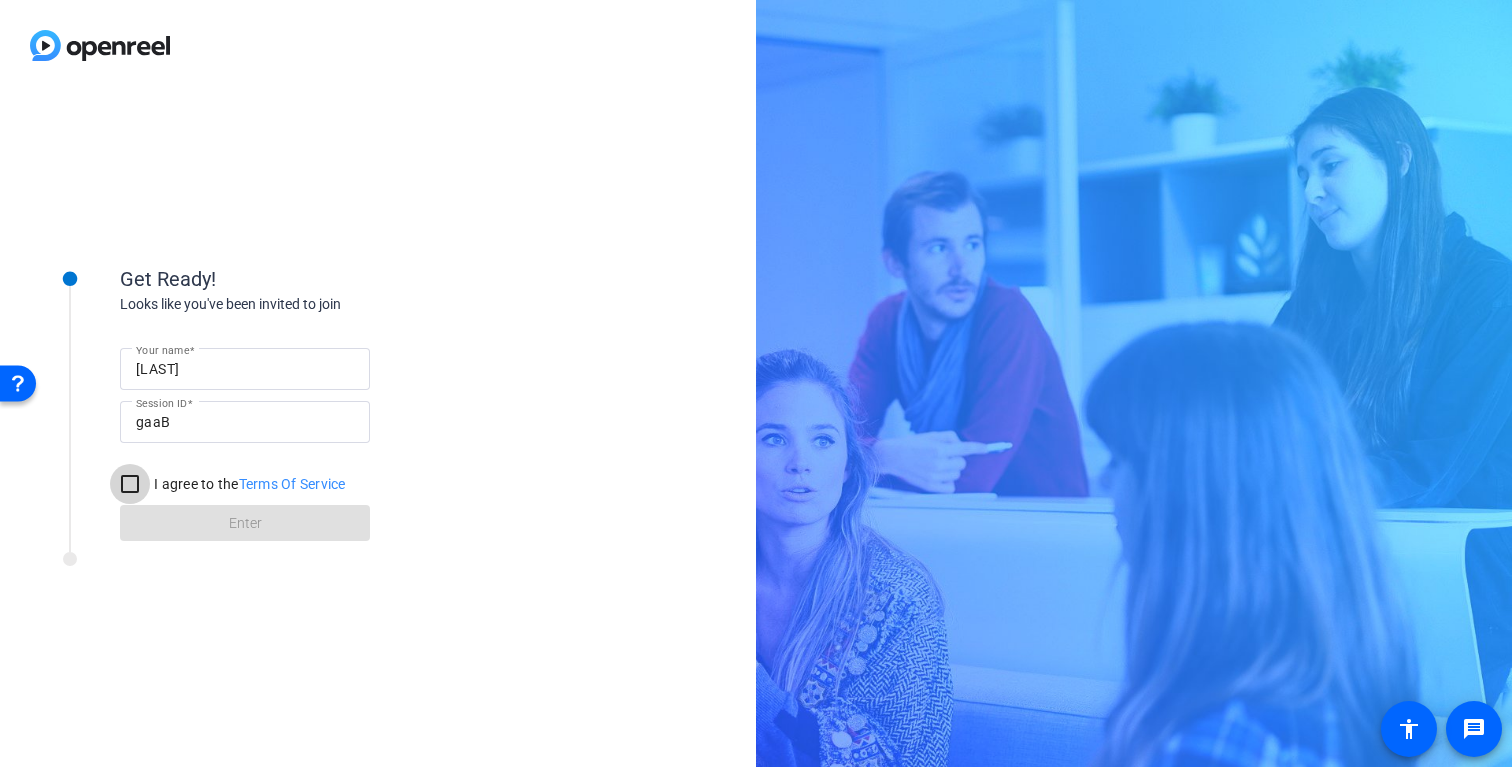 click on "I agree to the  Terms Of Service" at bounding box center [130, 484] 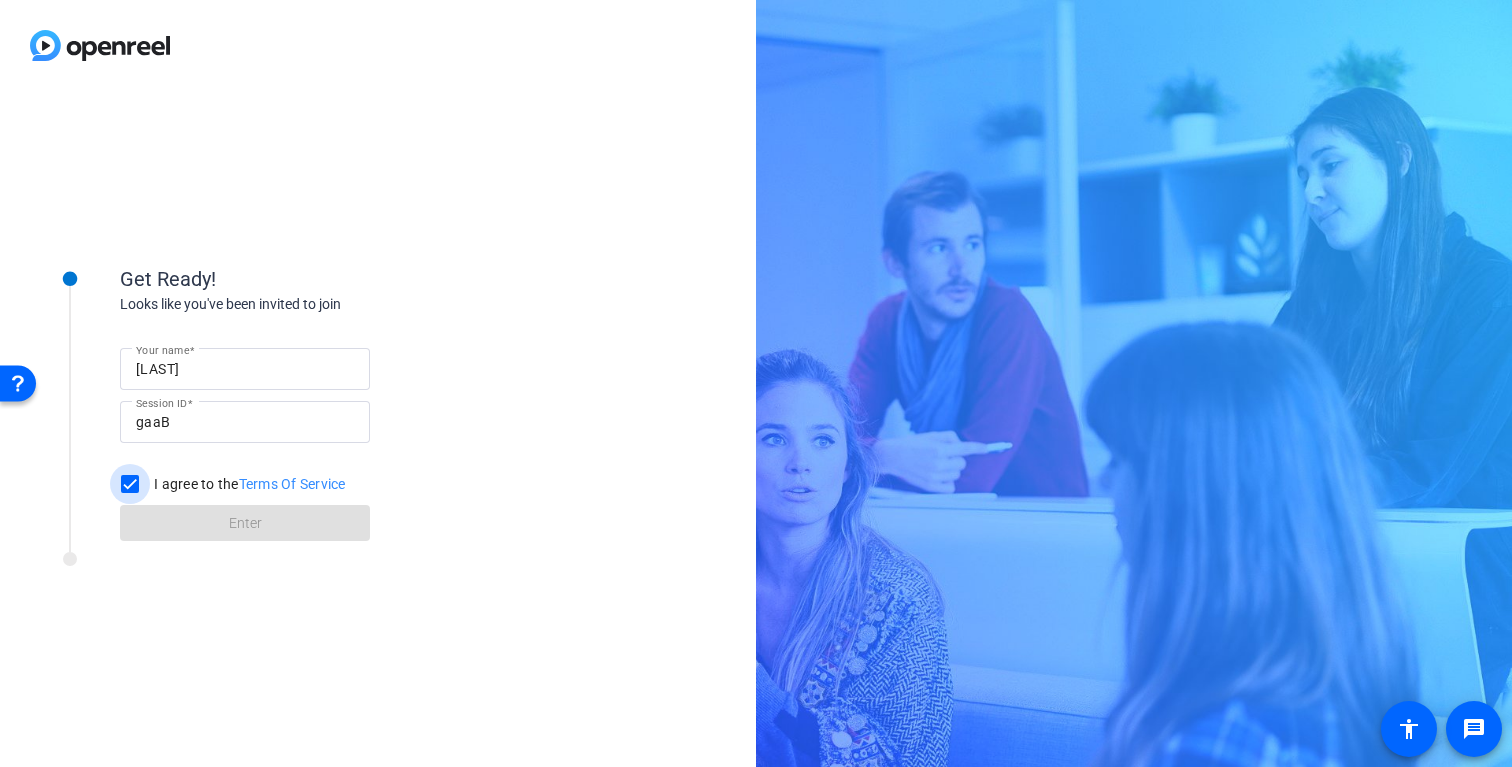 checkbox on "true" 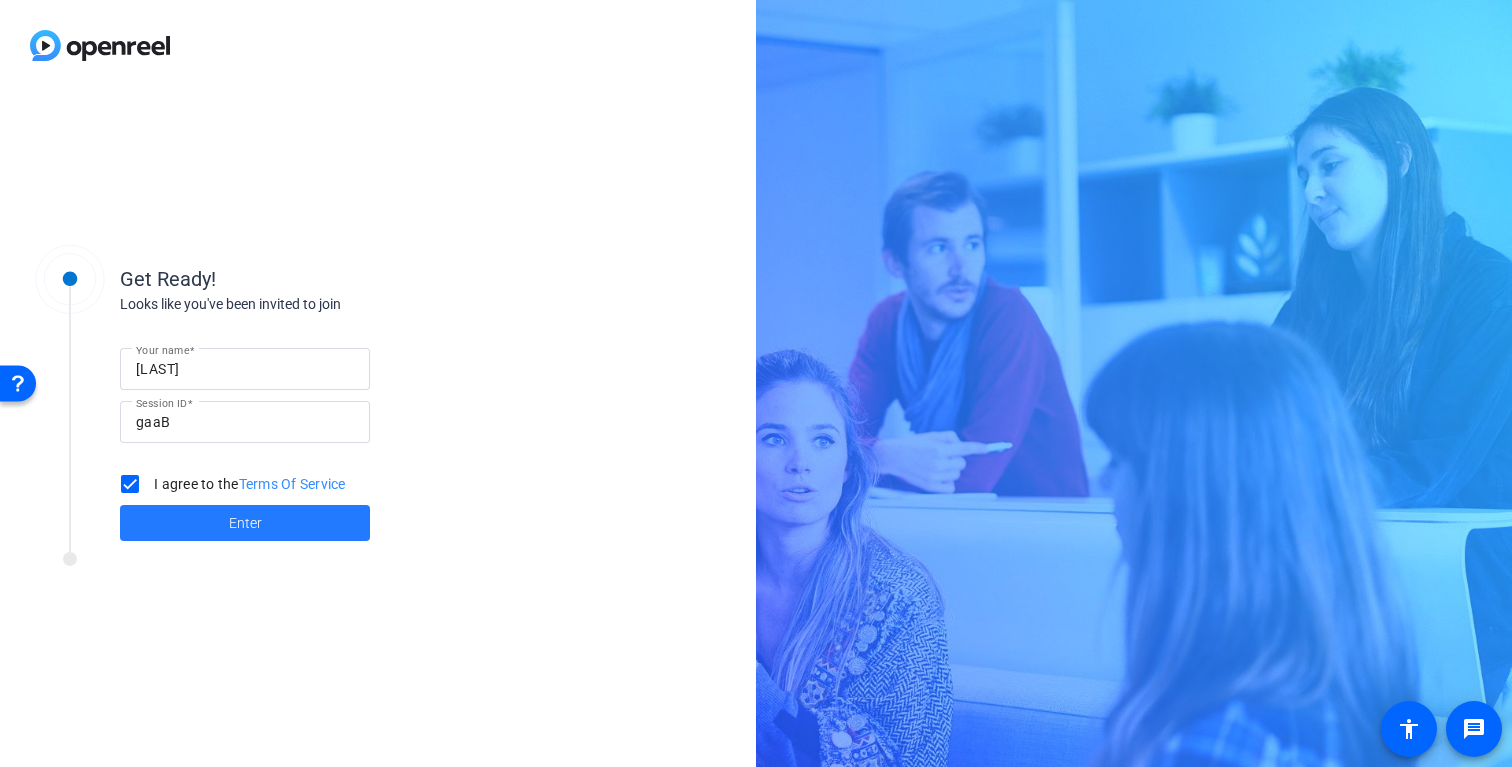 click 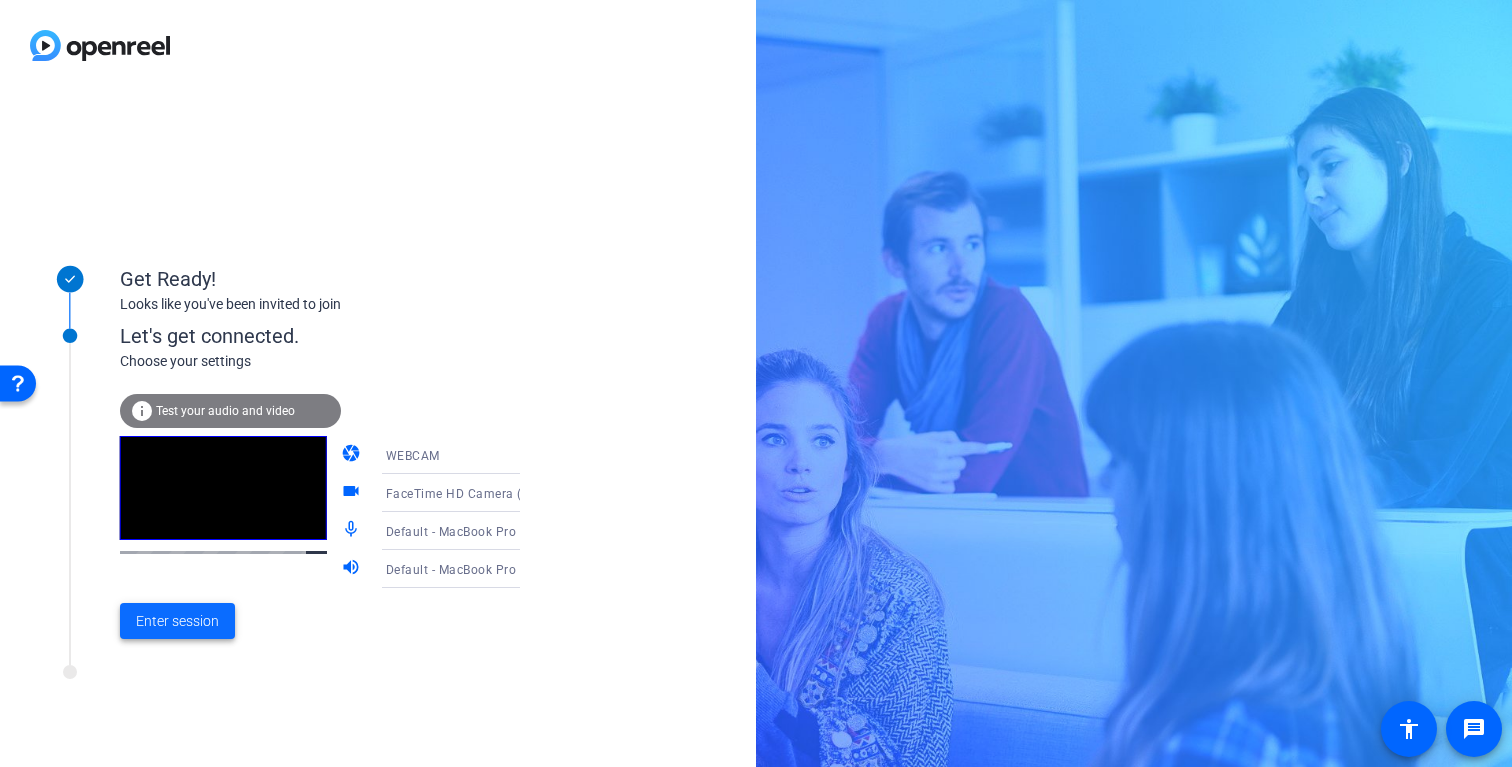 click on "Enter session" 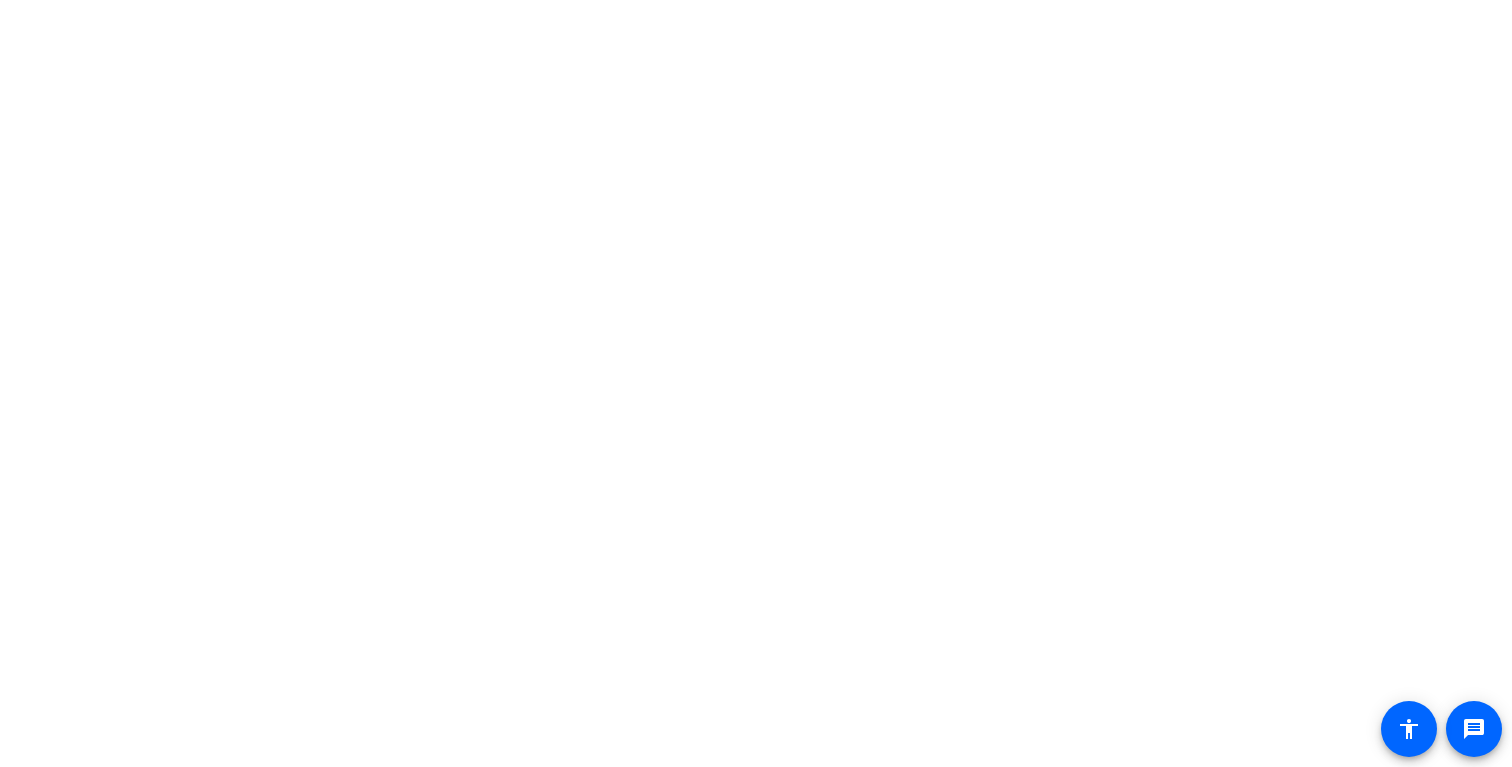 scroll, scrollTop: 0, scrollLeft: 0, axis: both 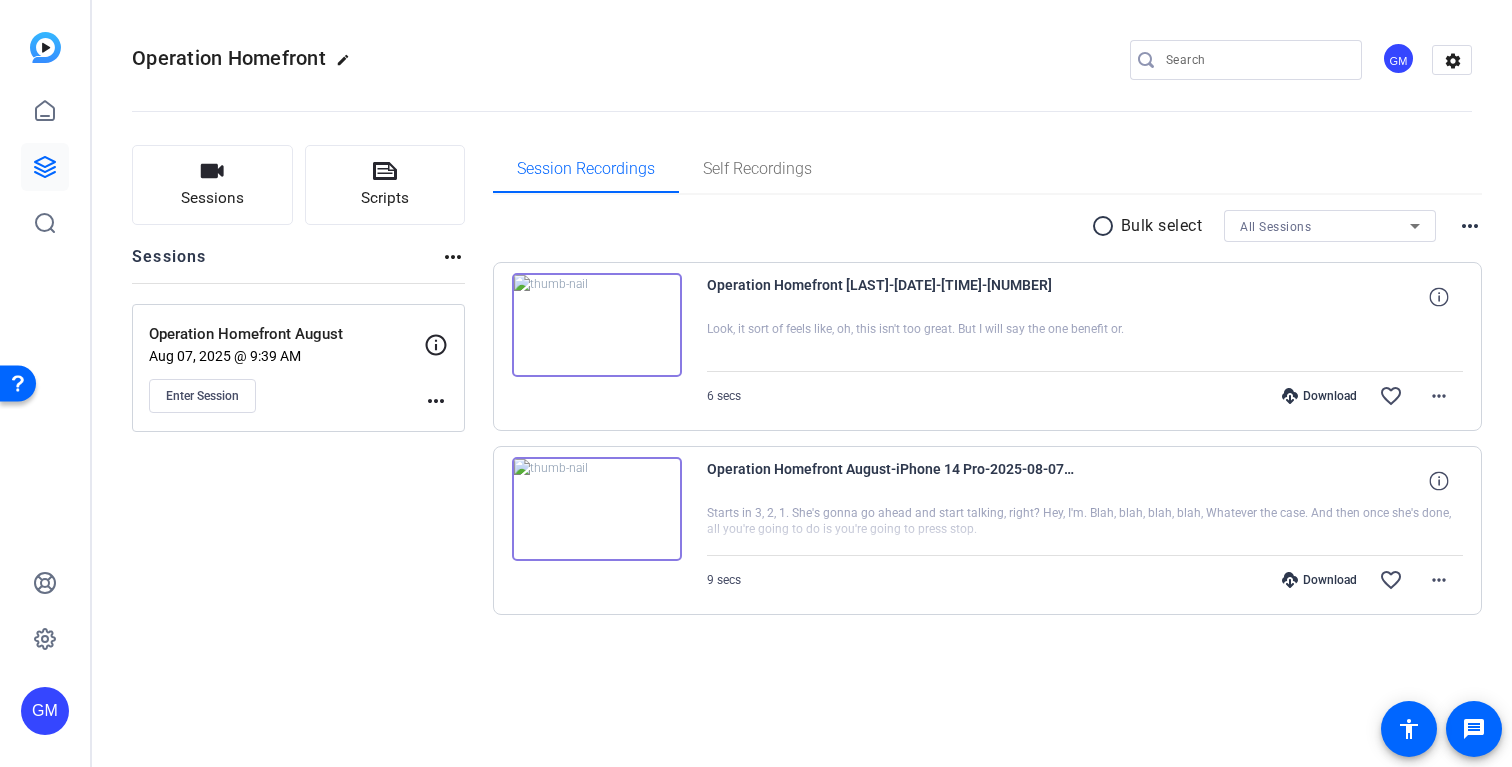 click at bounding box center [597, 325] 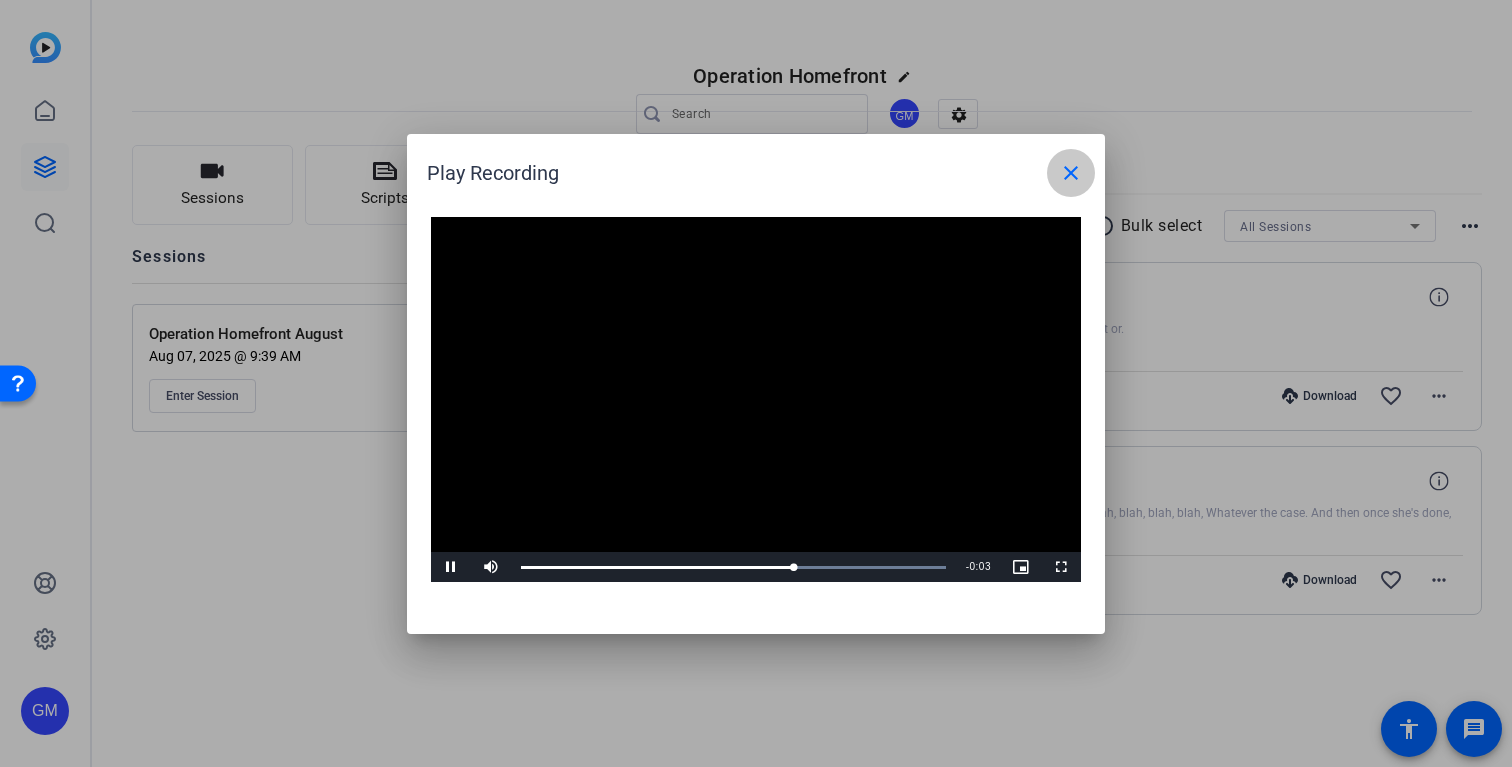 click on "close" at bounding box center [1071, 173] 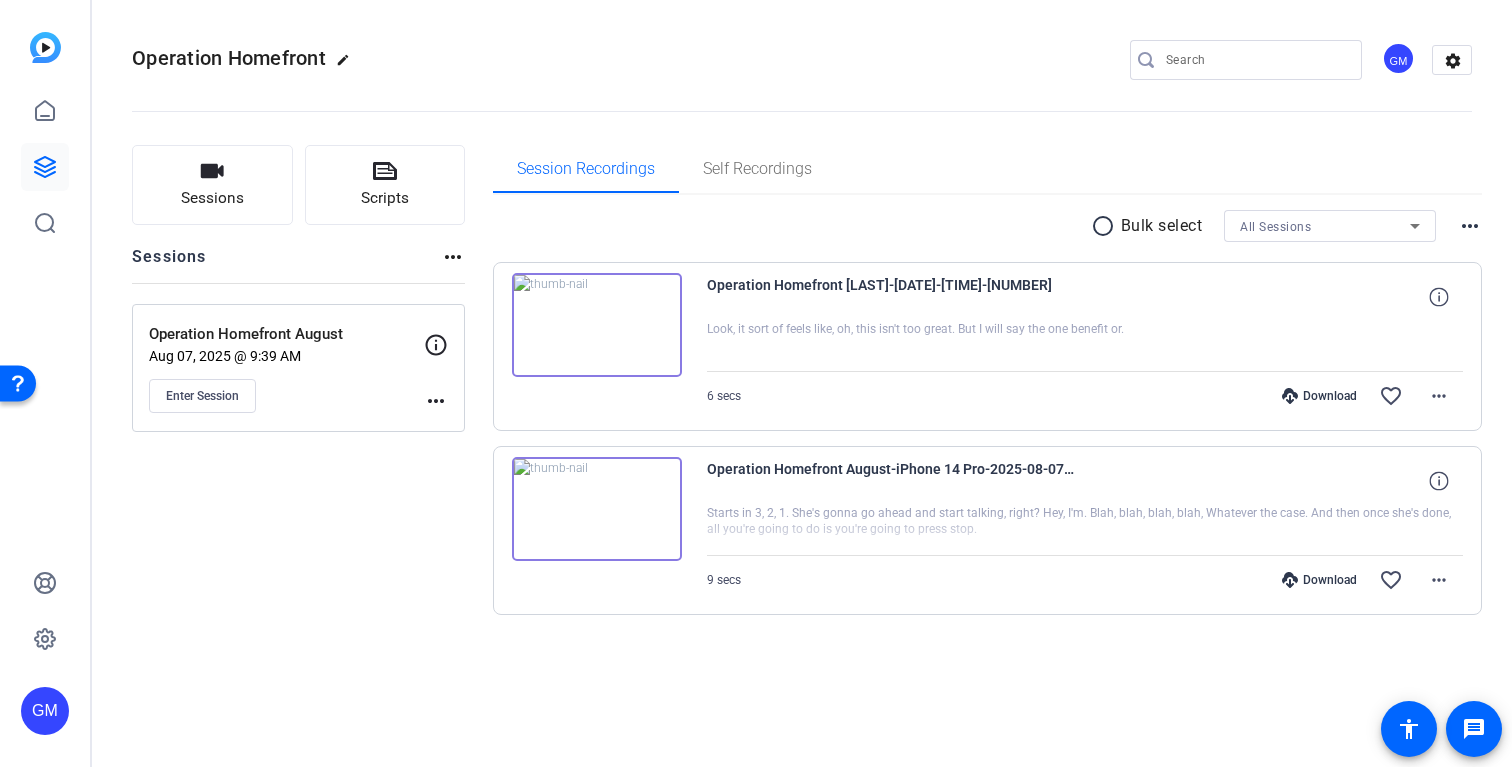 click on "radio_button_unchecked Bulk select All Sessions more_horiz
Operation Homefront [LAST]-[DATE]-[TIME]-[NUMBER]
Look, it sort of feels like, oh, this isn't too great. But I will say the one benefit or.  6 secs
Download  favorite_border more_horiz
Operation Homefront [LAST]-iPhone 14 Pro-[DATE]-[TIME]-[NUMBER]
Starts in 3, 2, 1. She's gonna go ahead and start talking, right? Hey, I'm. Blah, blah, blah, blah, Whatever the case. And then once she's done, all you're going to do is you're going to press stop.  9 secs
Download  favorite_border more_horiz" at bounding box center [988, 437] 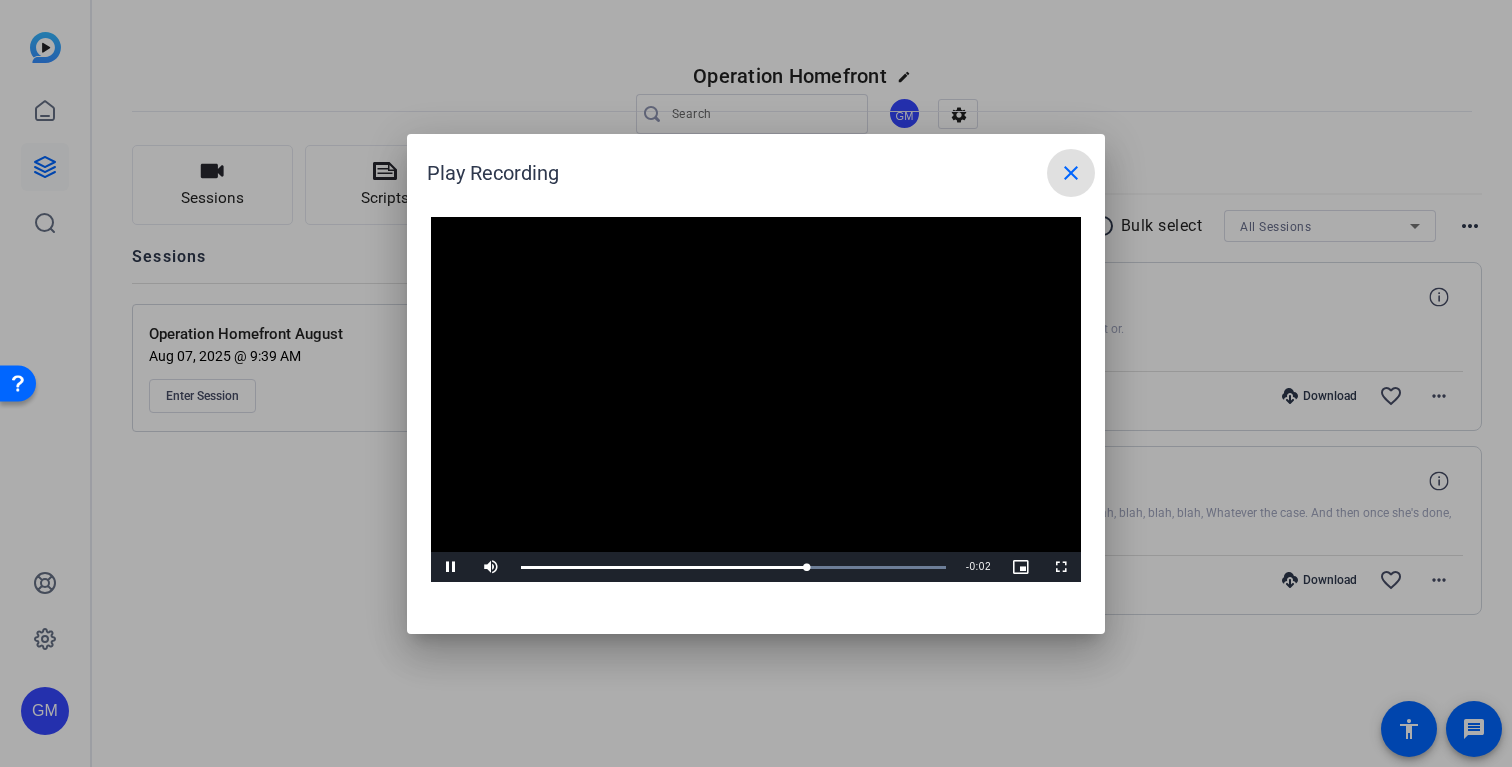 click on "close" at bounding box center (1071, 173) 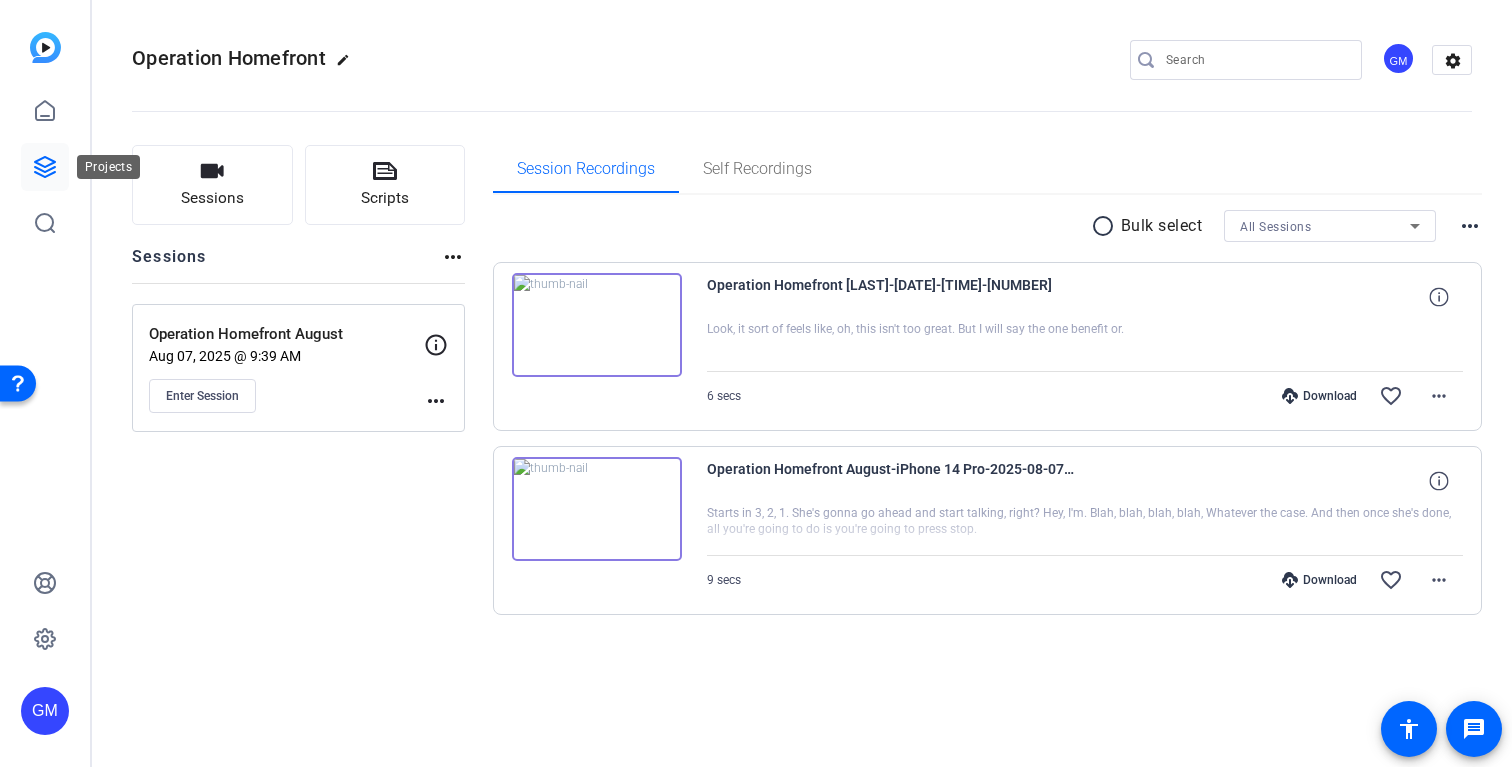 click 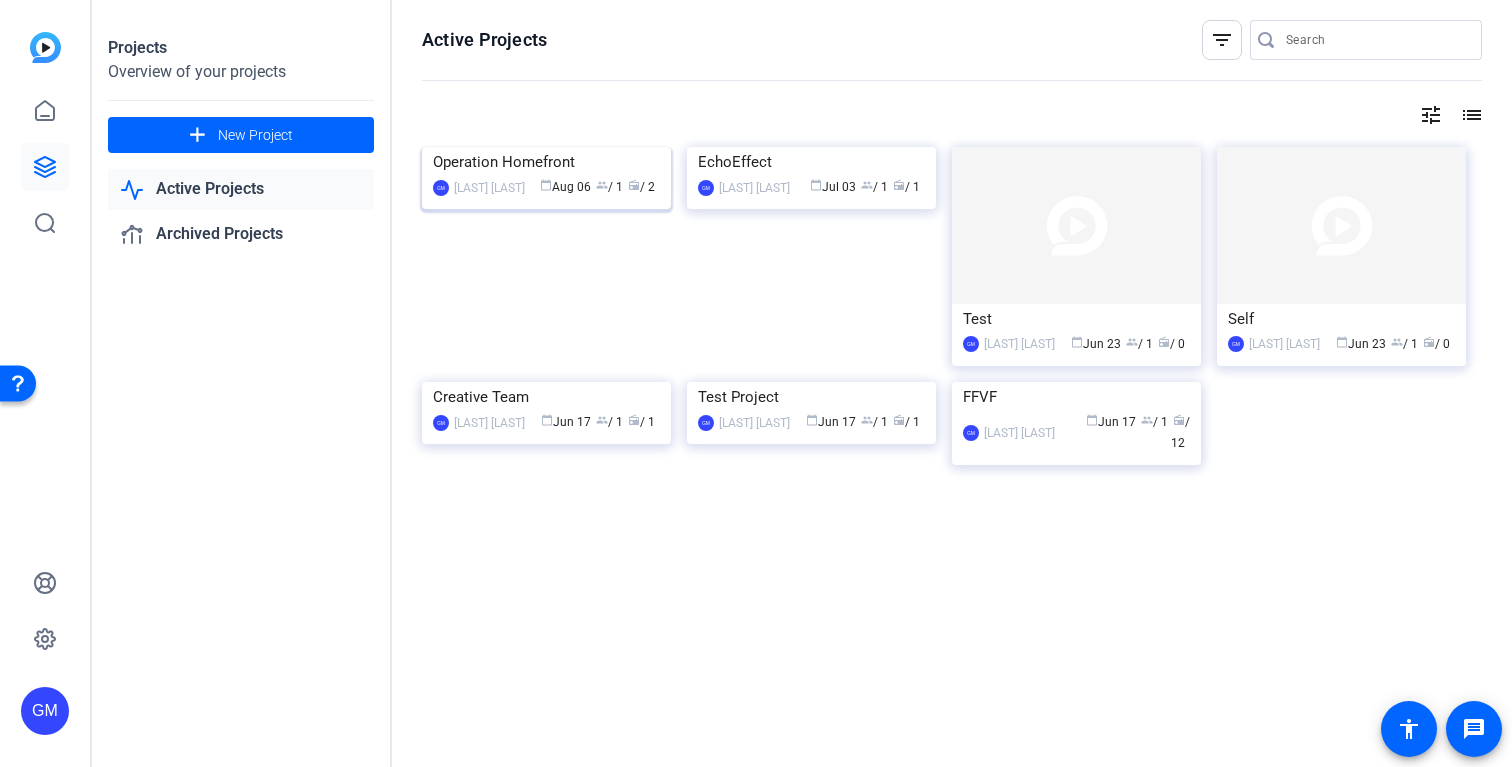 click on "Operation Homefront" 